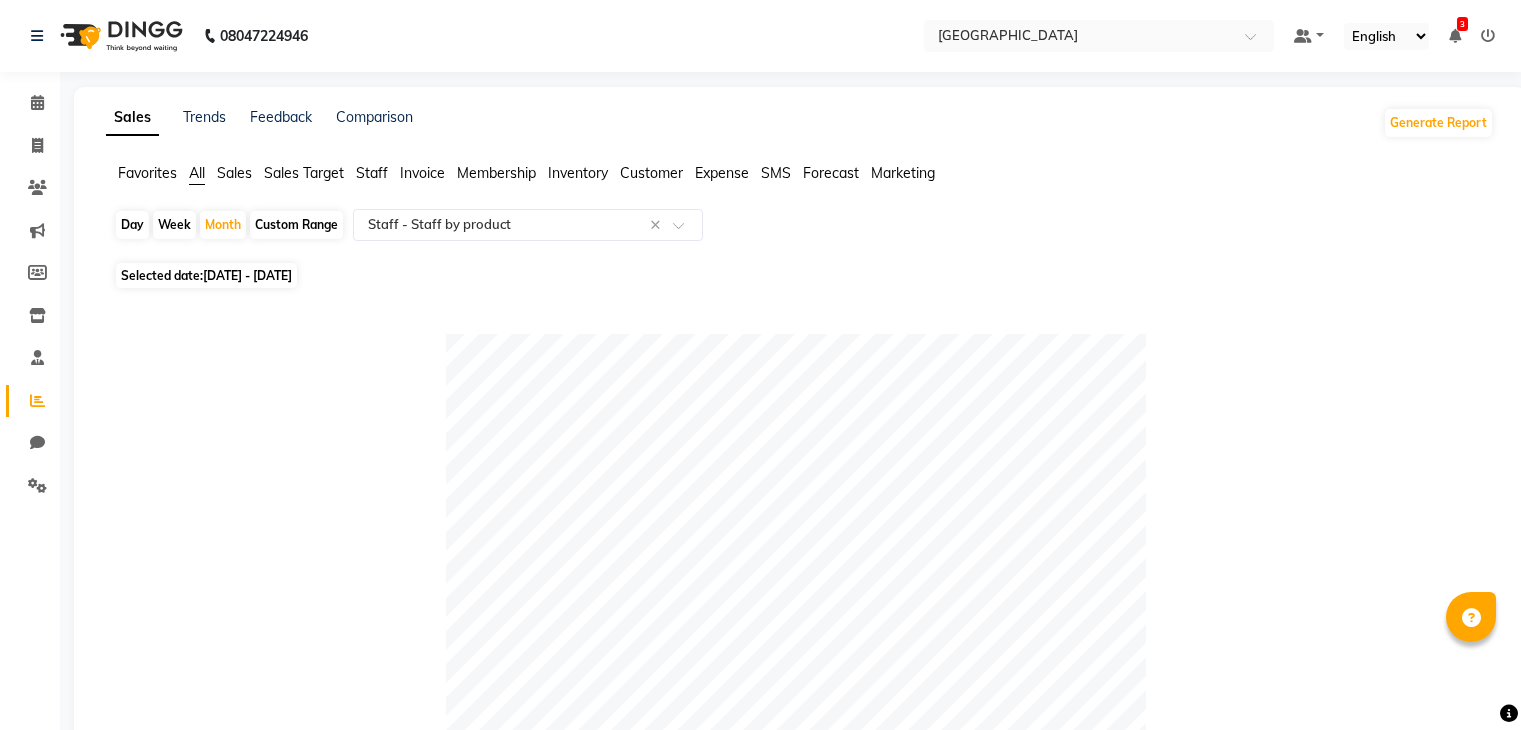 select on "full_report" 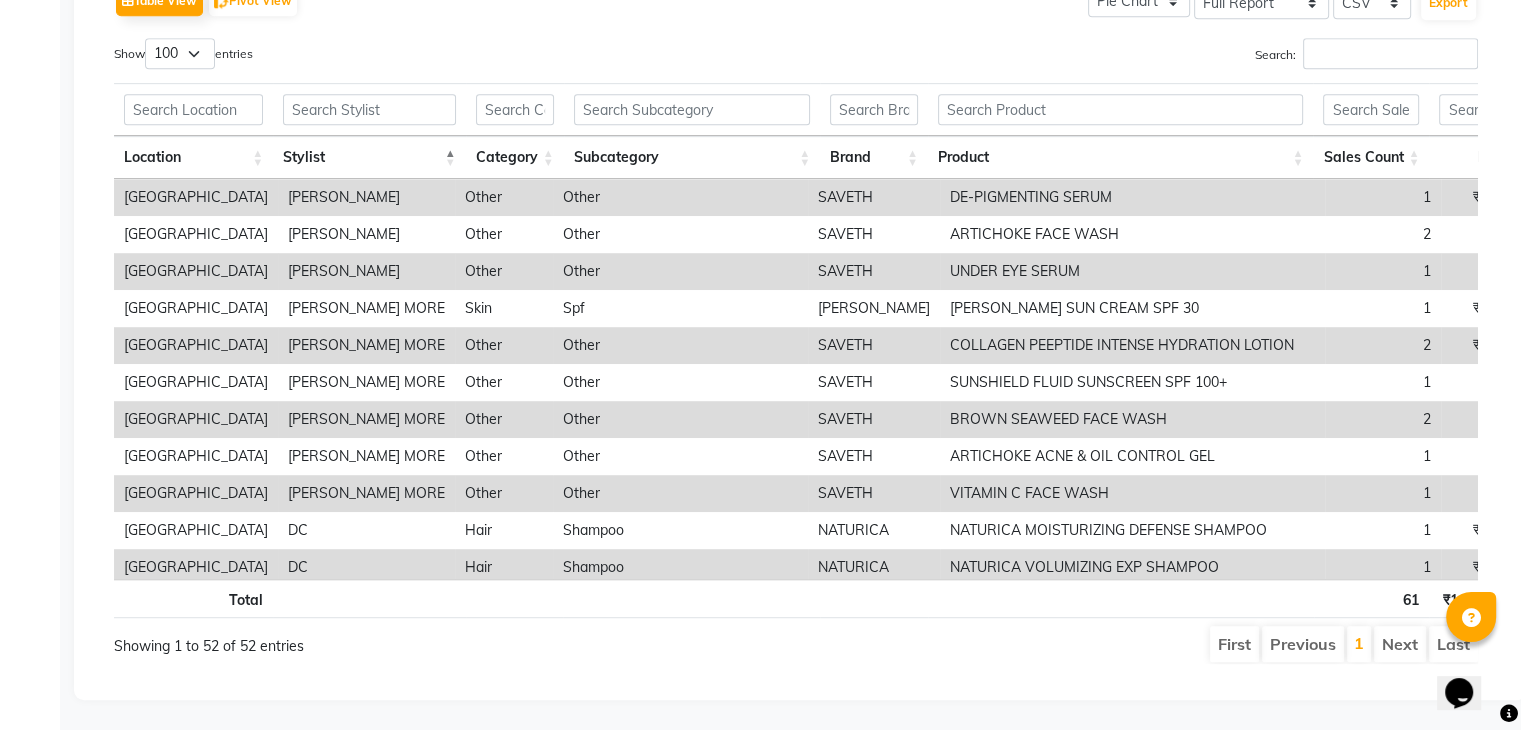 scroll, scrollTop: 0, scrollLeft: 0, axis: both 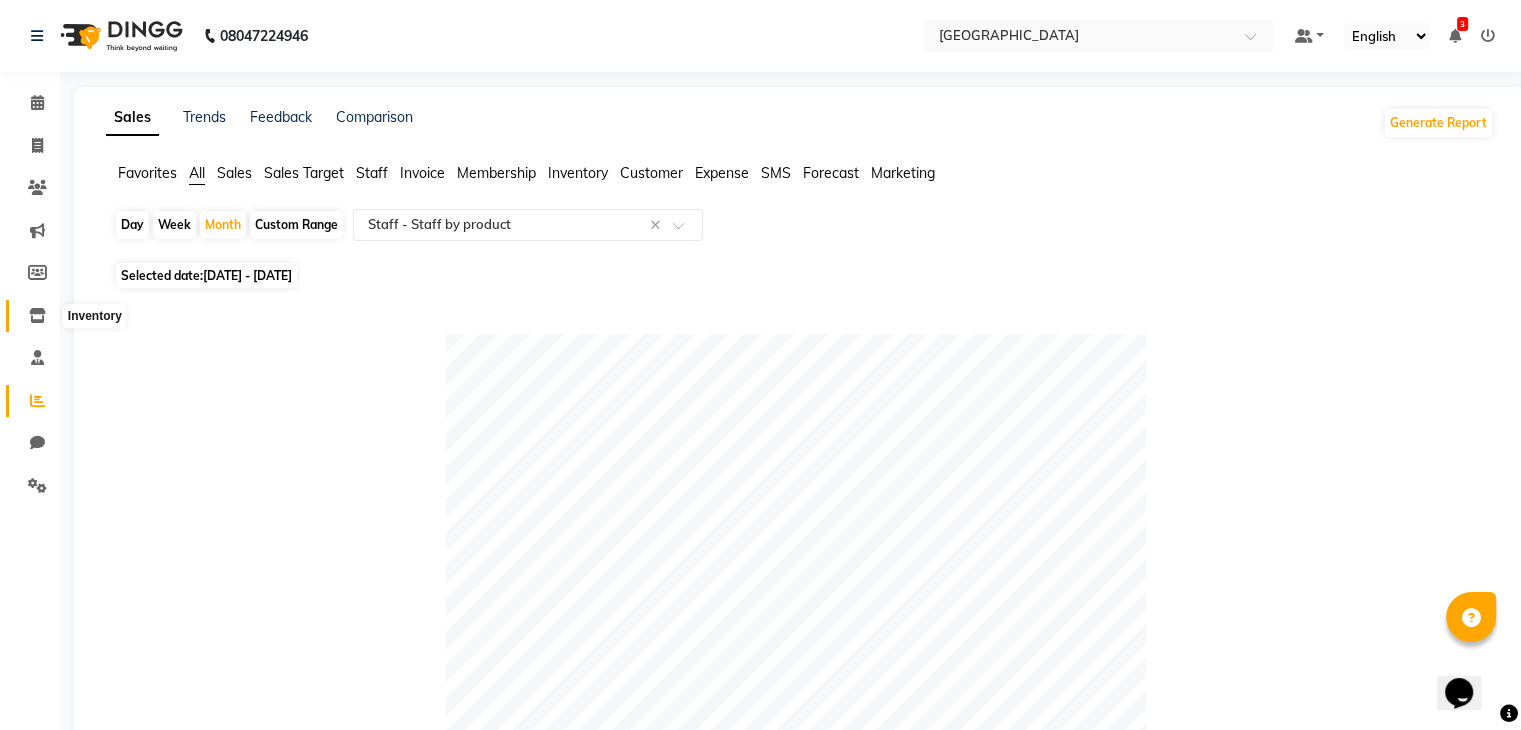 click 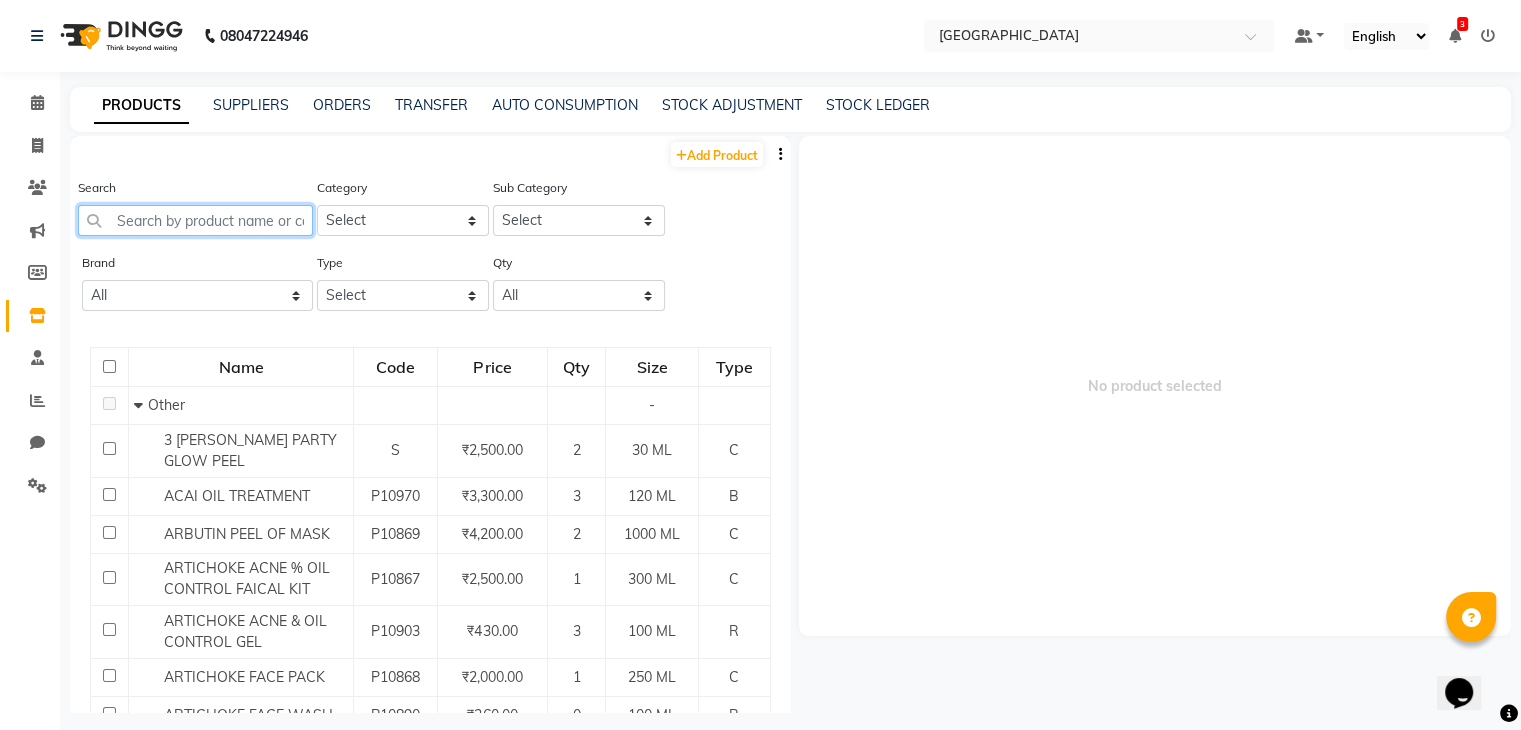 click 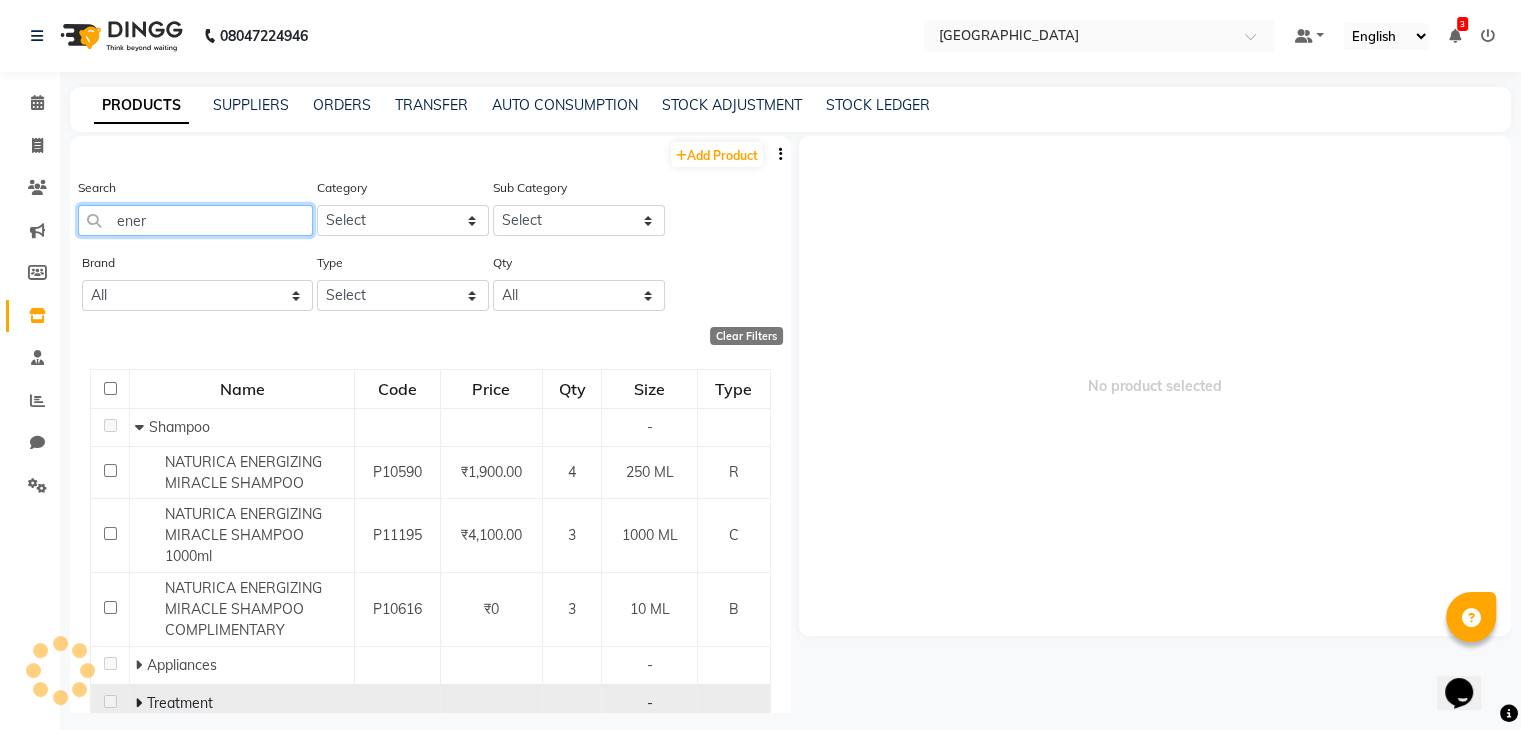 type on "ener" 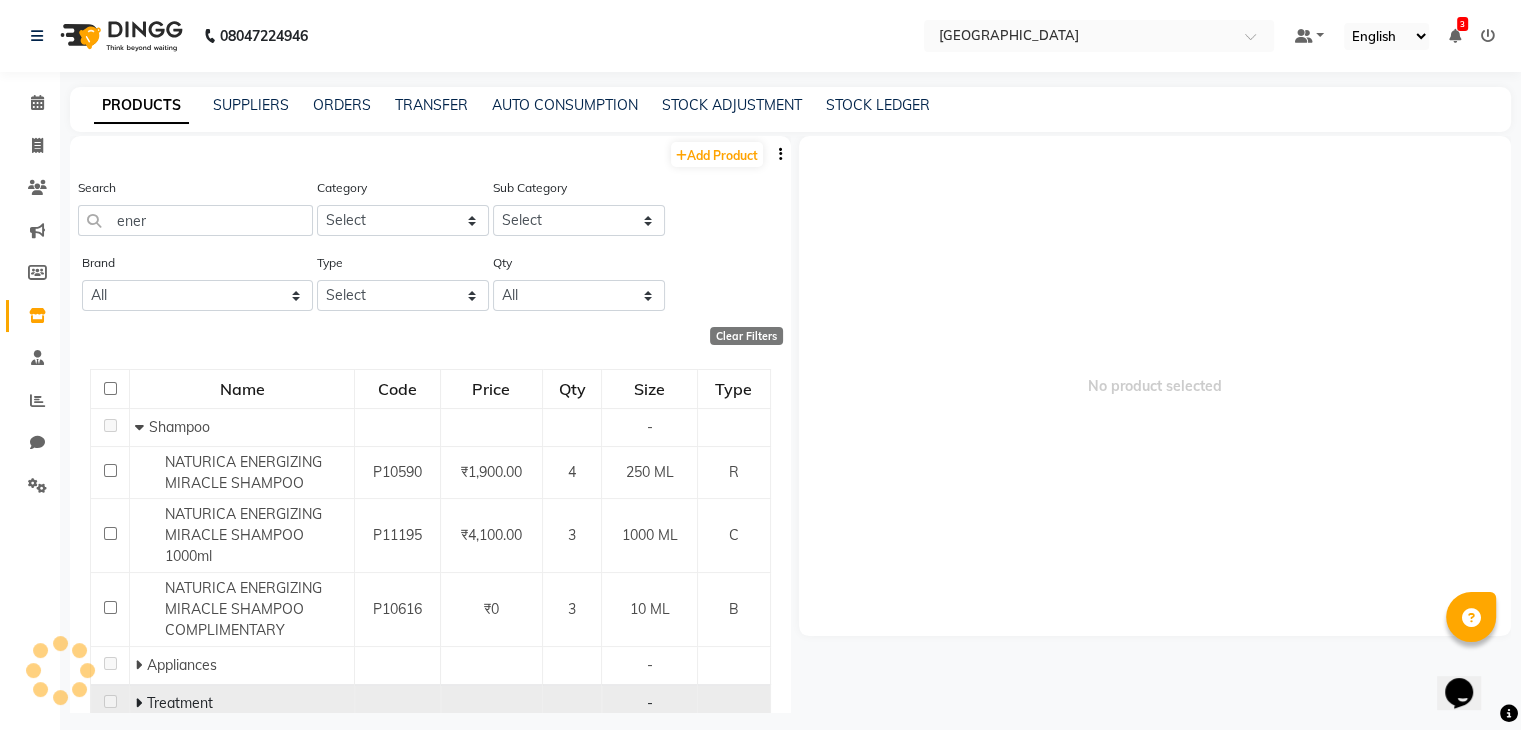 click 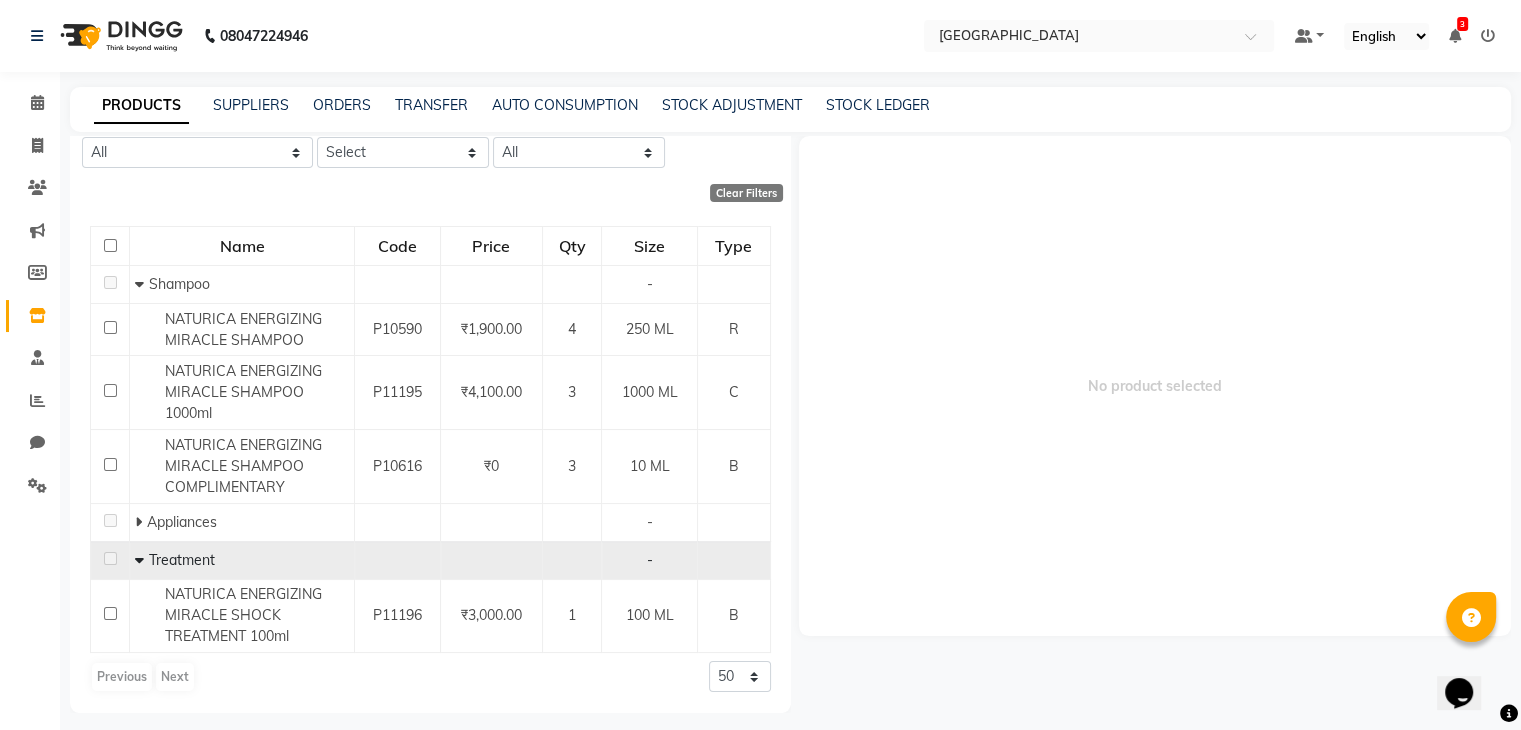 scroll, scrollTop: 0, scrollLeft: 0, axis: both 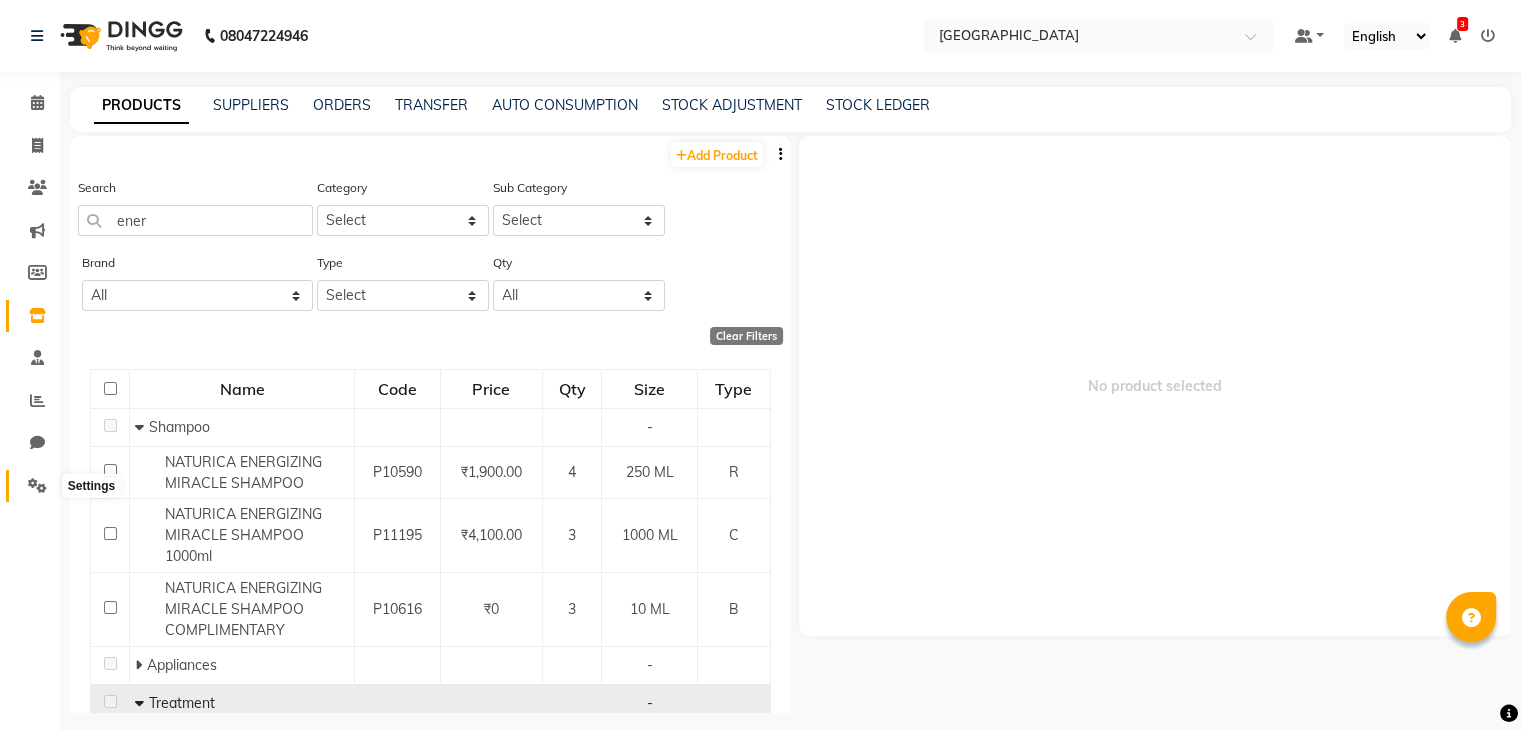 click 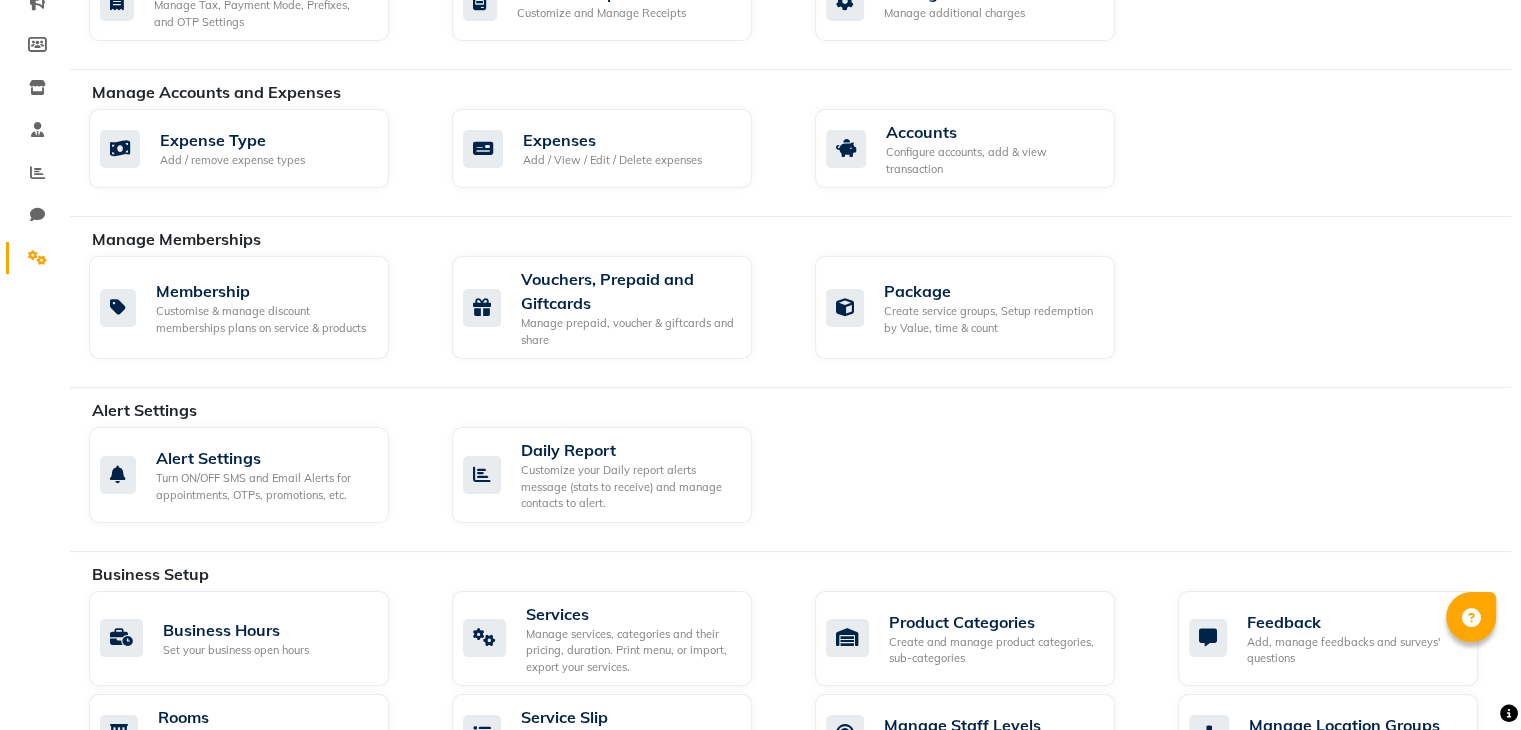scroll, scrollTop: 291, scrollLeft: 0, axis: vertical 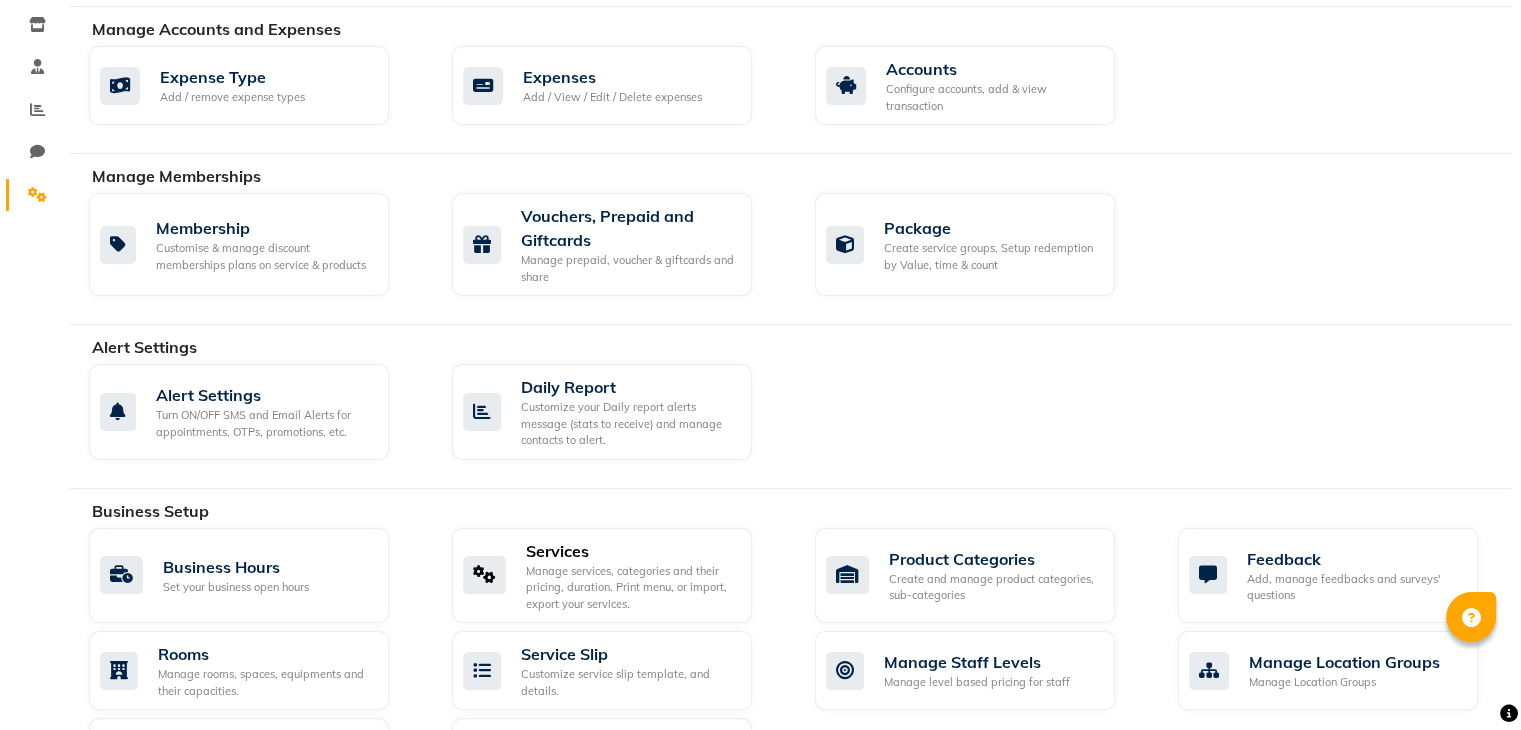 click on "Manage services, categories and their pricing, duration. Print menu, or import, export your services." 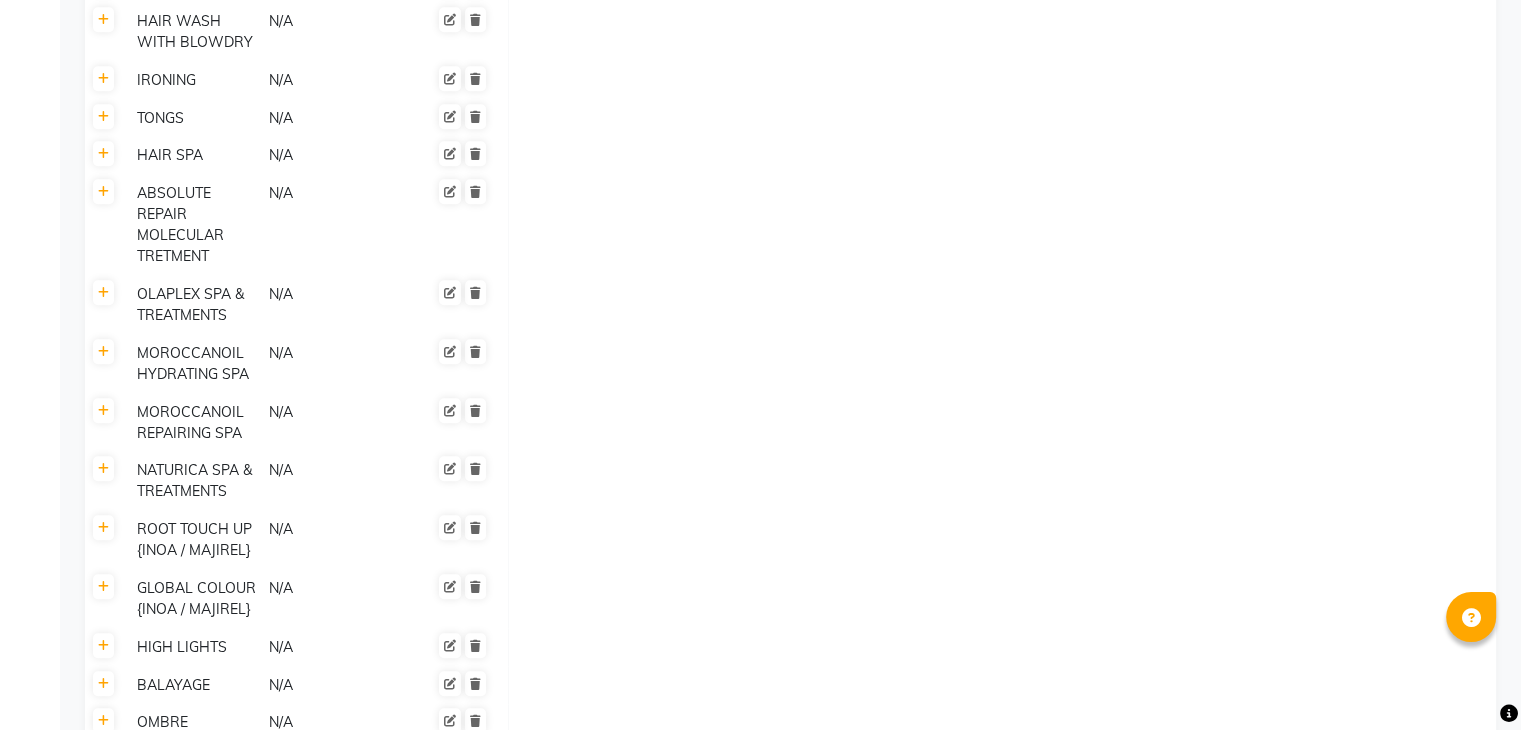 scroll, scrollTop: 1242, scrollLeft: 0, axis: vertical 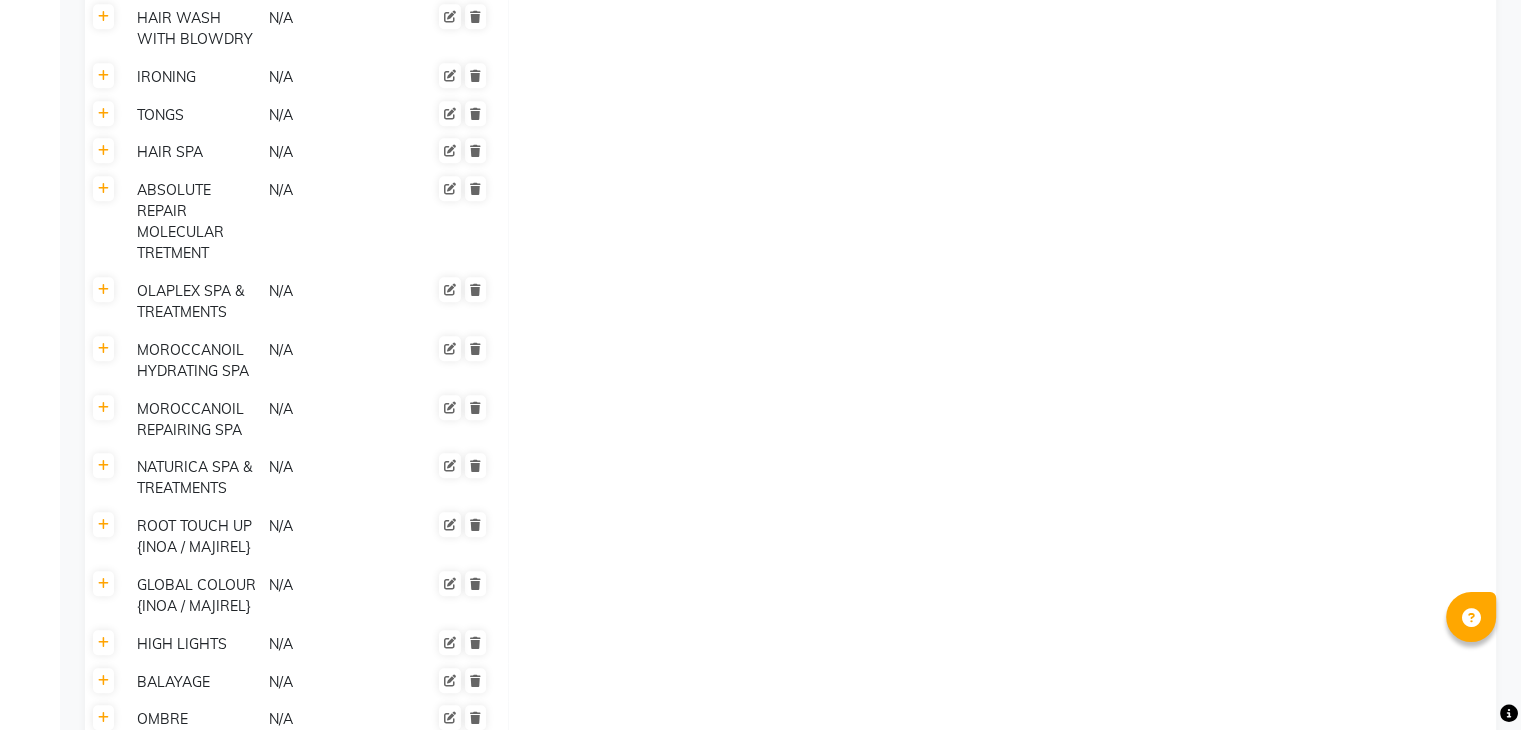 click 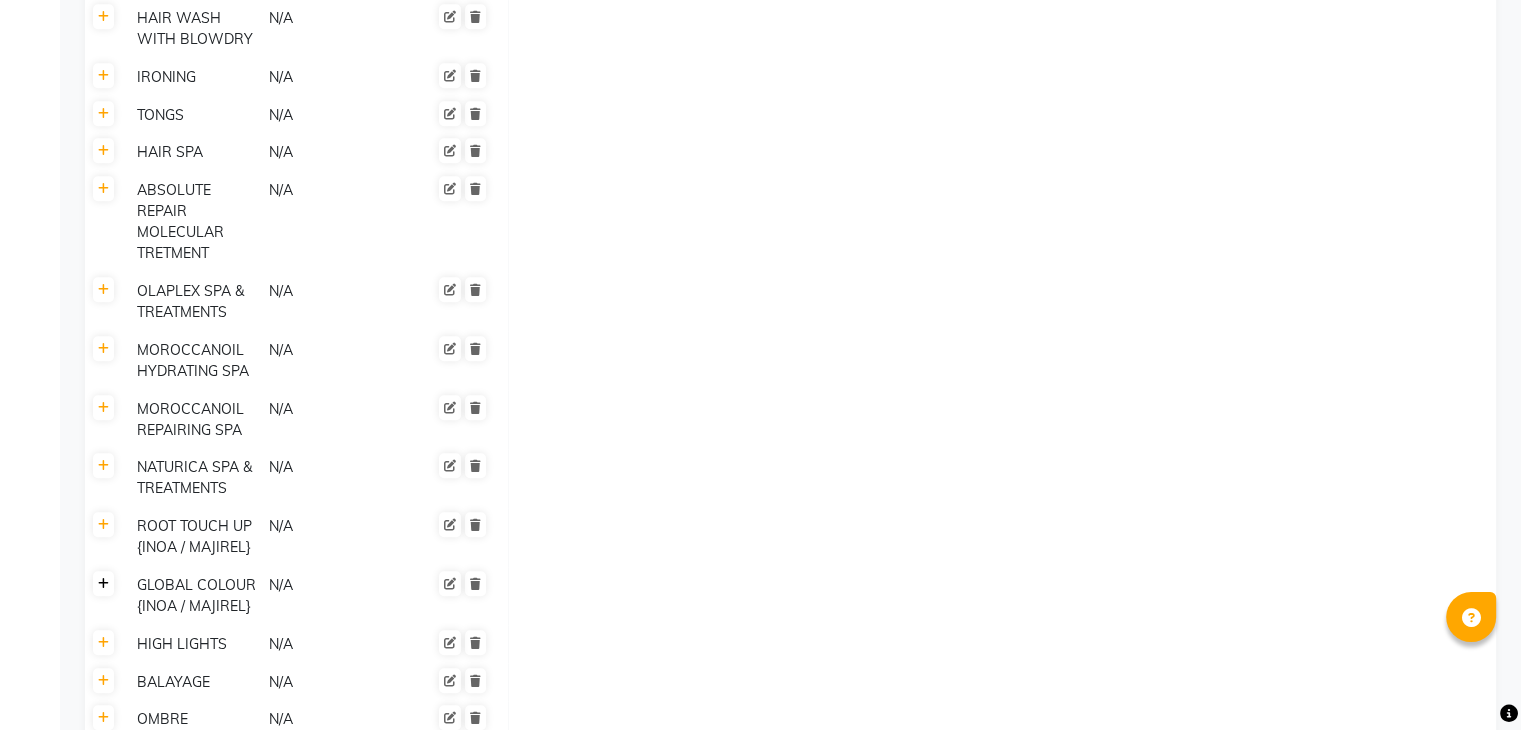 click 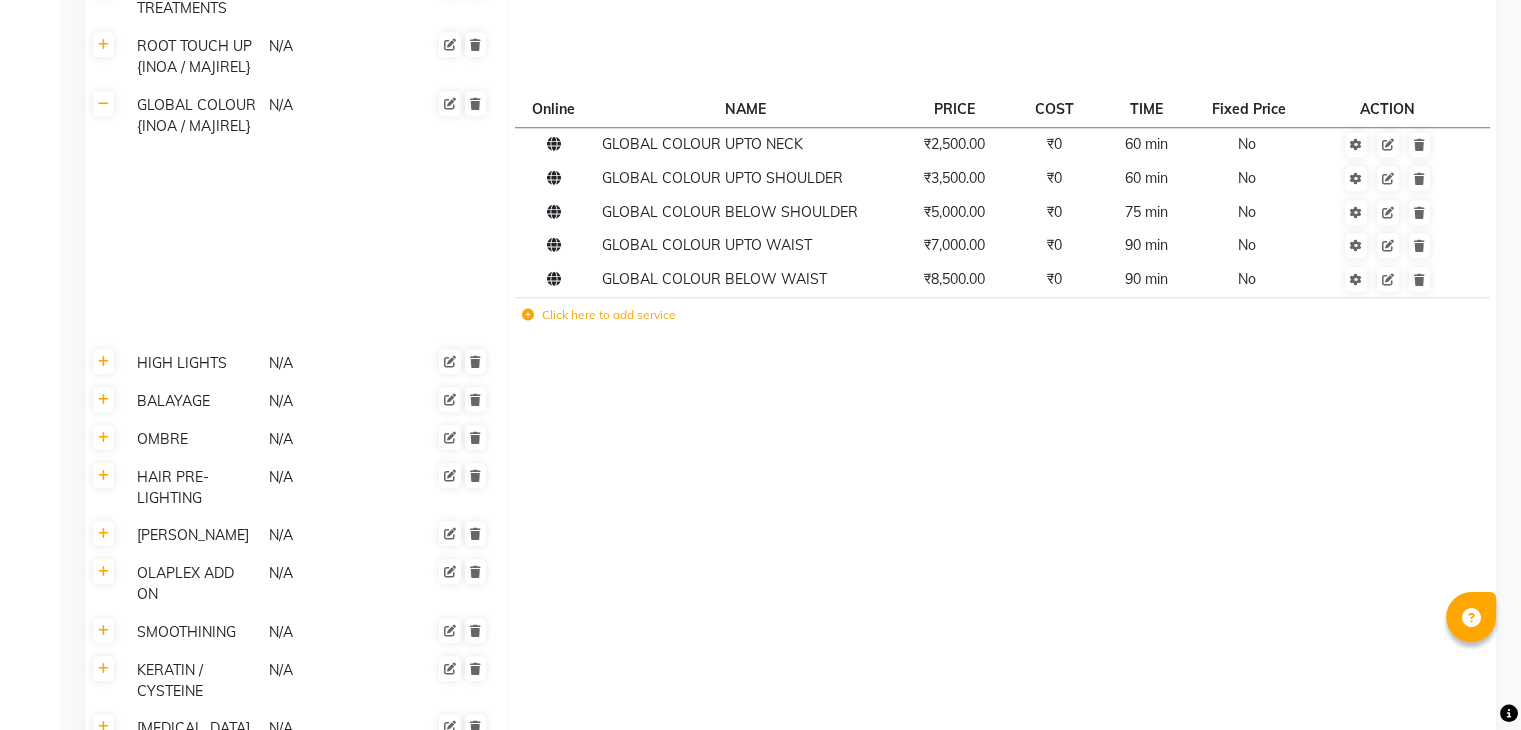 scroll, scrollTop: 1663, scrollLeft: 0, axis: vertical 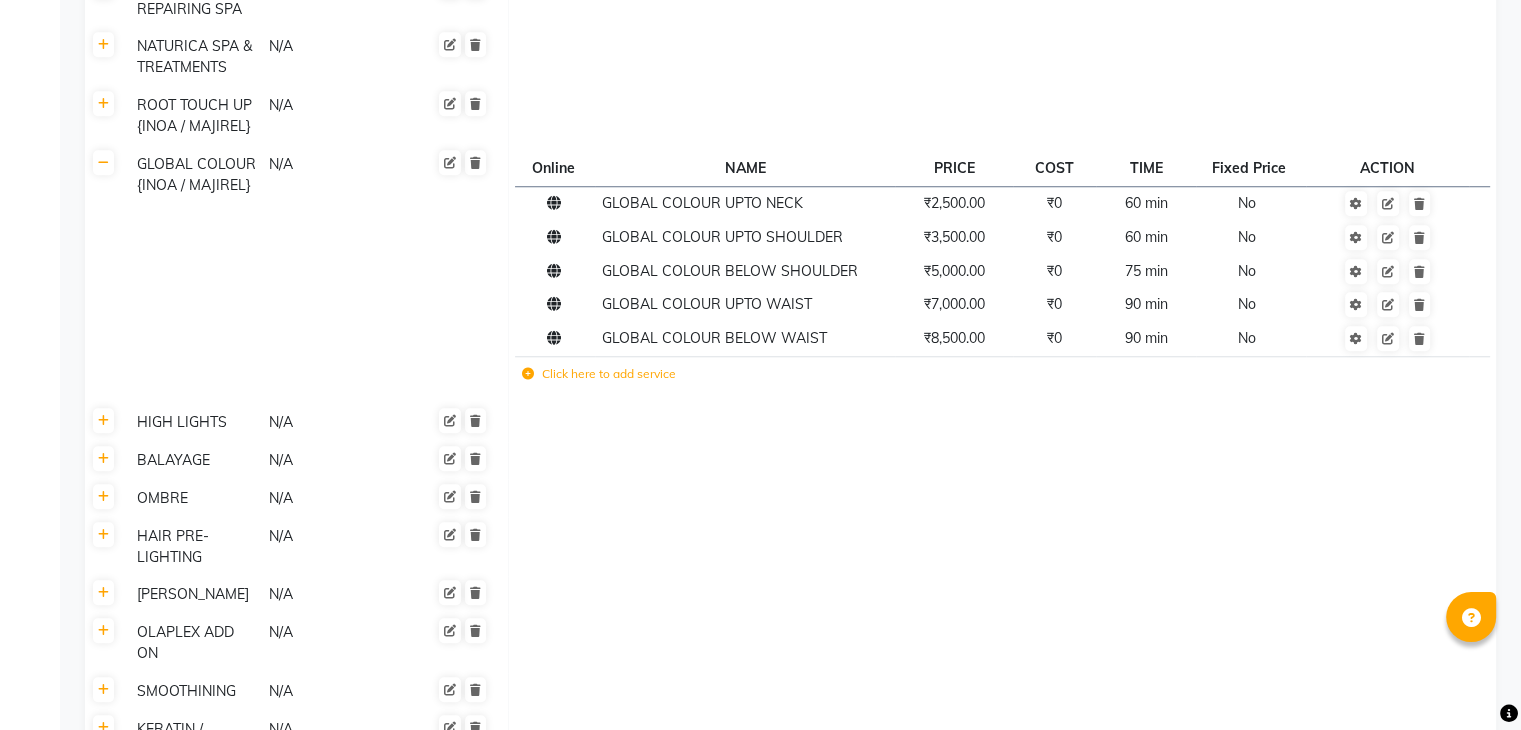 click on "Click here to add service" 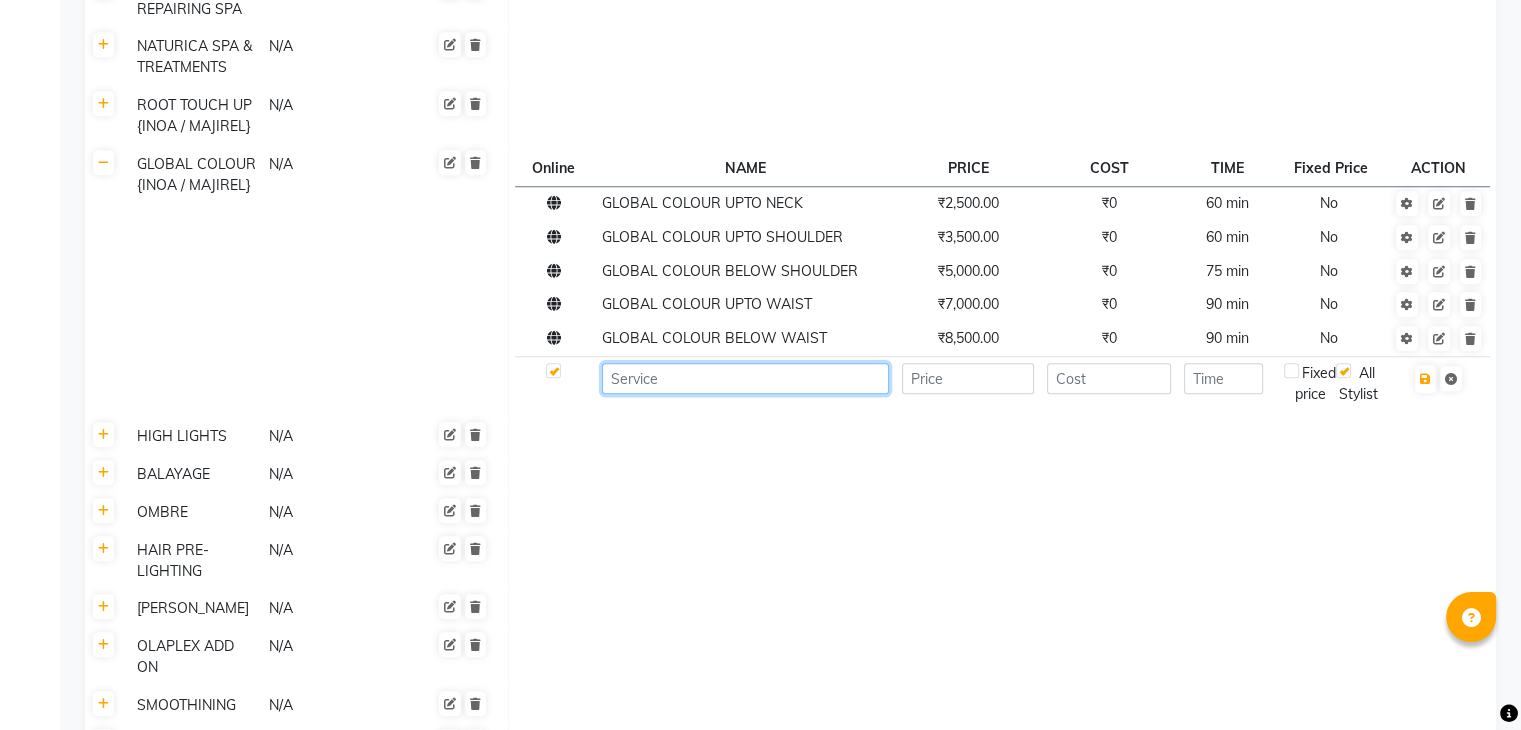 click 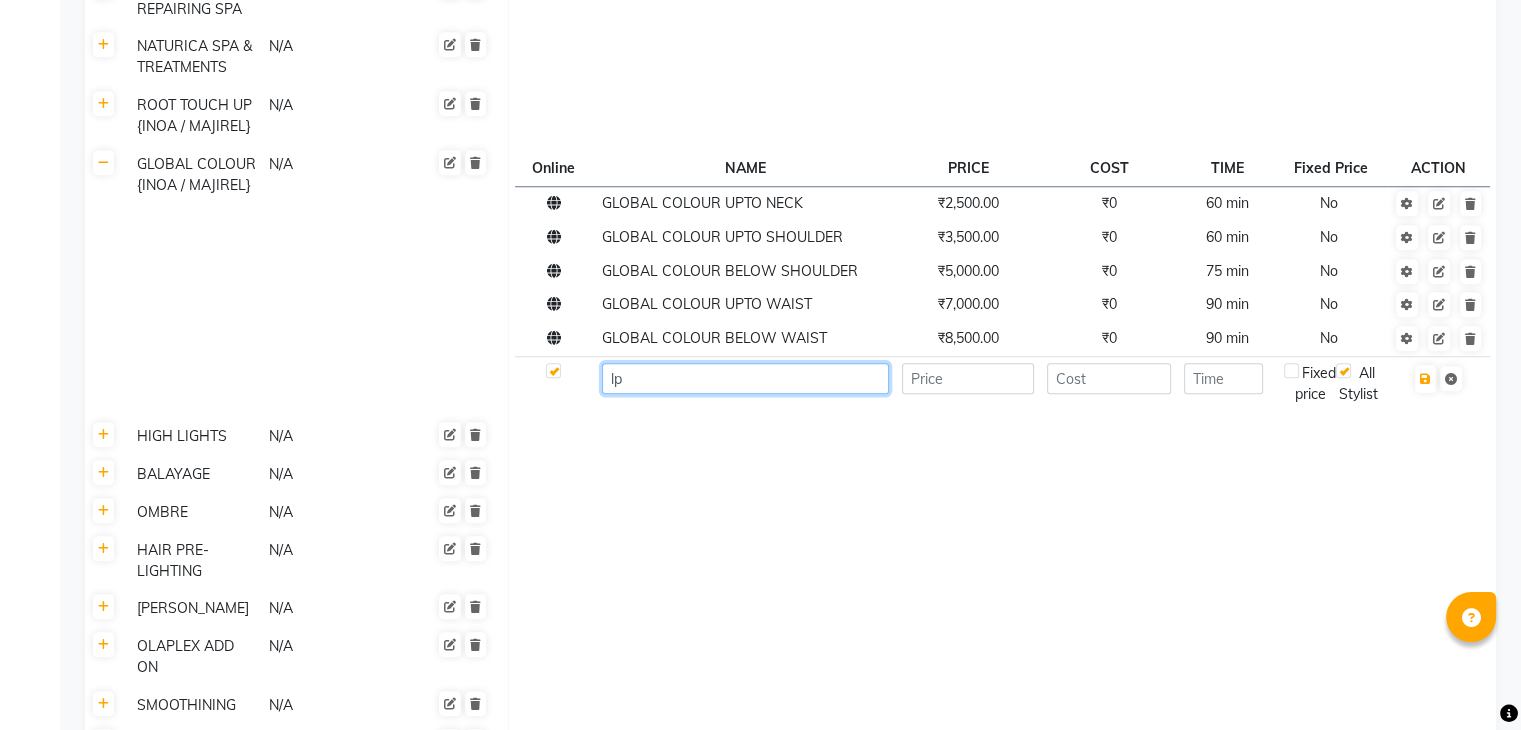 type on "l" 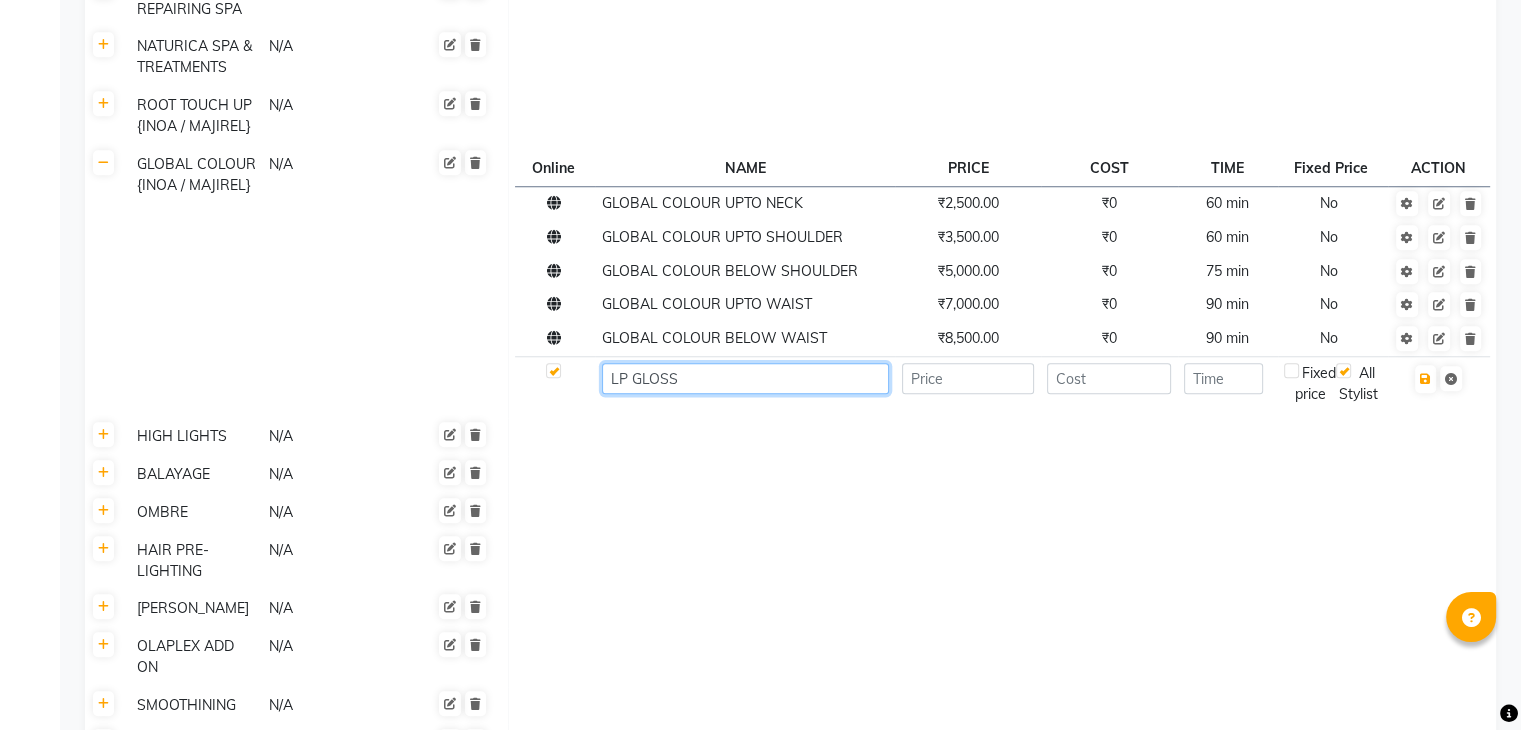 type on "LP GLOSS" 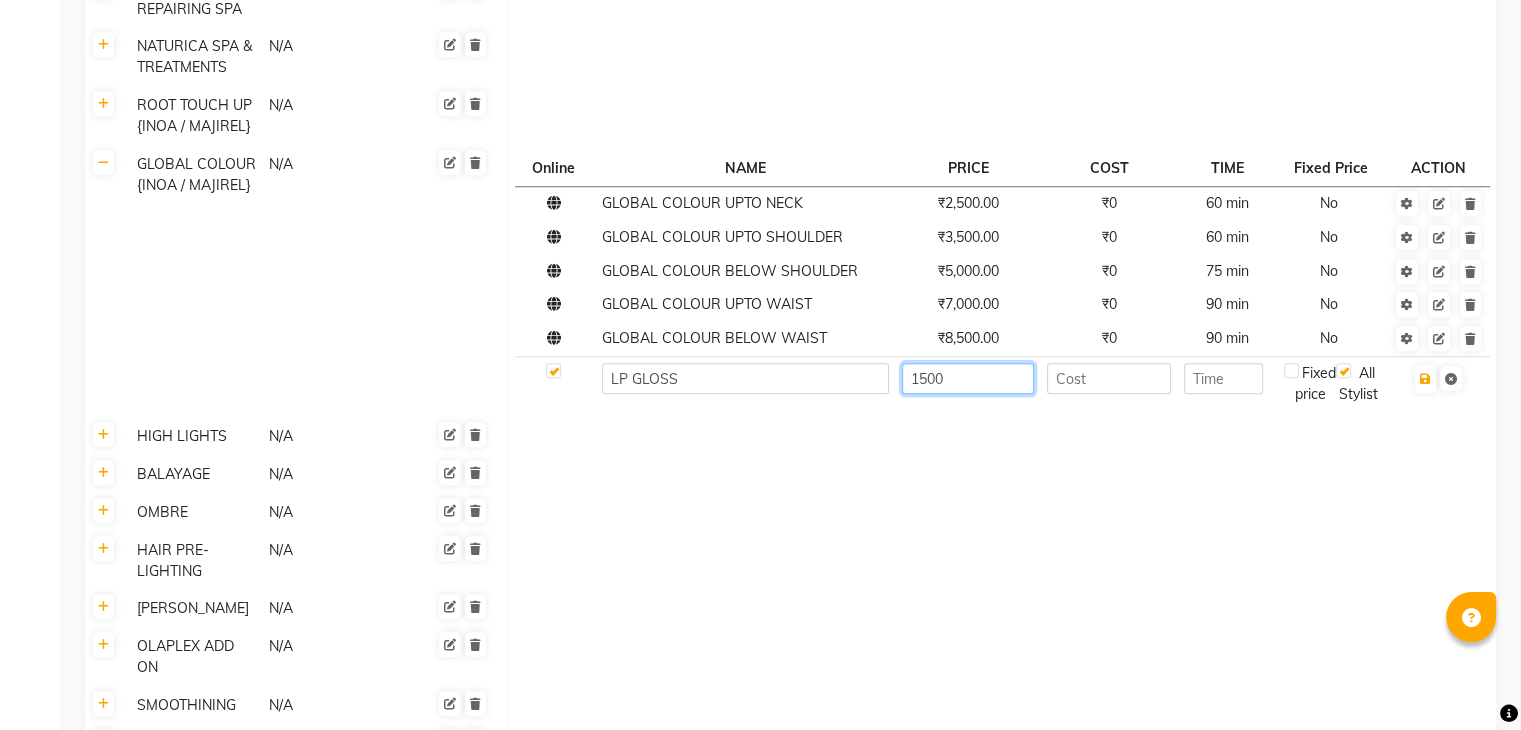 type on "1500" 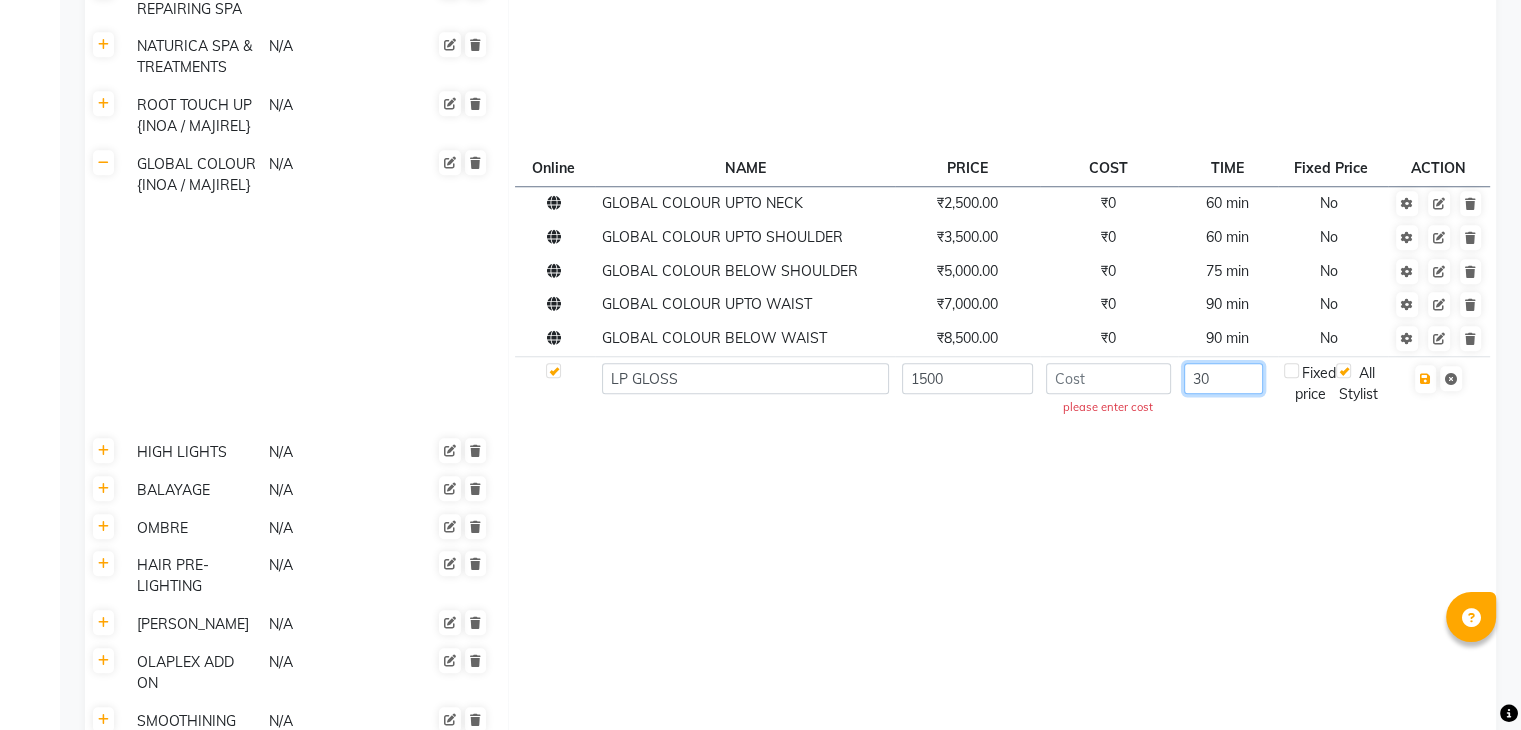 type on "30" 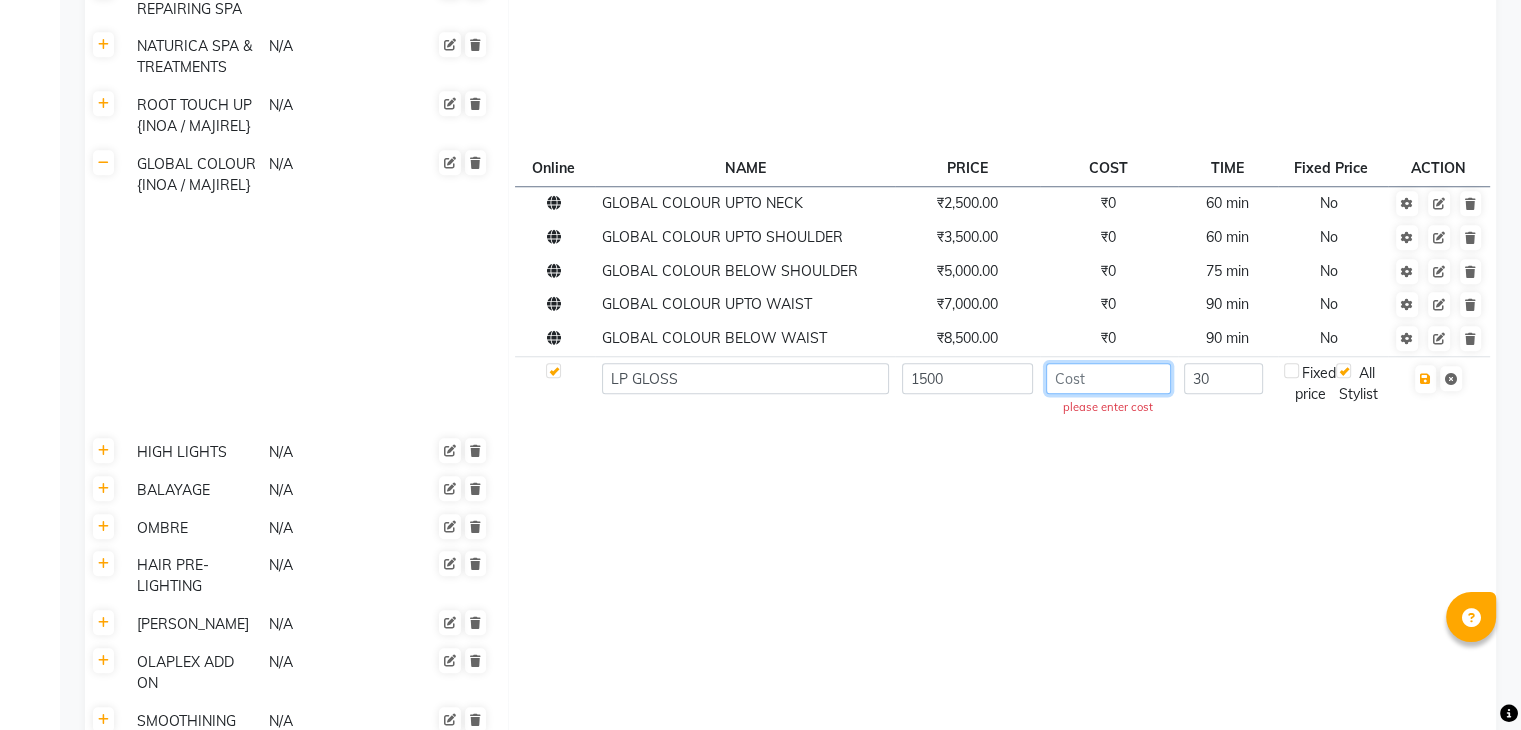 click 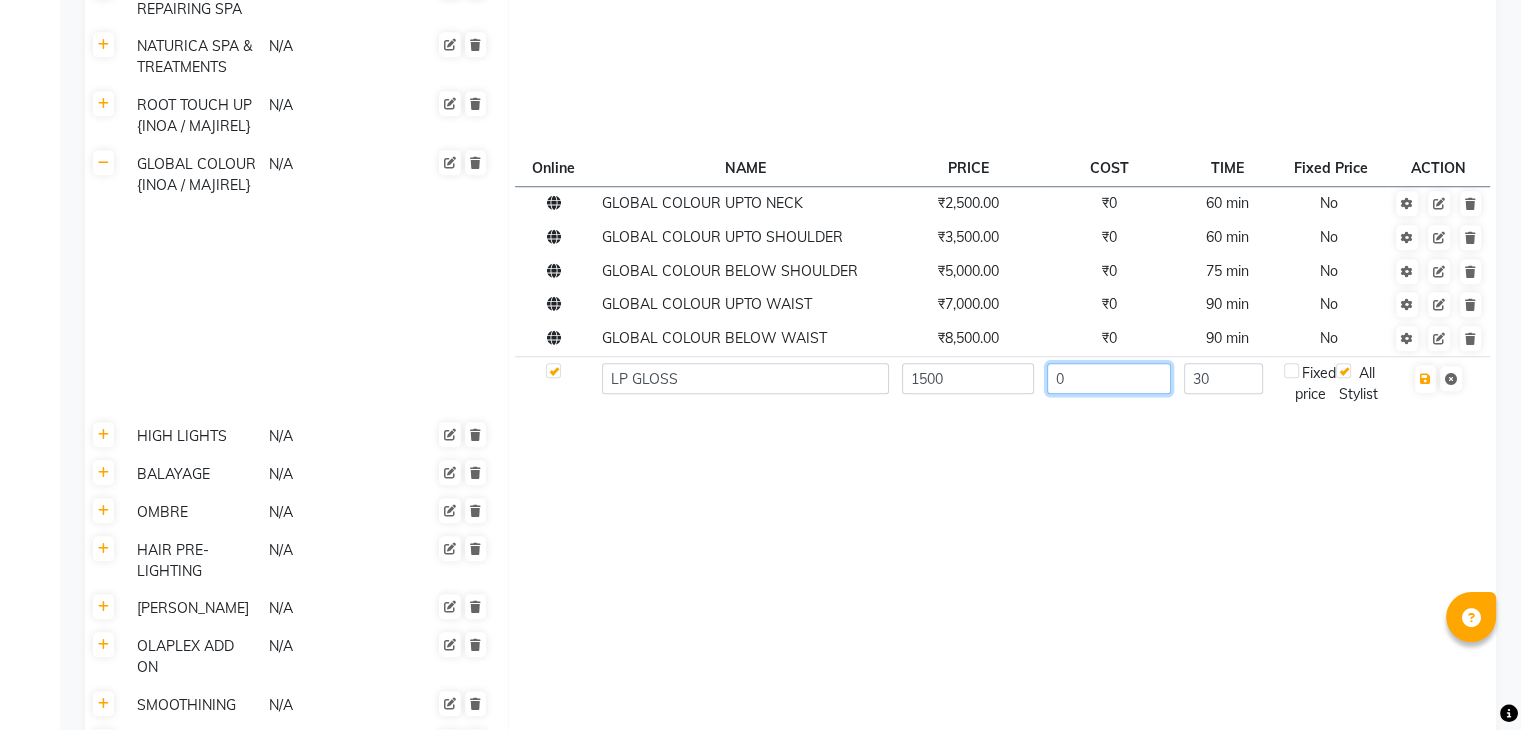 type on "0" 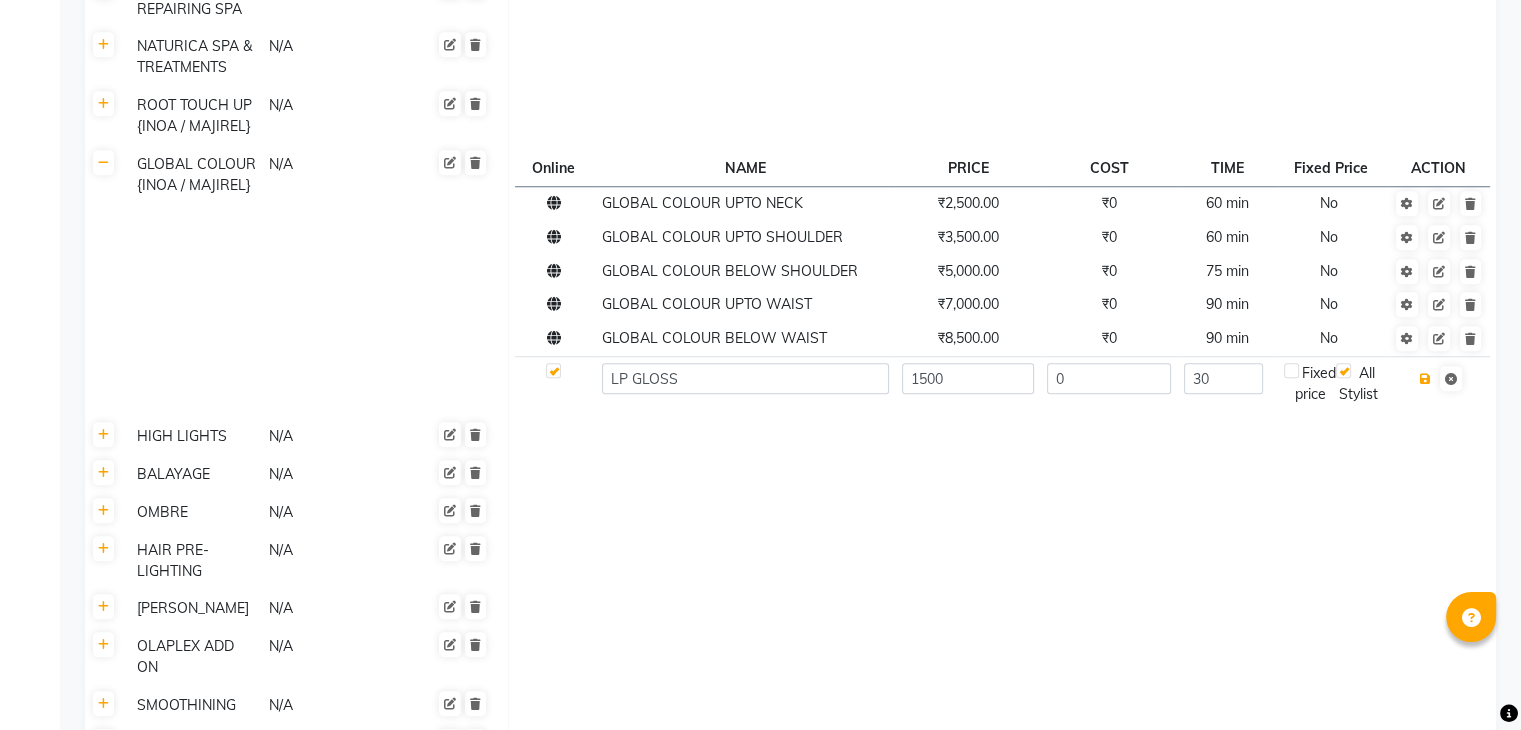 type 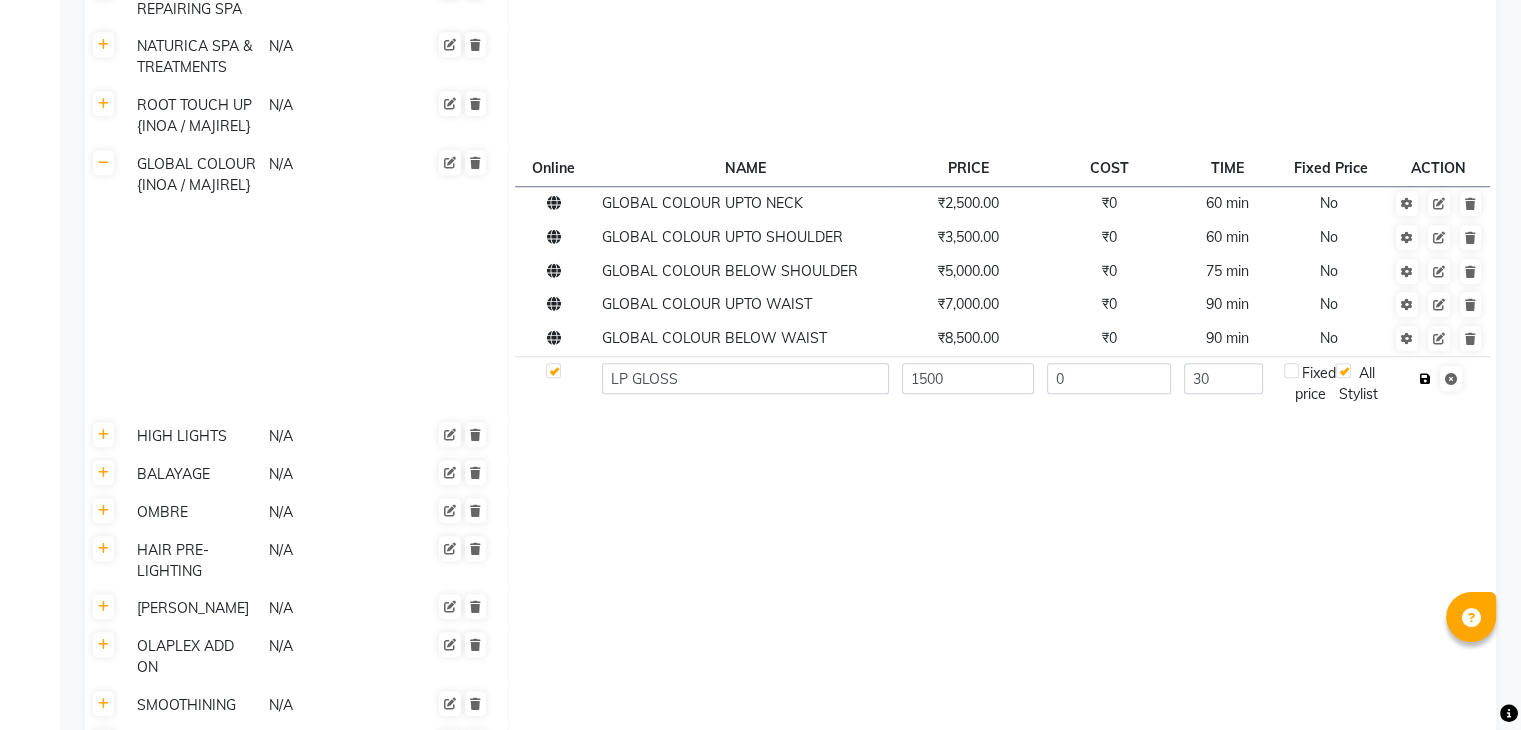 click at bounding box center (1425, 379) 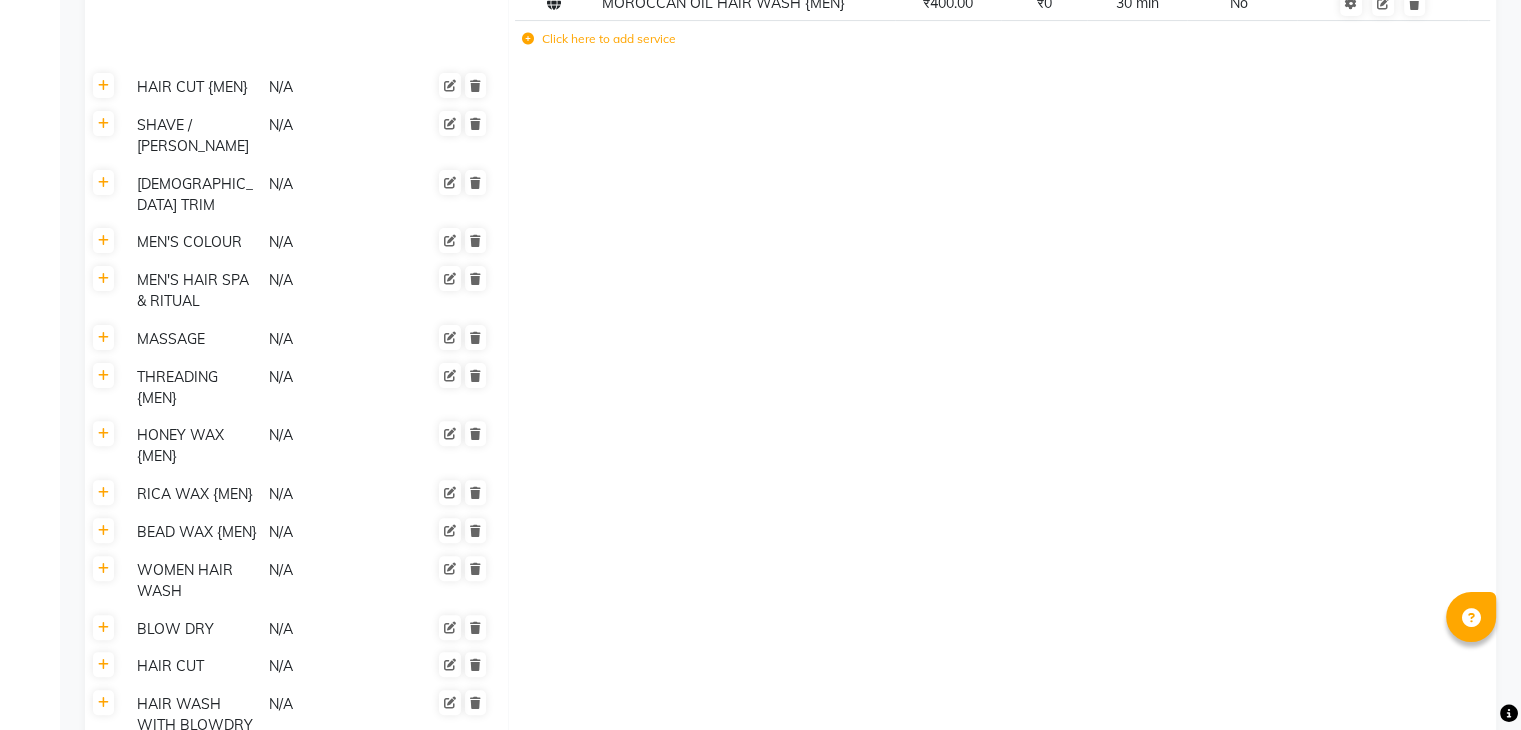 scroll, scrollTop: 556, scrollLeft: 0, axis: vertical 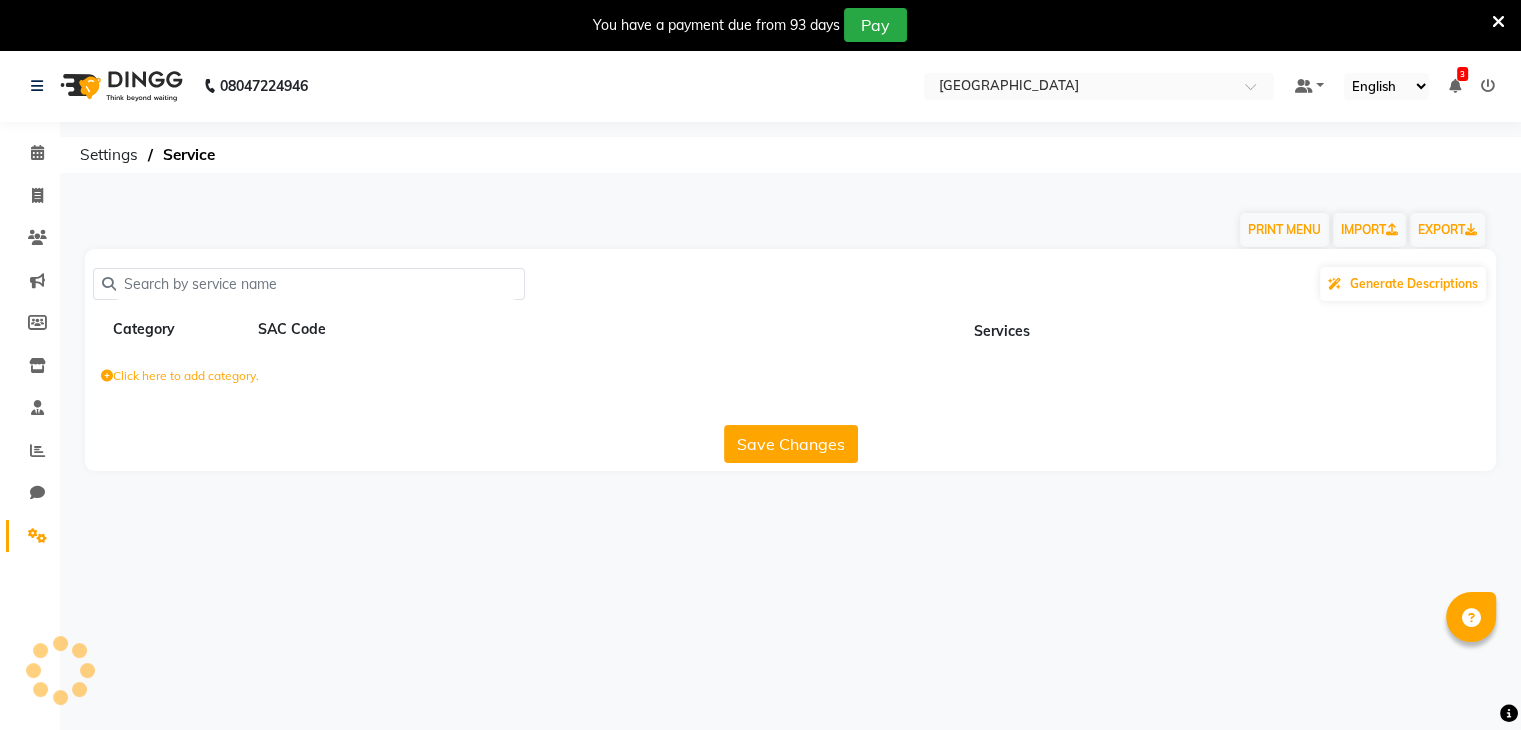 select on "en" 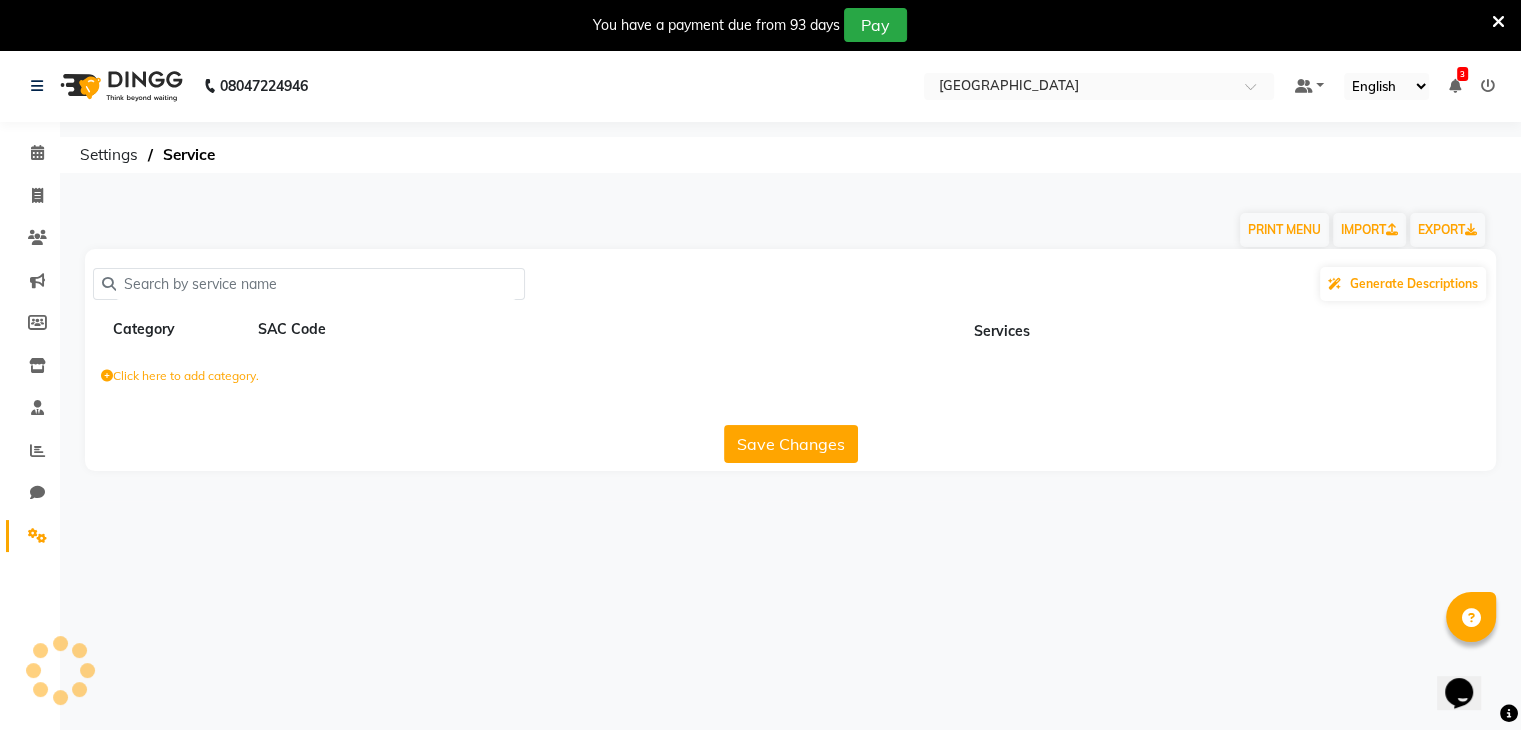scroll, scrollTop: 0, scrollLeft: 0, axis: both 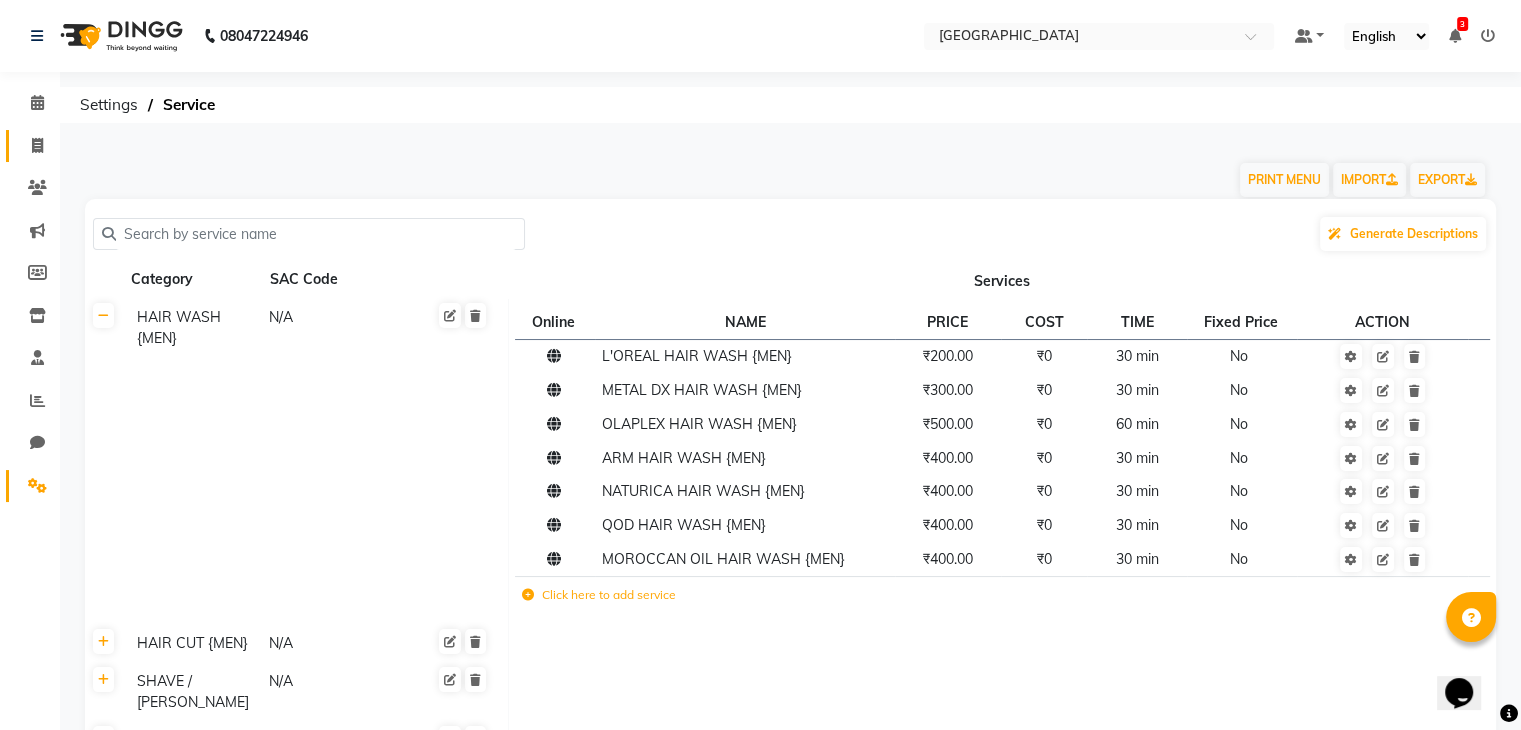 click on "Invoice" 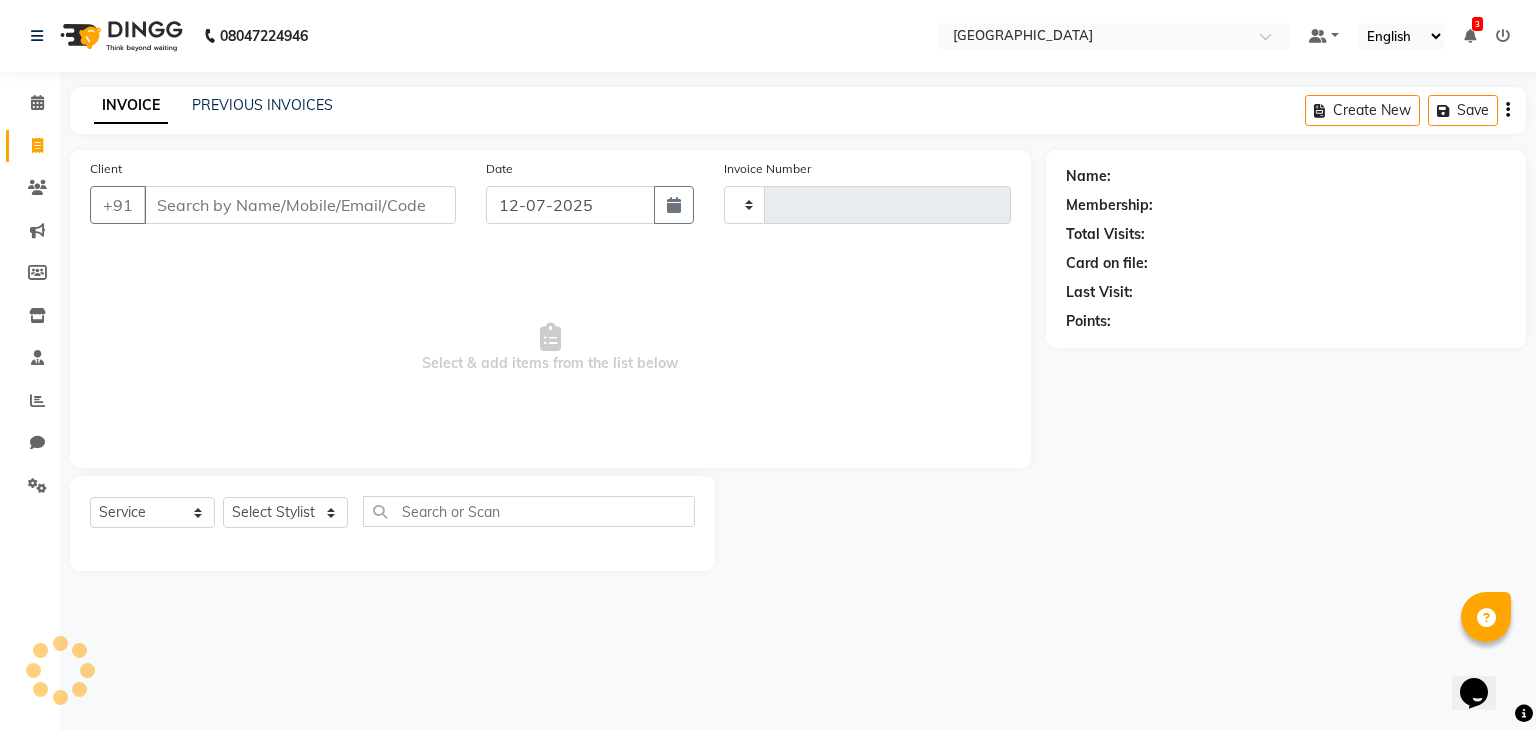 type on "1710" 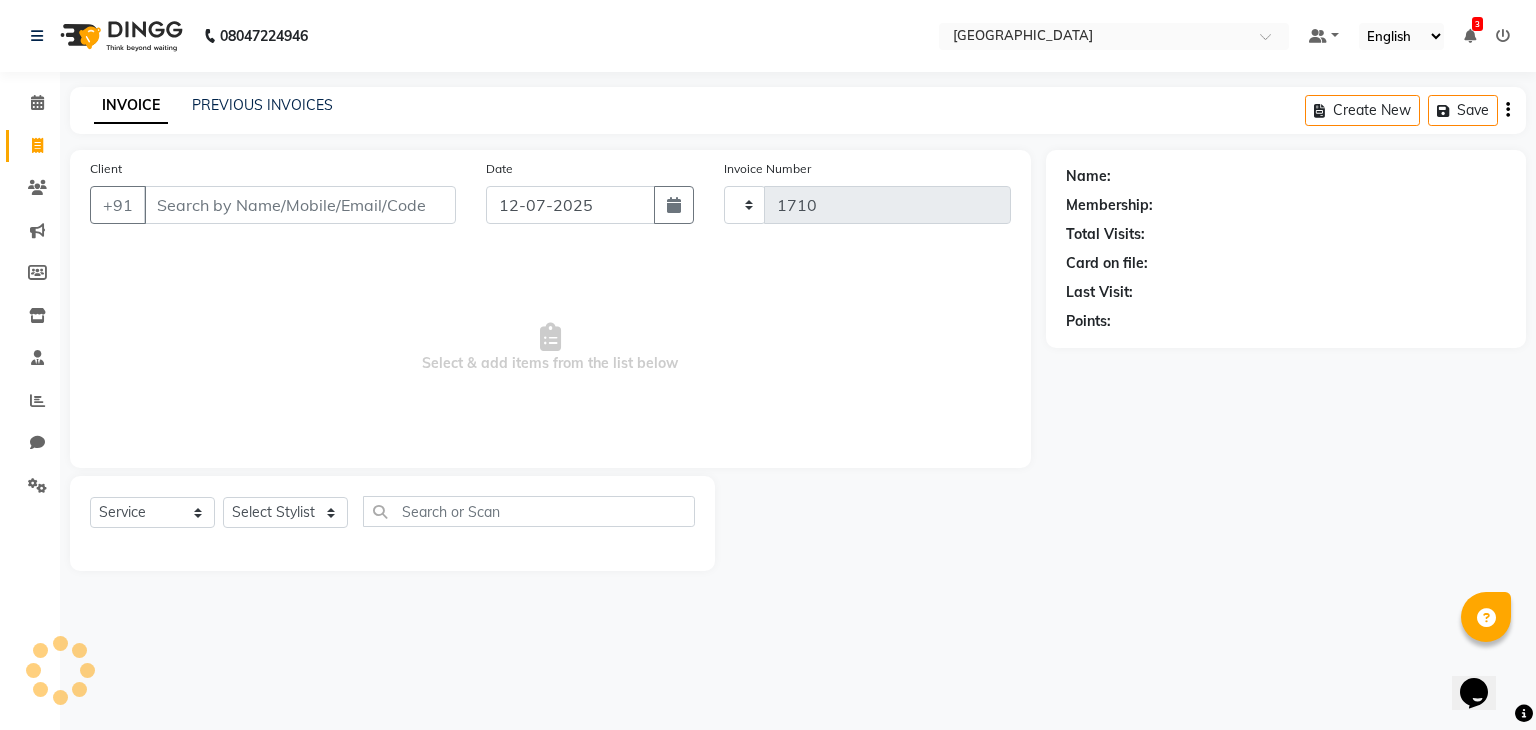 select on "8096" 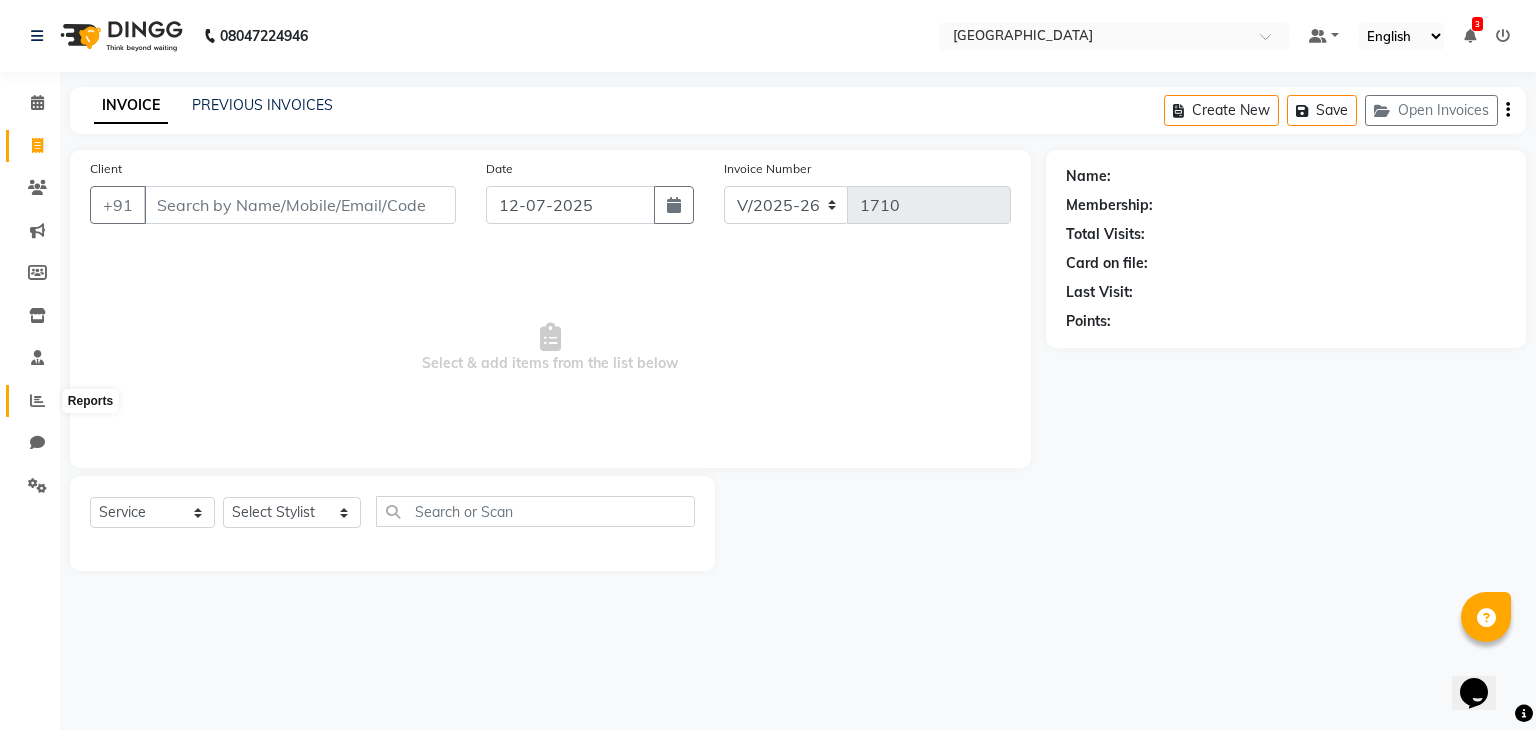 click 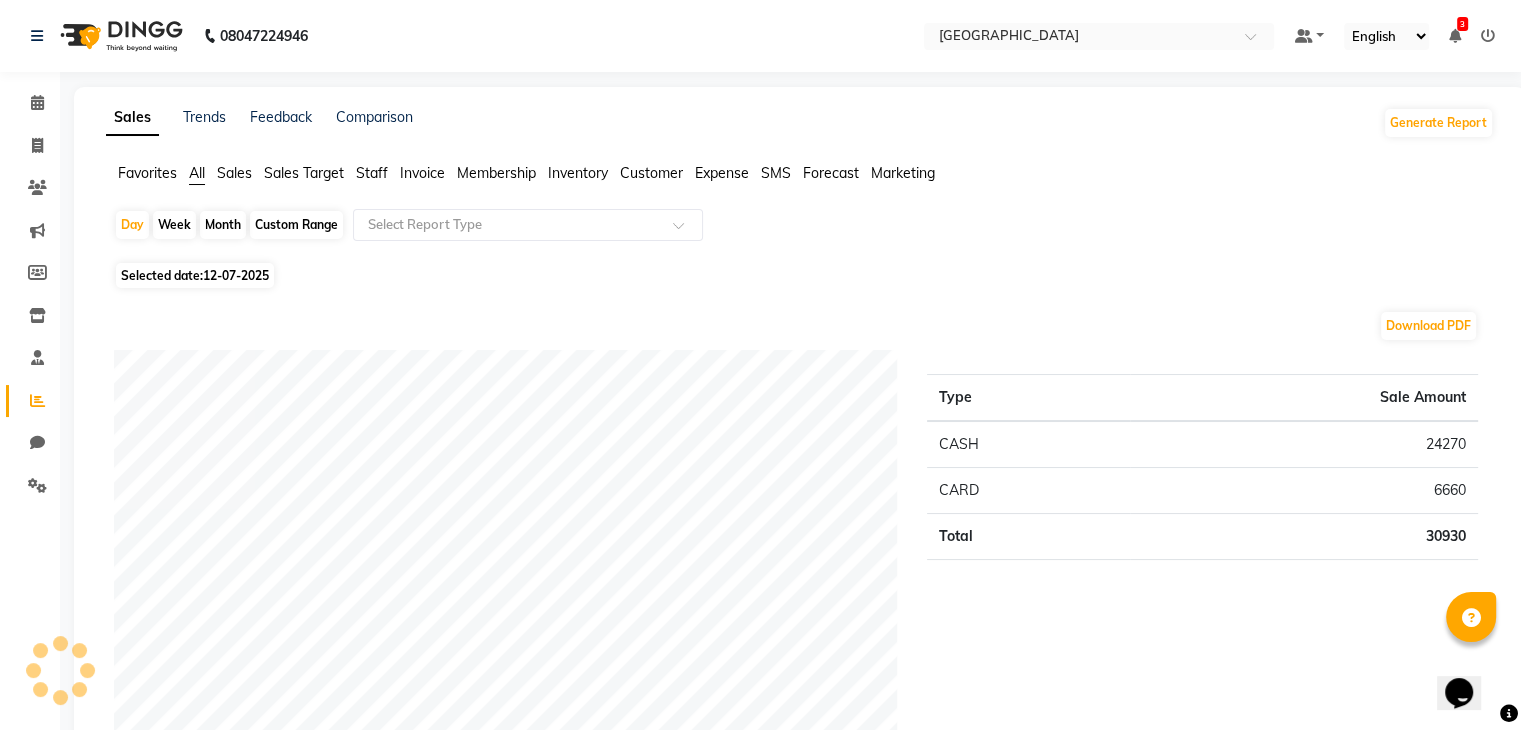 click on "Custom Range" 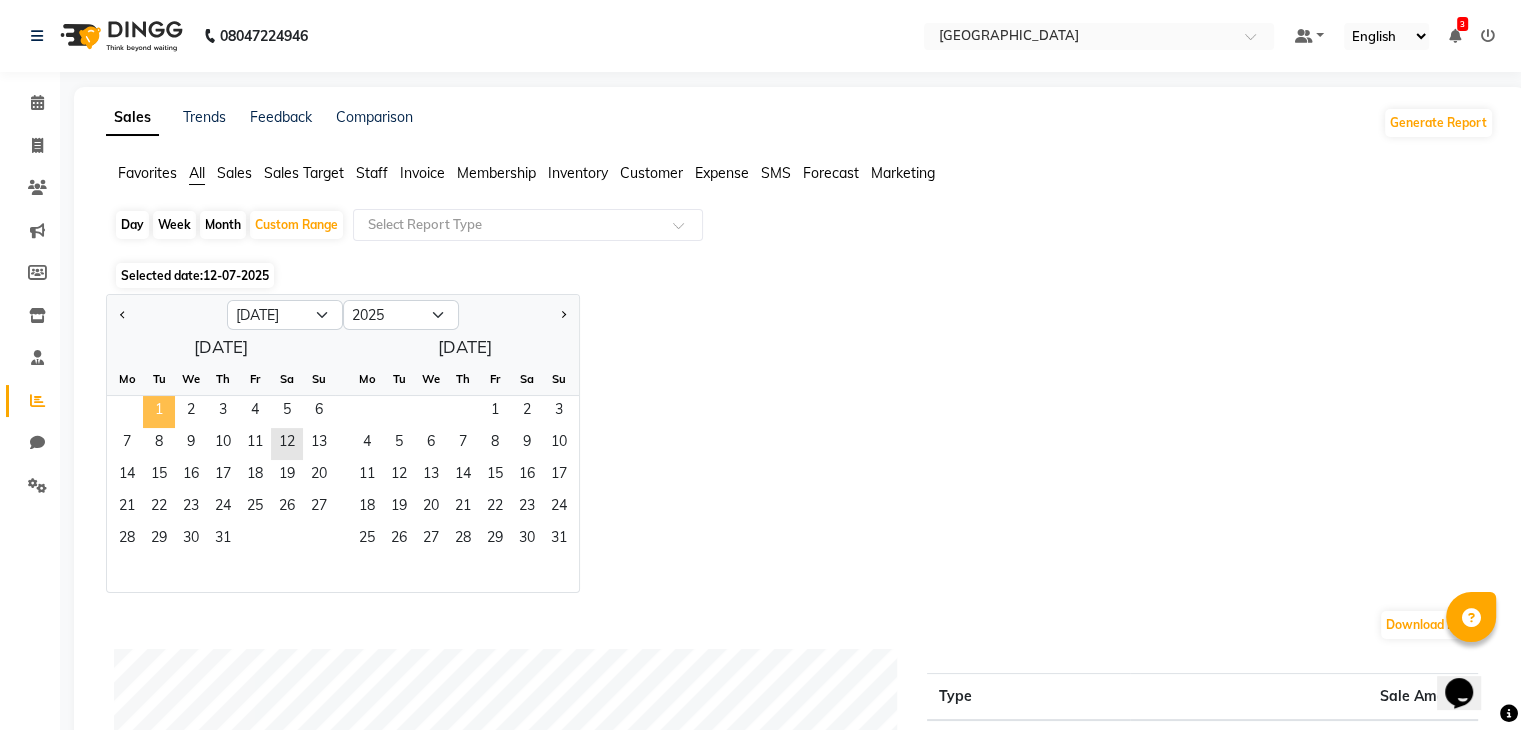 click on "1" 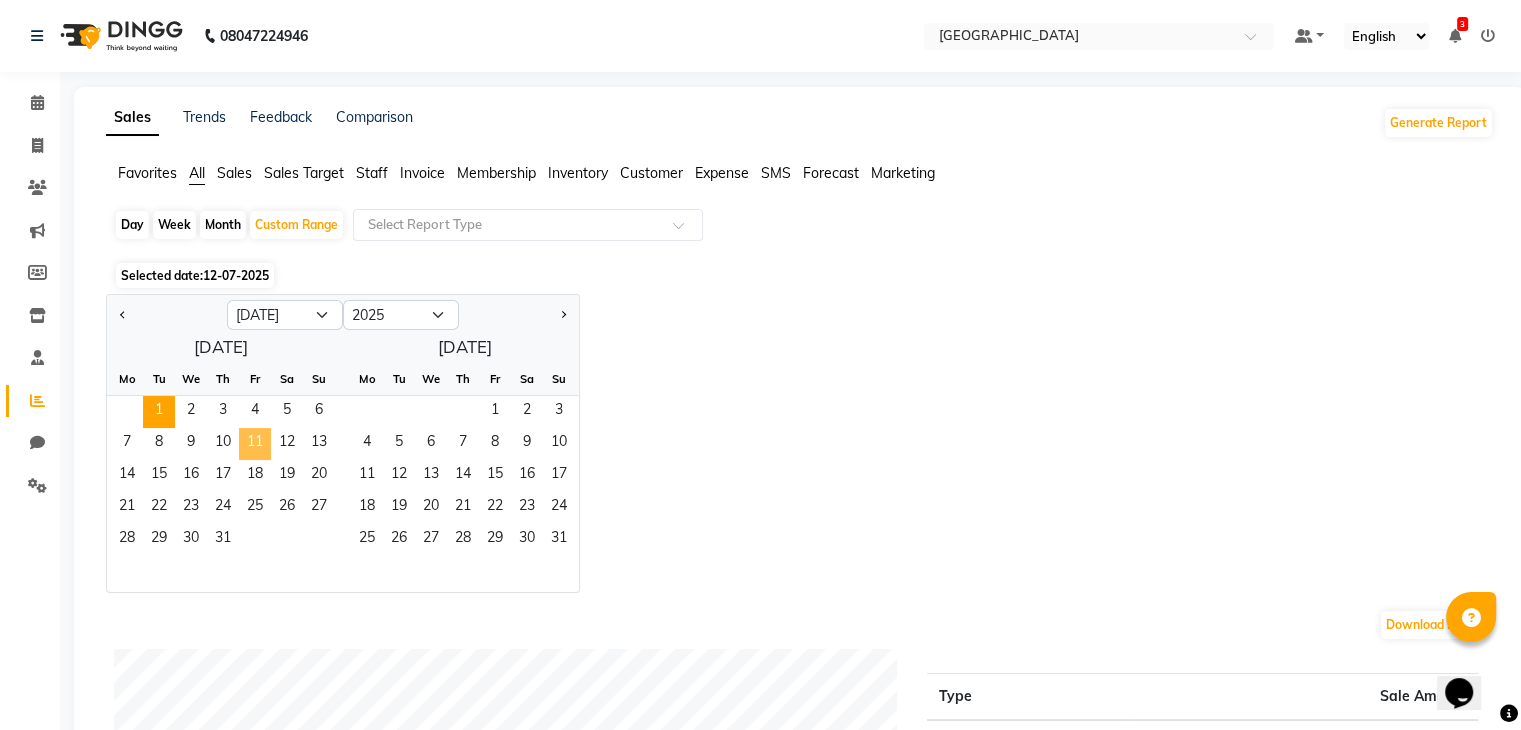 click on "11" 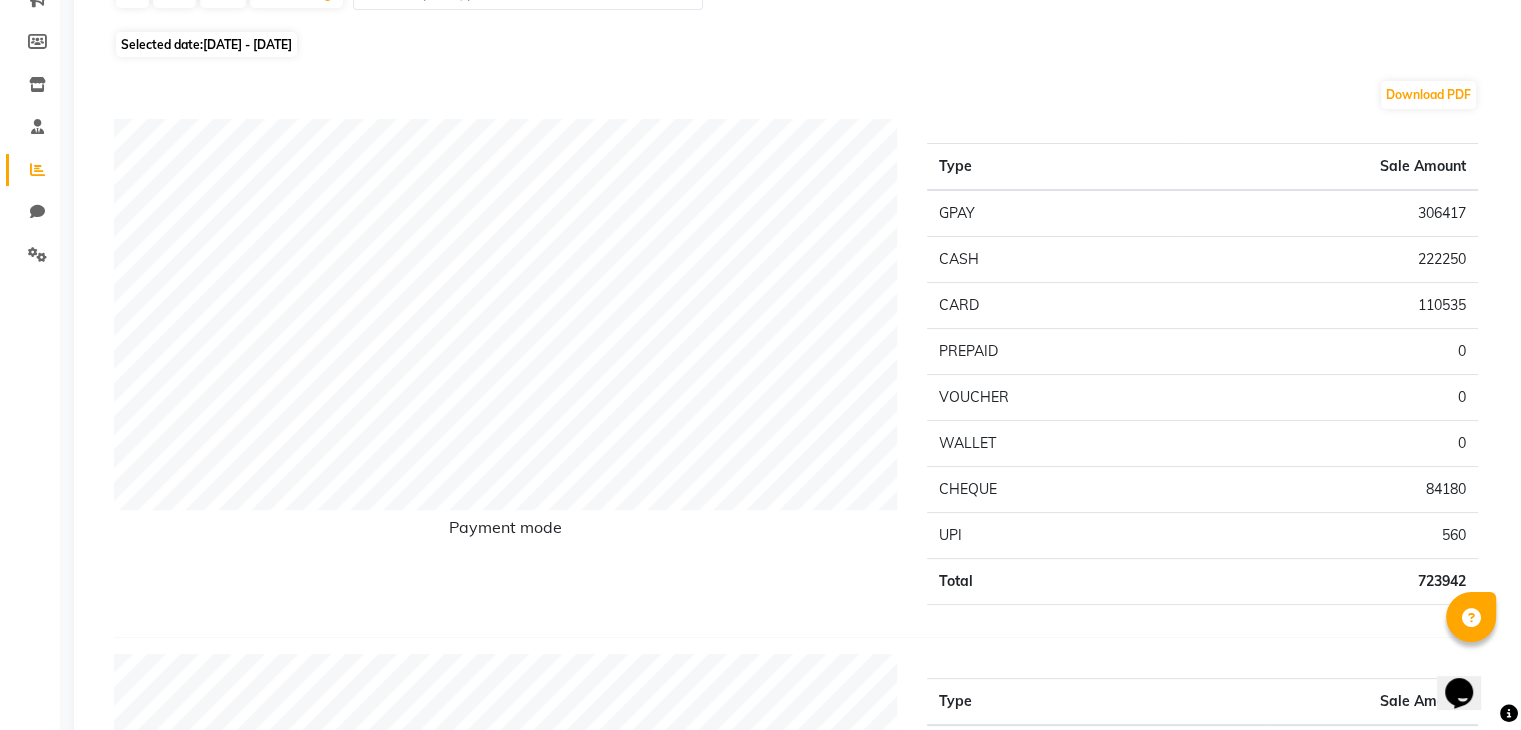 scroll, scrollTop: 0, scrollLeft: 0, axis: both 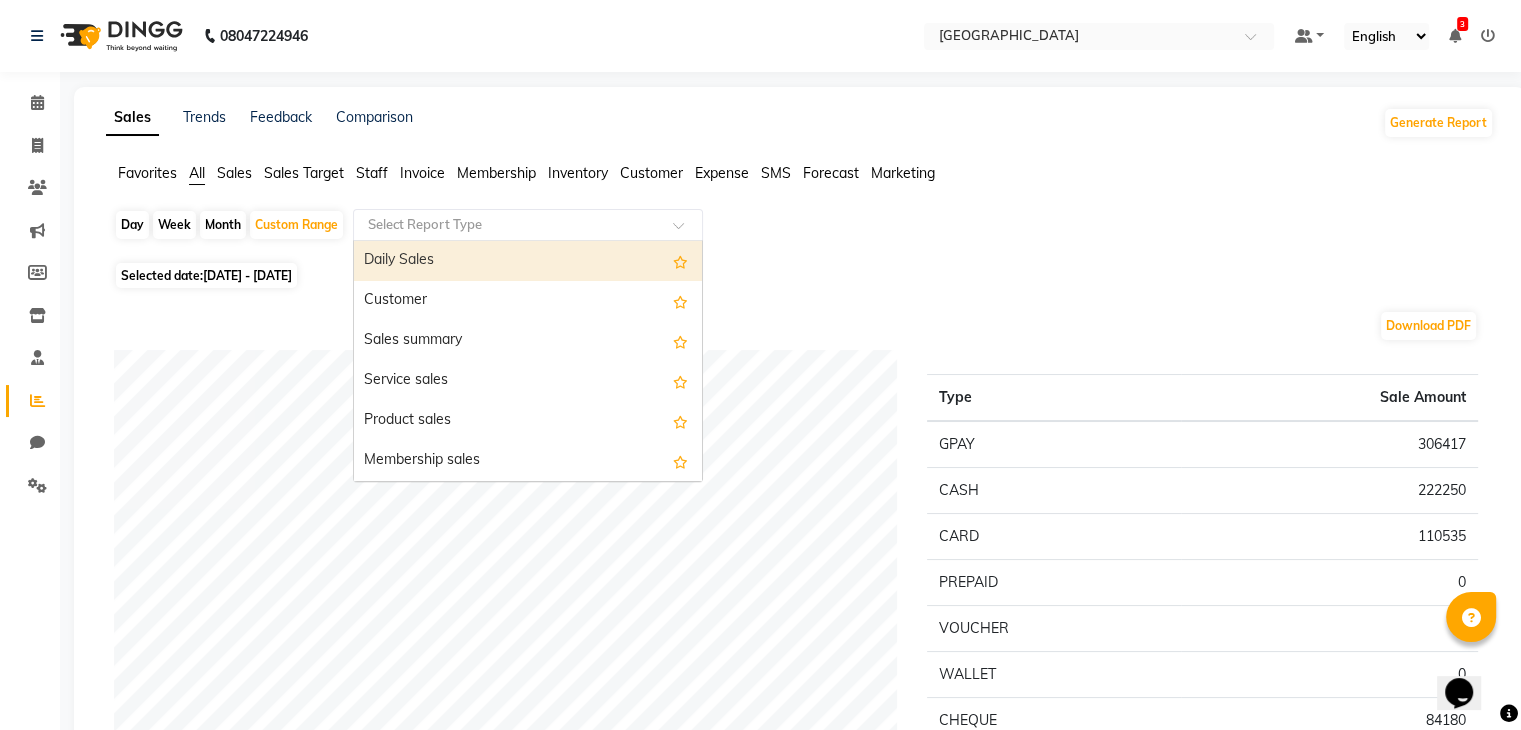 click 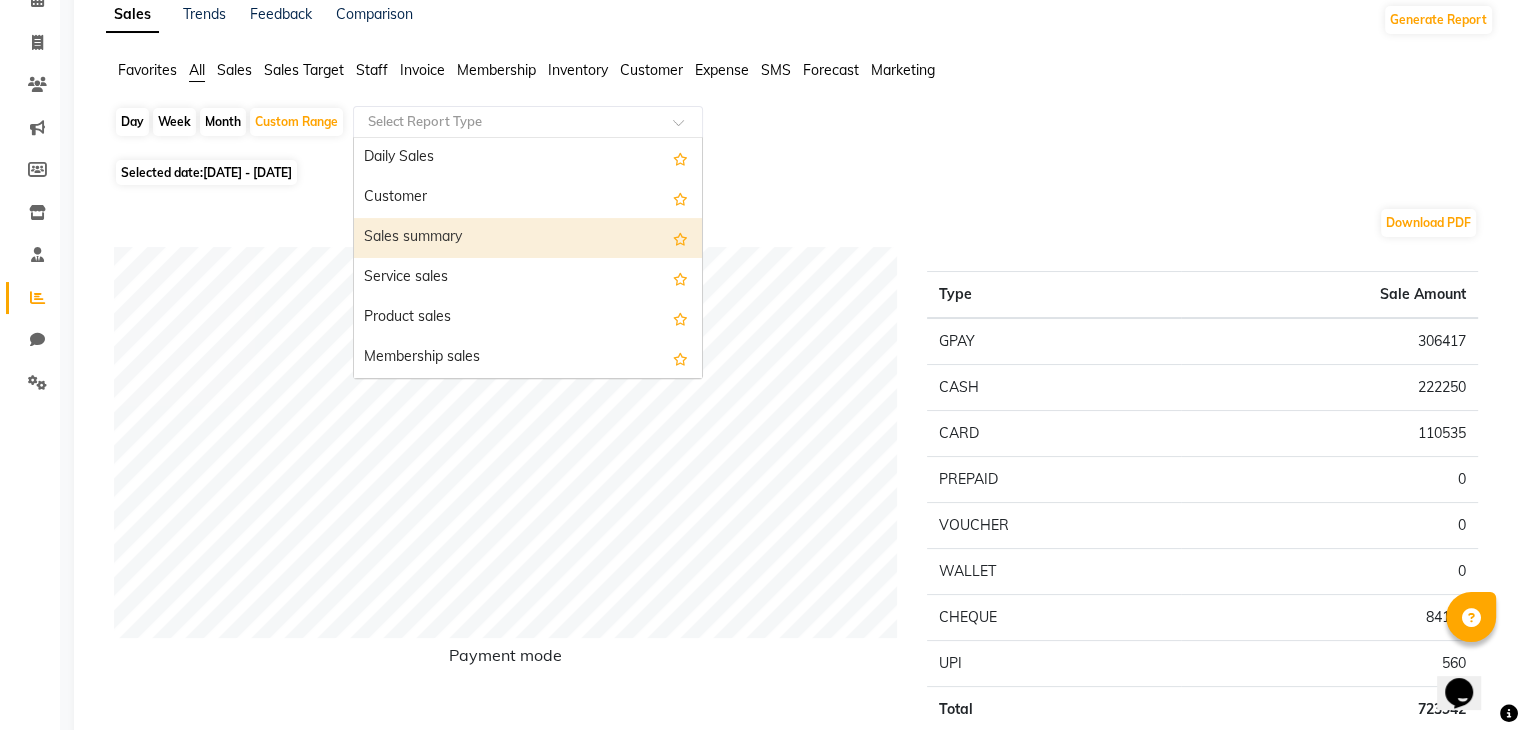 scroll, scrollTop: 102, scrollLeft: 0, axis: vertical 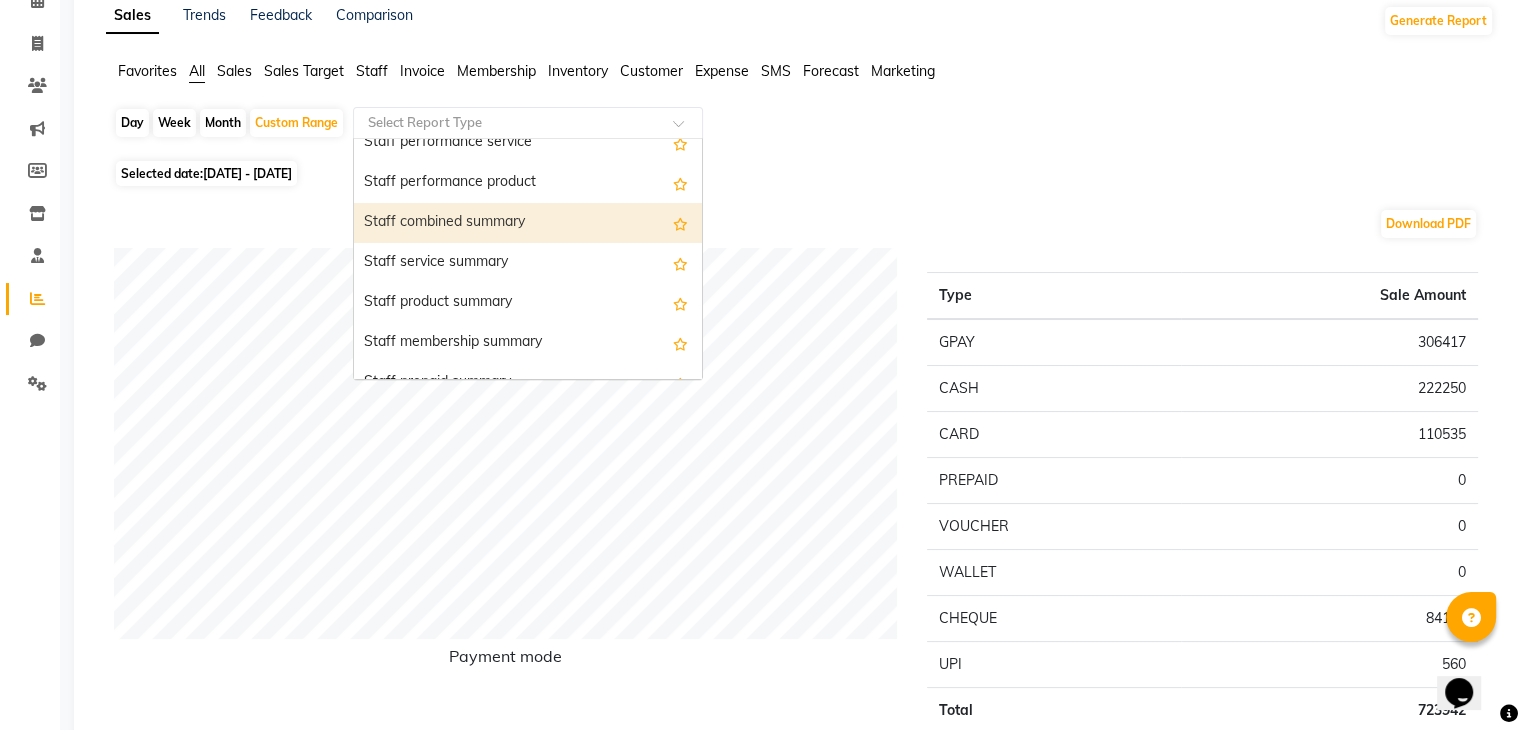 click on "Staff combined summary" at bounding box center (528, 223) 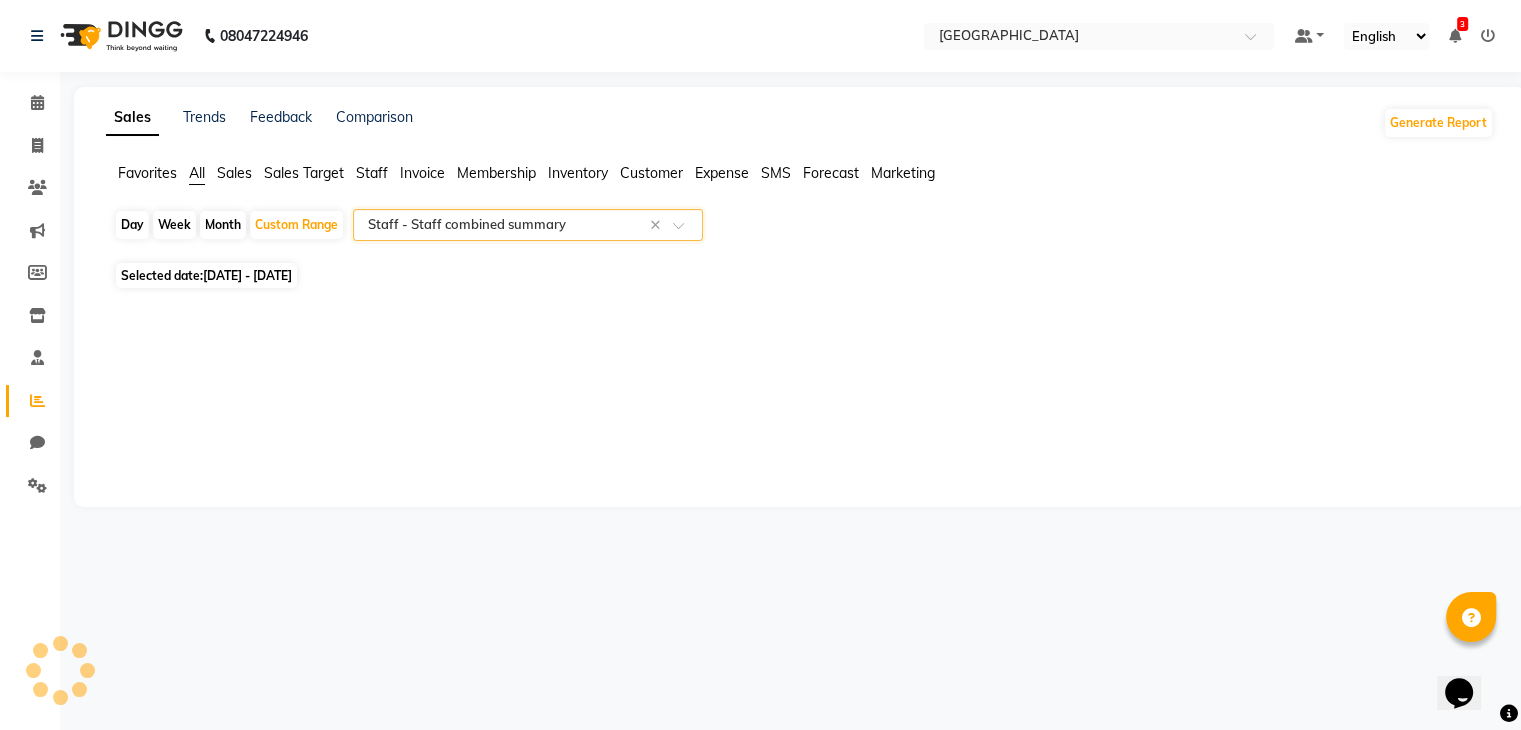 select on "full_report" 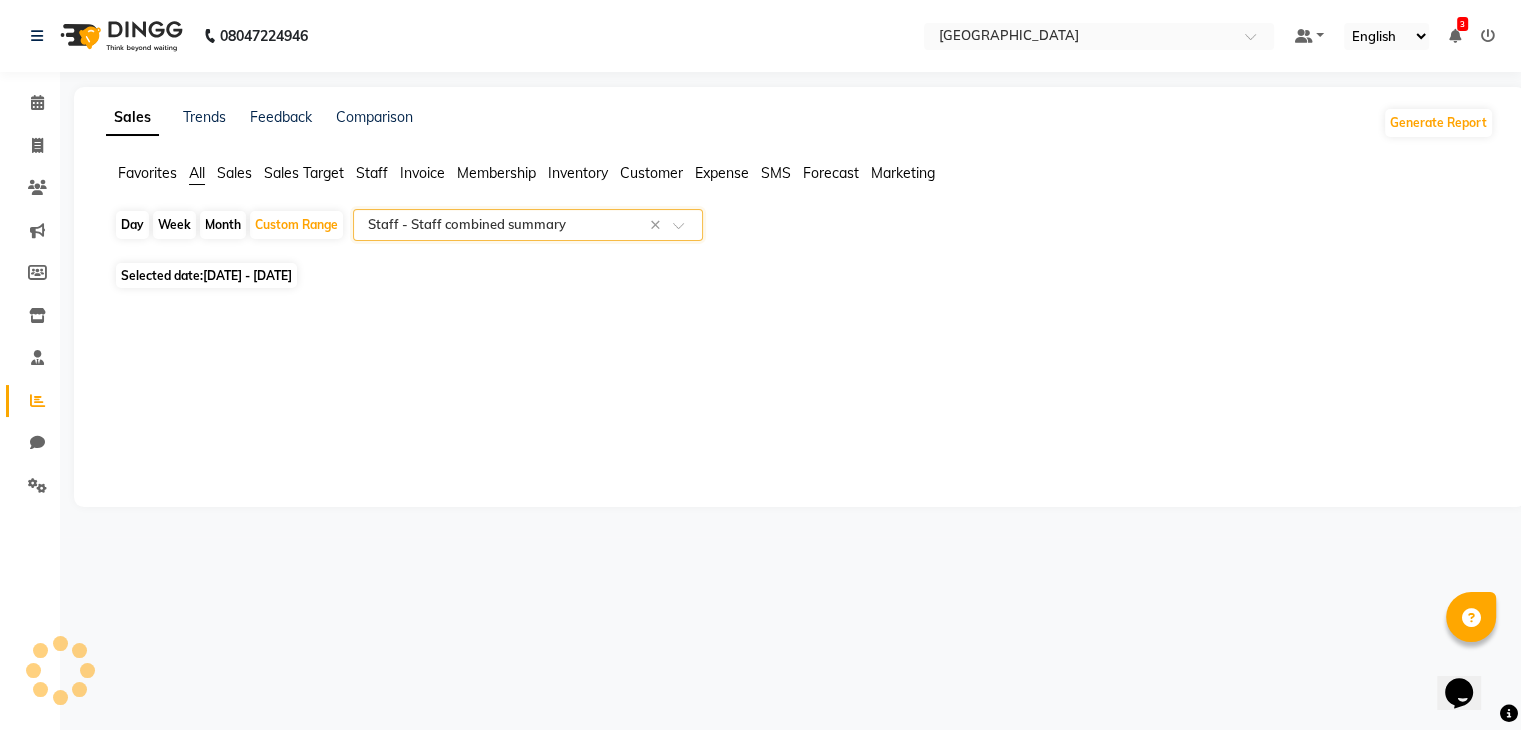 select on "csv" 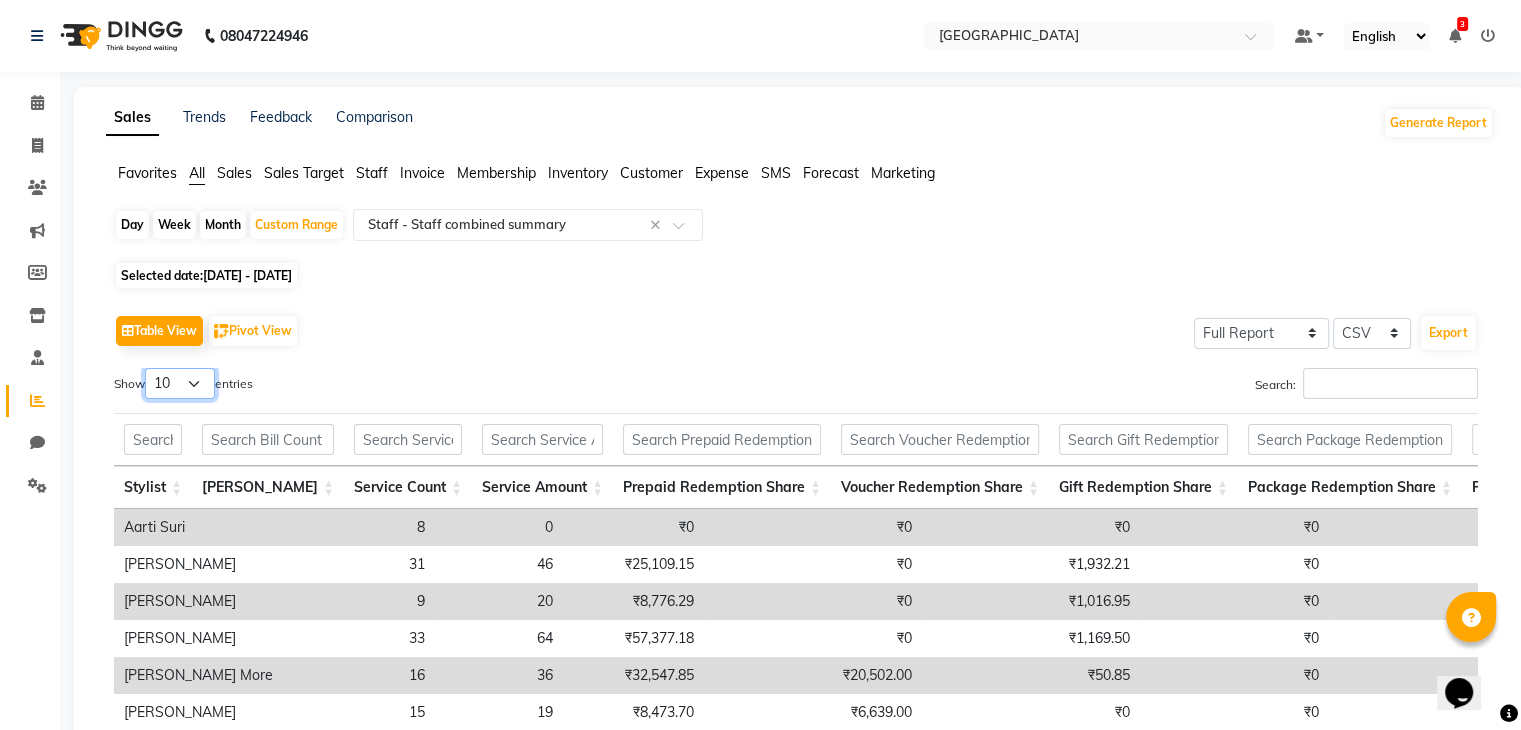 click on "10 25 50 100" at bounding box center [180, 383] 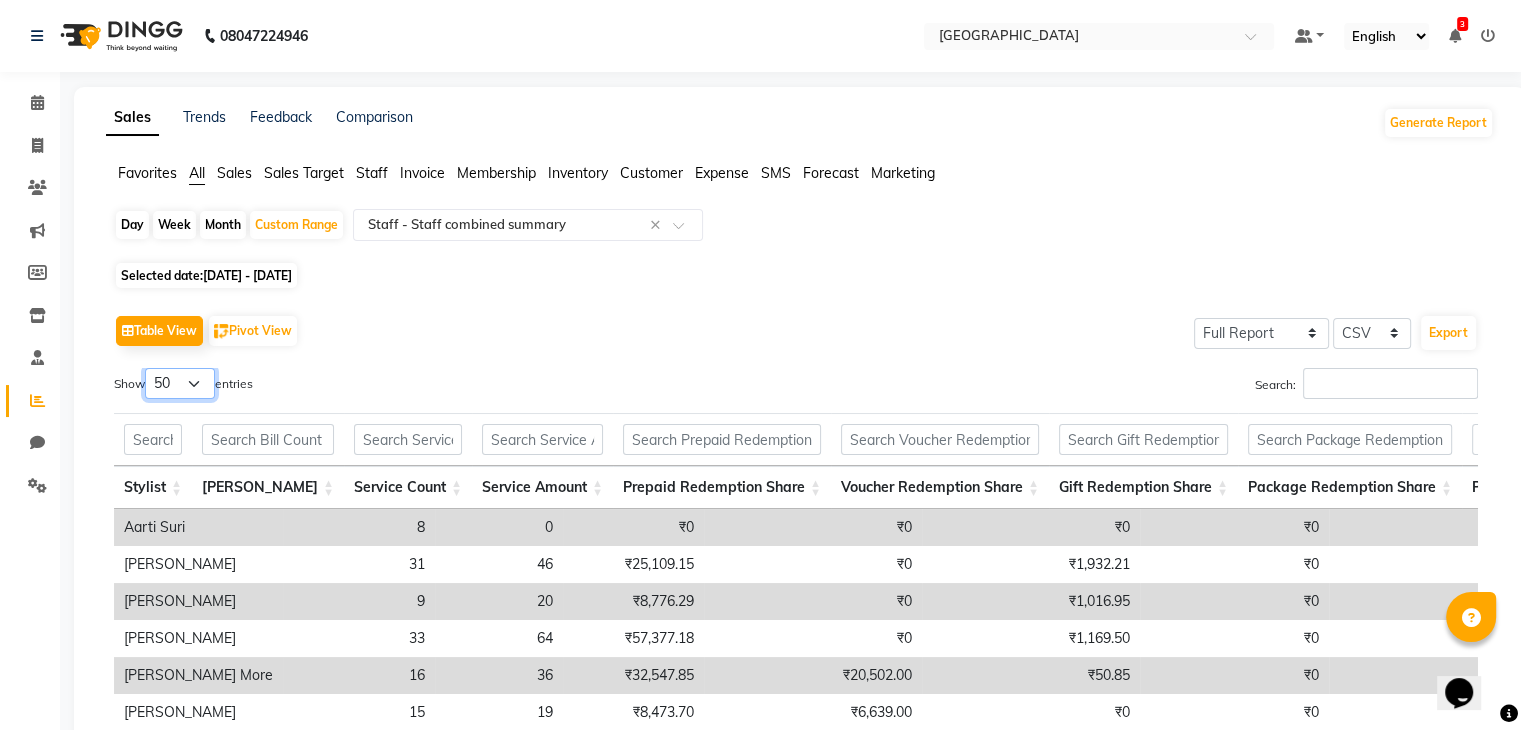 click on "10 25 50 100" at bounding box center (180, 383) 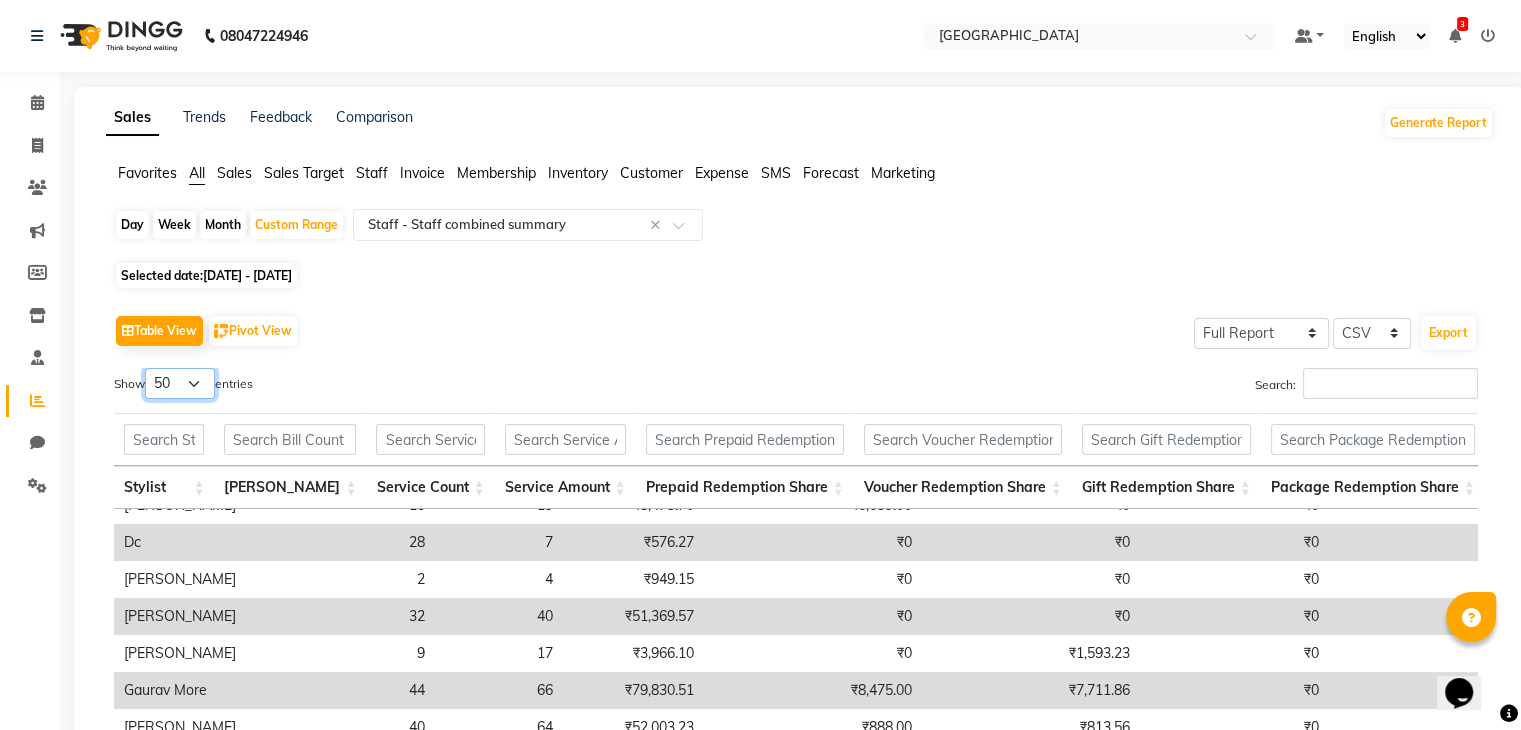 scroll, scrollTop: 208, scrollLeft: 0, axis: vertical 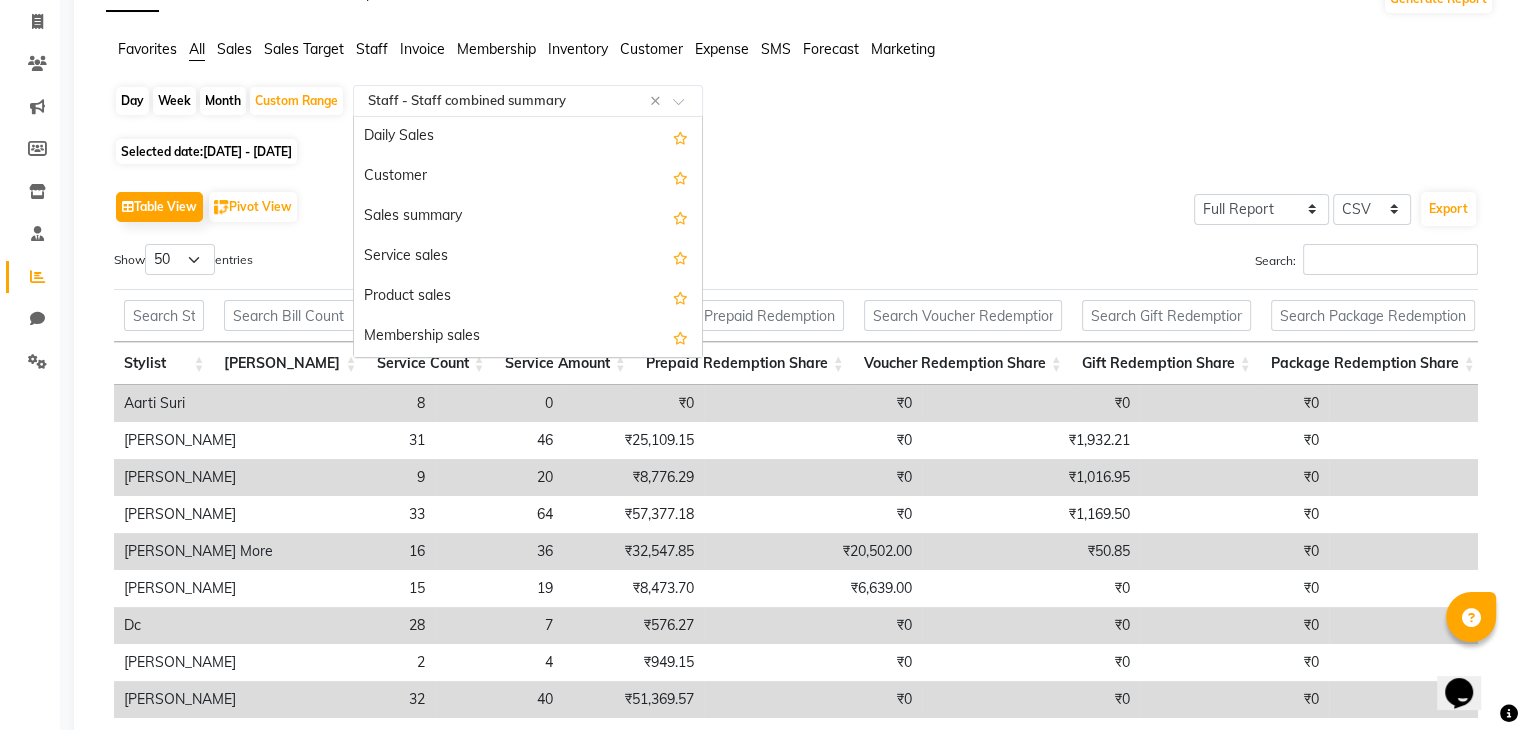 click 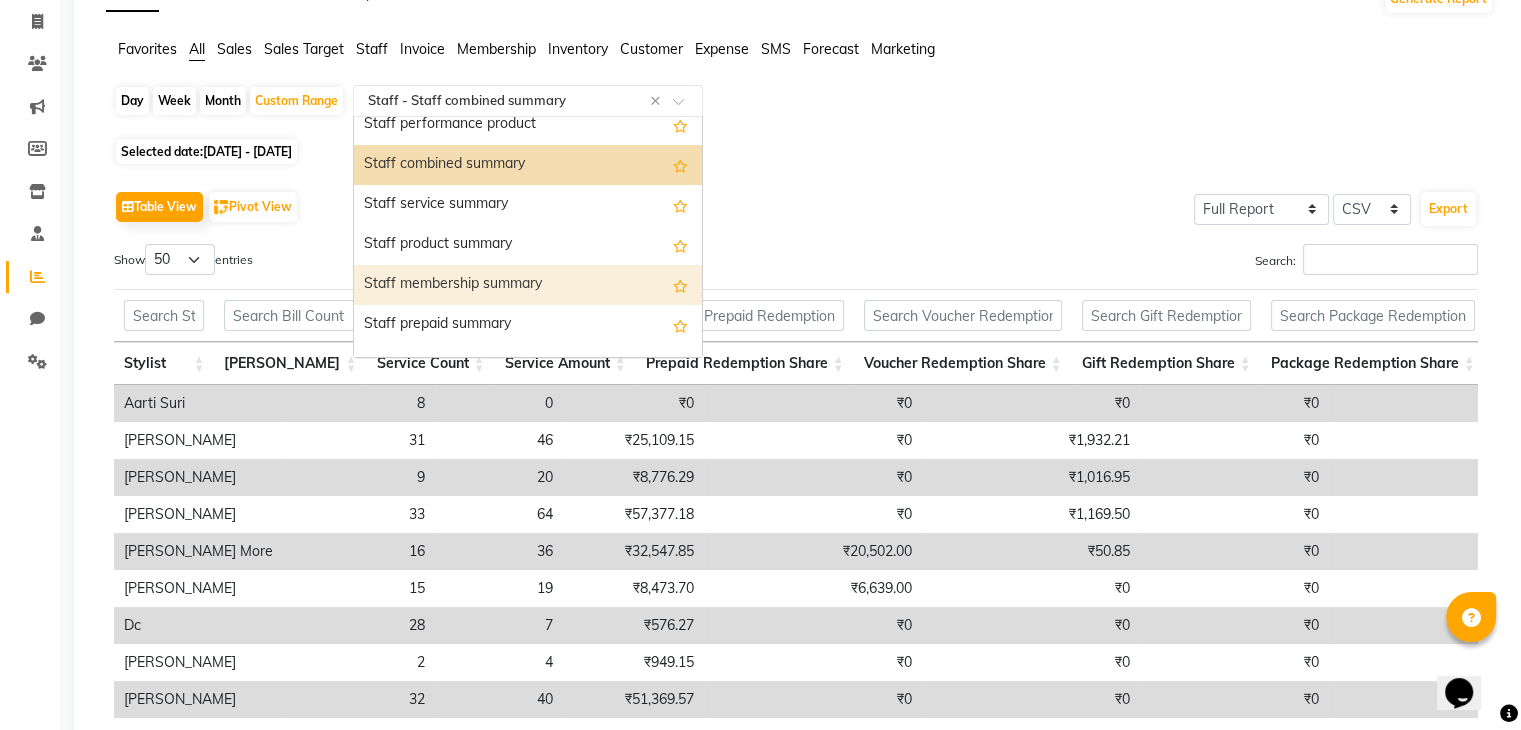scroll, scrollTop: 1115, scrollLeft: 0, axis: vertical 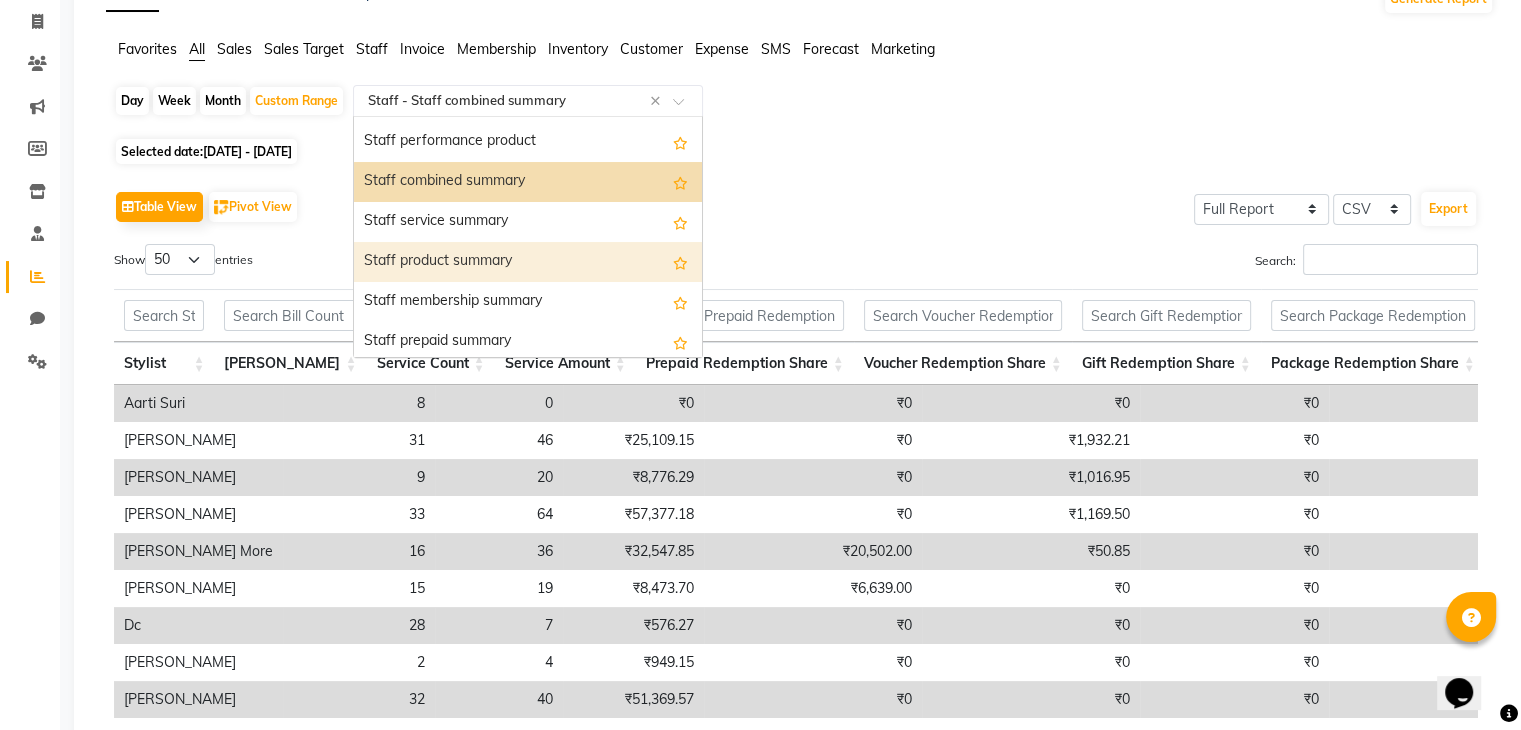click on "Staff product summary" at bounding box center (528, 262) 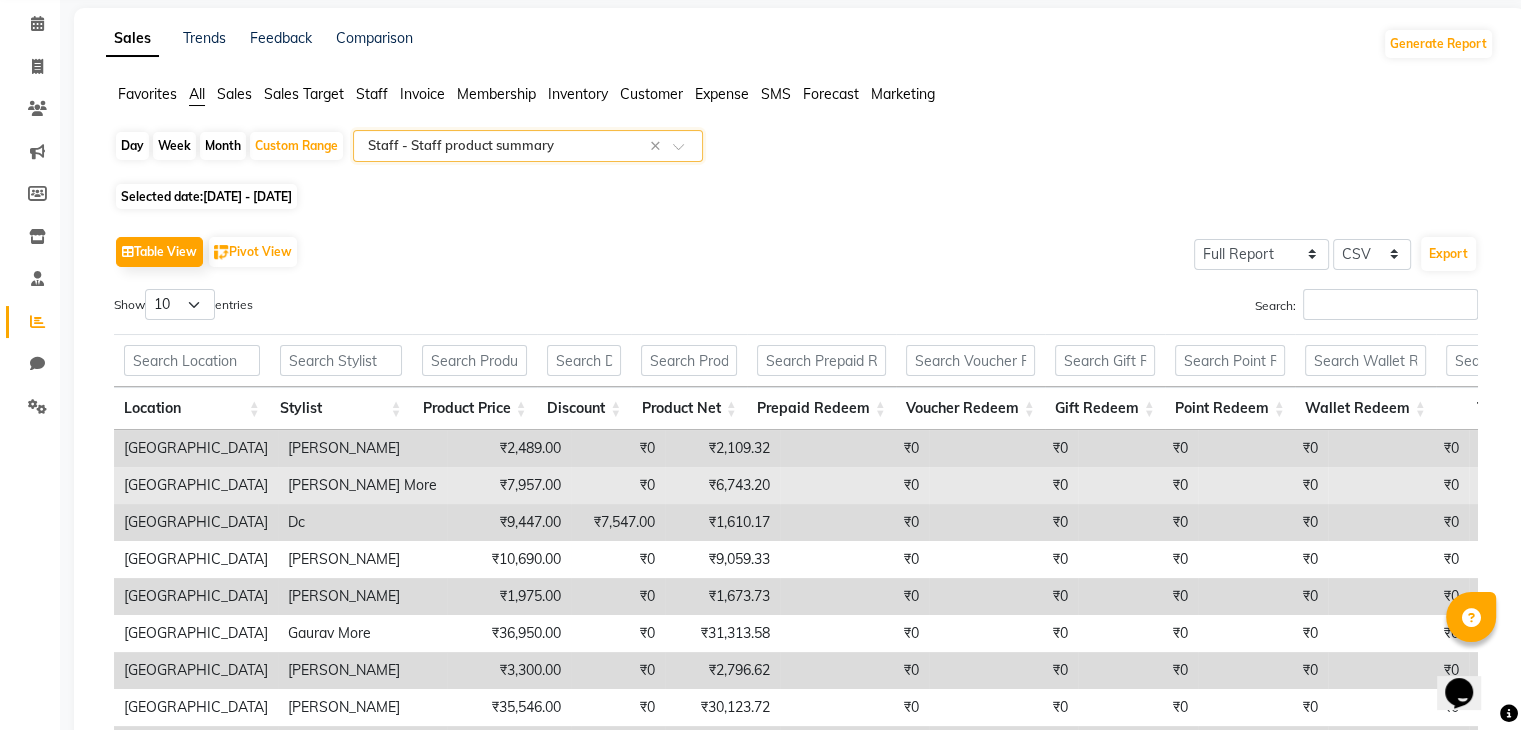 scroll, scrollTop: 78, scrollLeft: 0, axis: vertical 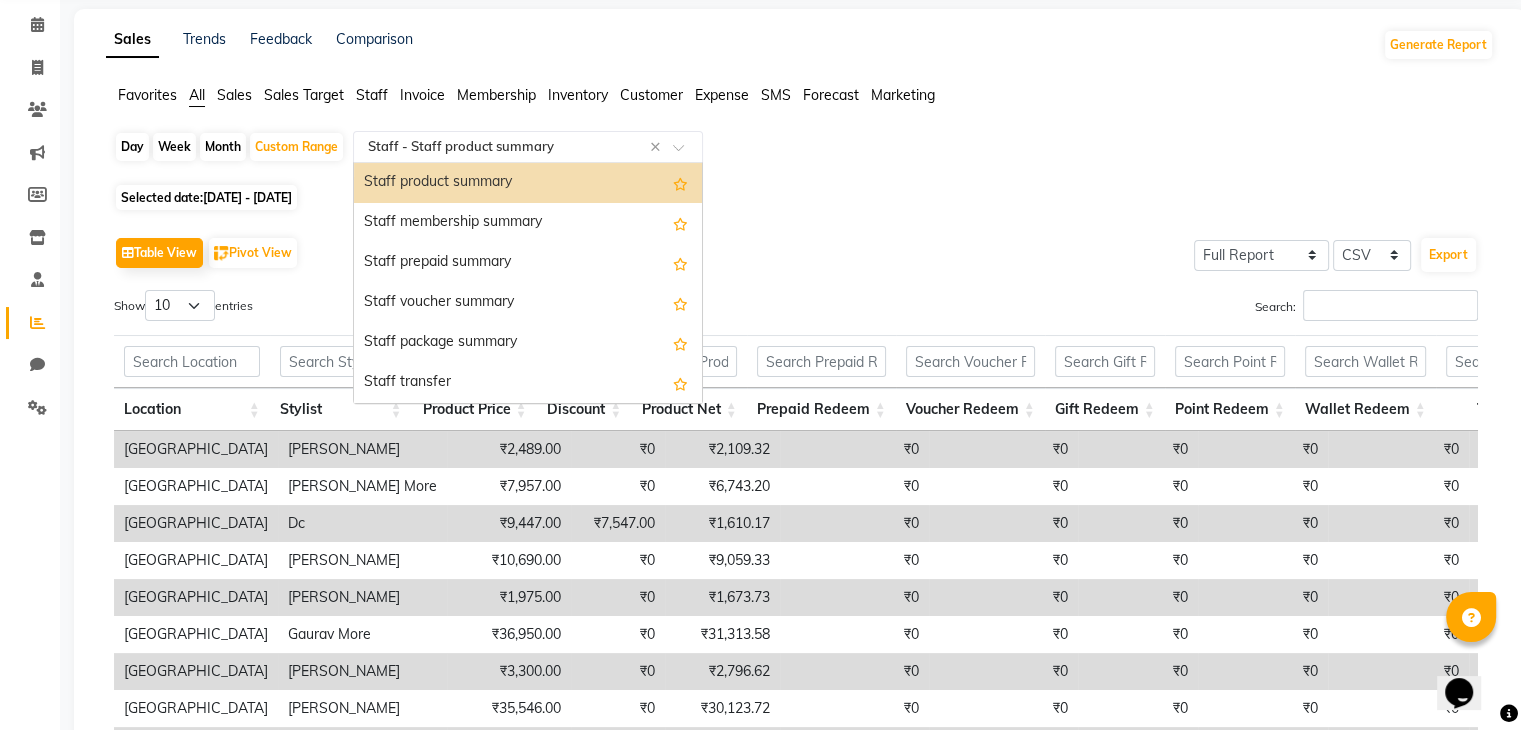 click on "Select Report Type × Staff -  Staff product summary ×" 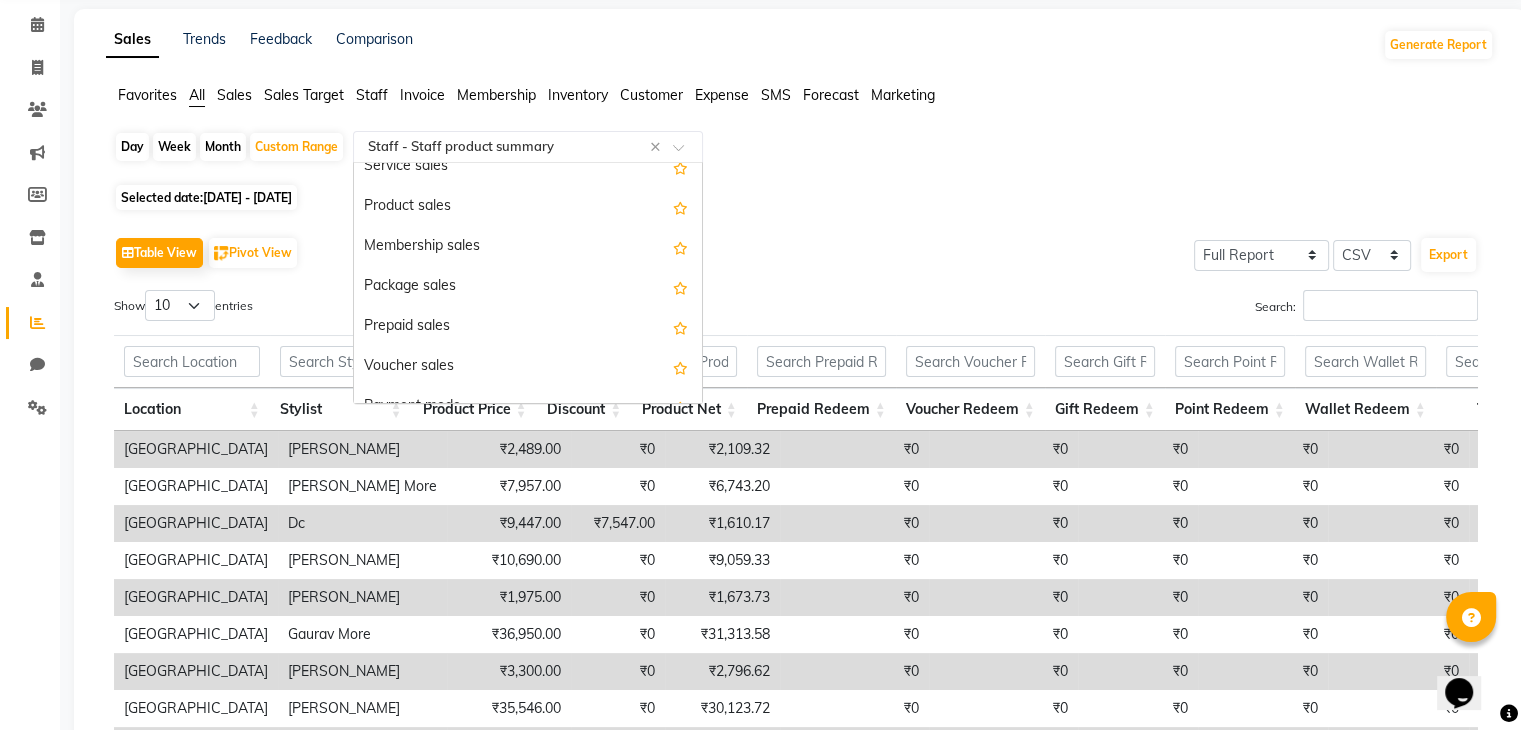 scroll, scrollTop: 124, scrollLeft: 0, axis: vertical 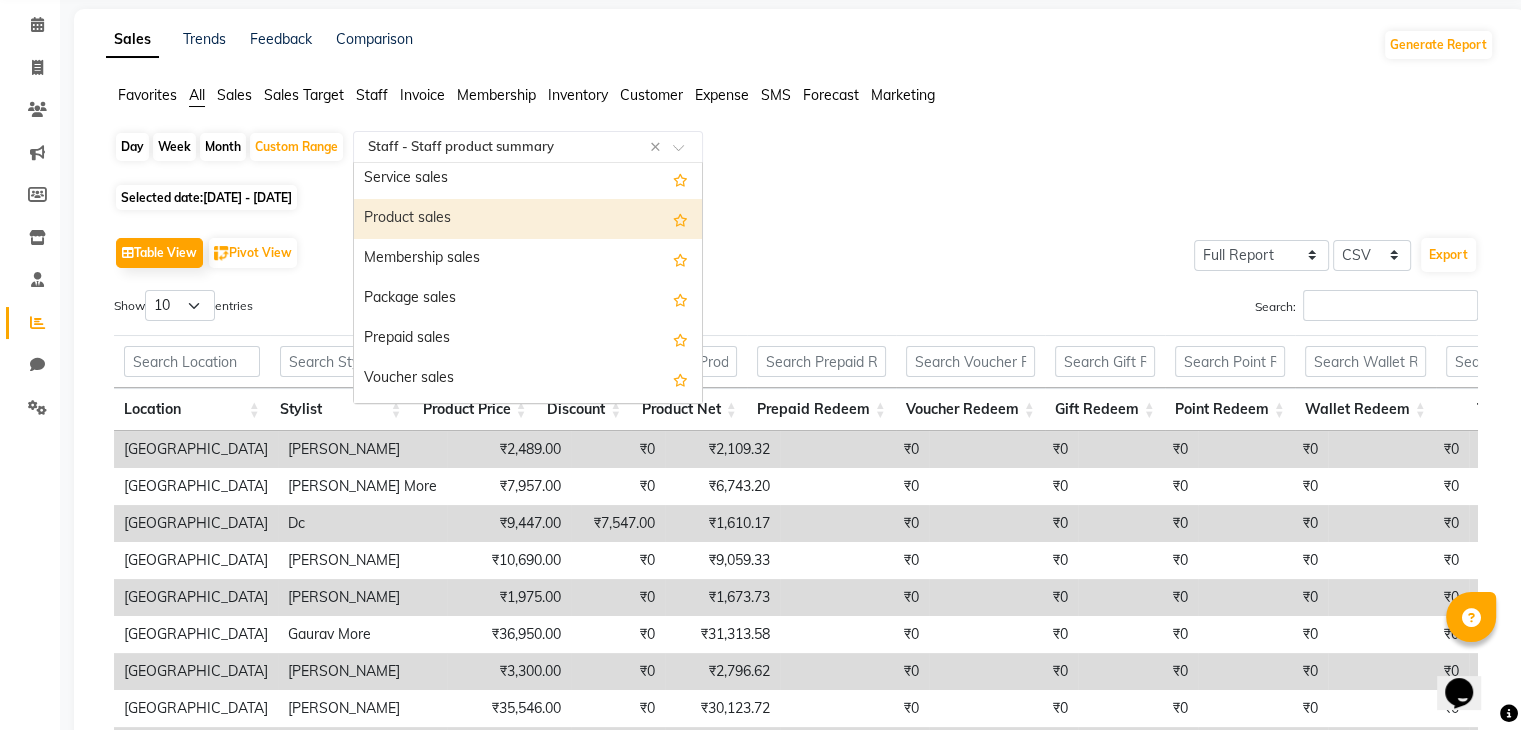 click on "Product sales" at bounding box center (528, 219) 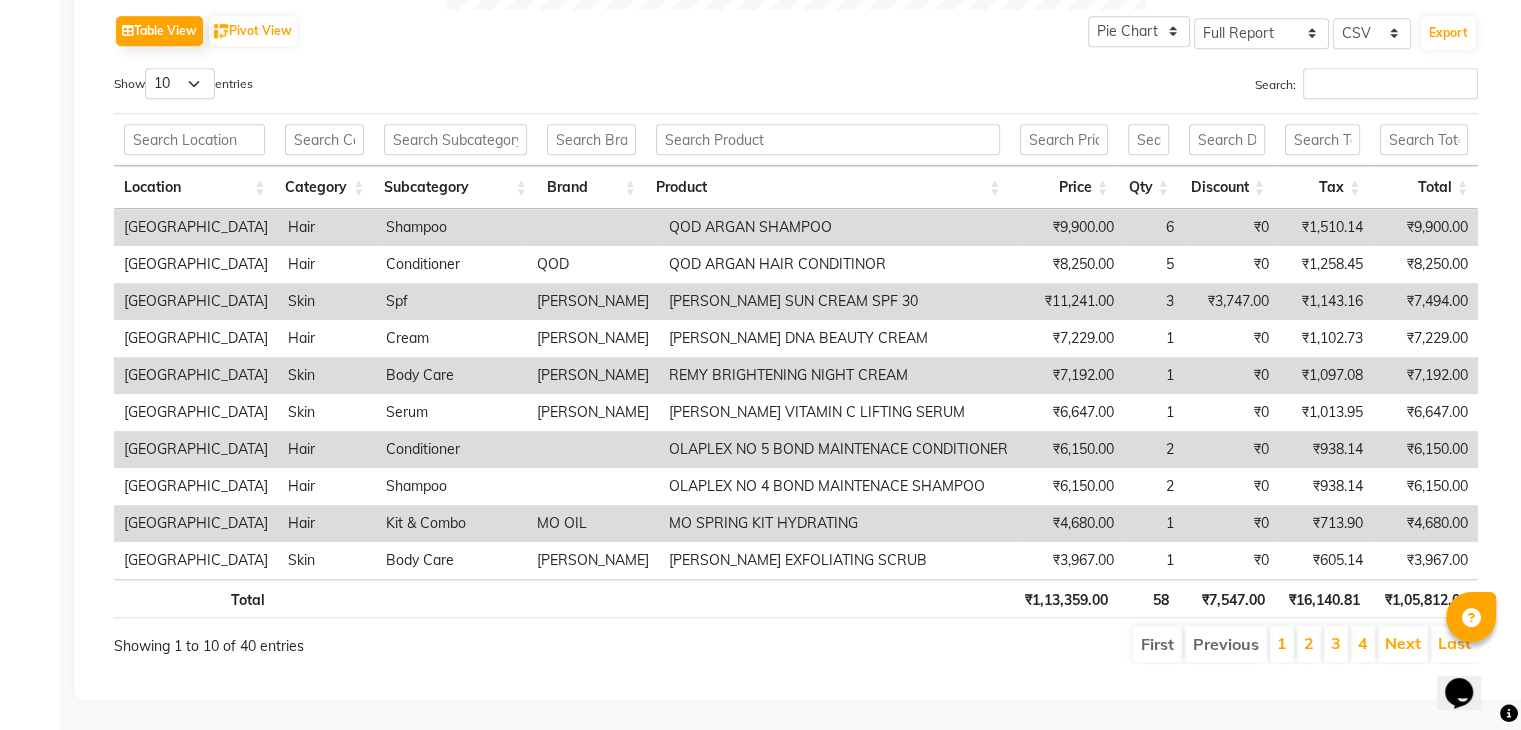 scroll, scrollTop: 1037, scrollLeft: 0, axis: vertical 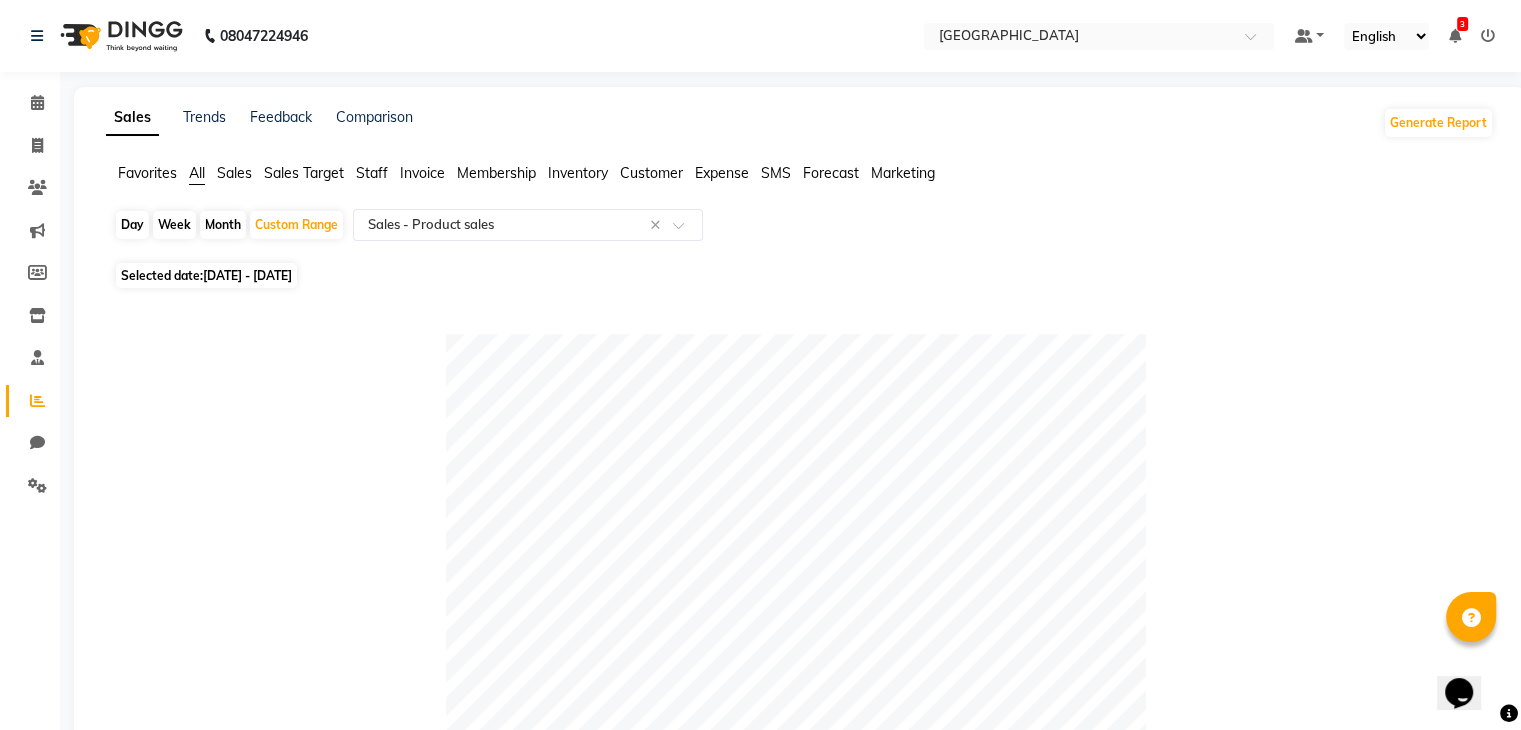 drag, startPoint x: 427, startPoint y: 236, endPoint x: 262, endPoint y: 465, distance: 282.25165 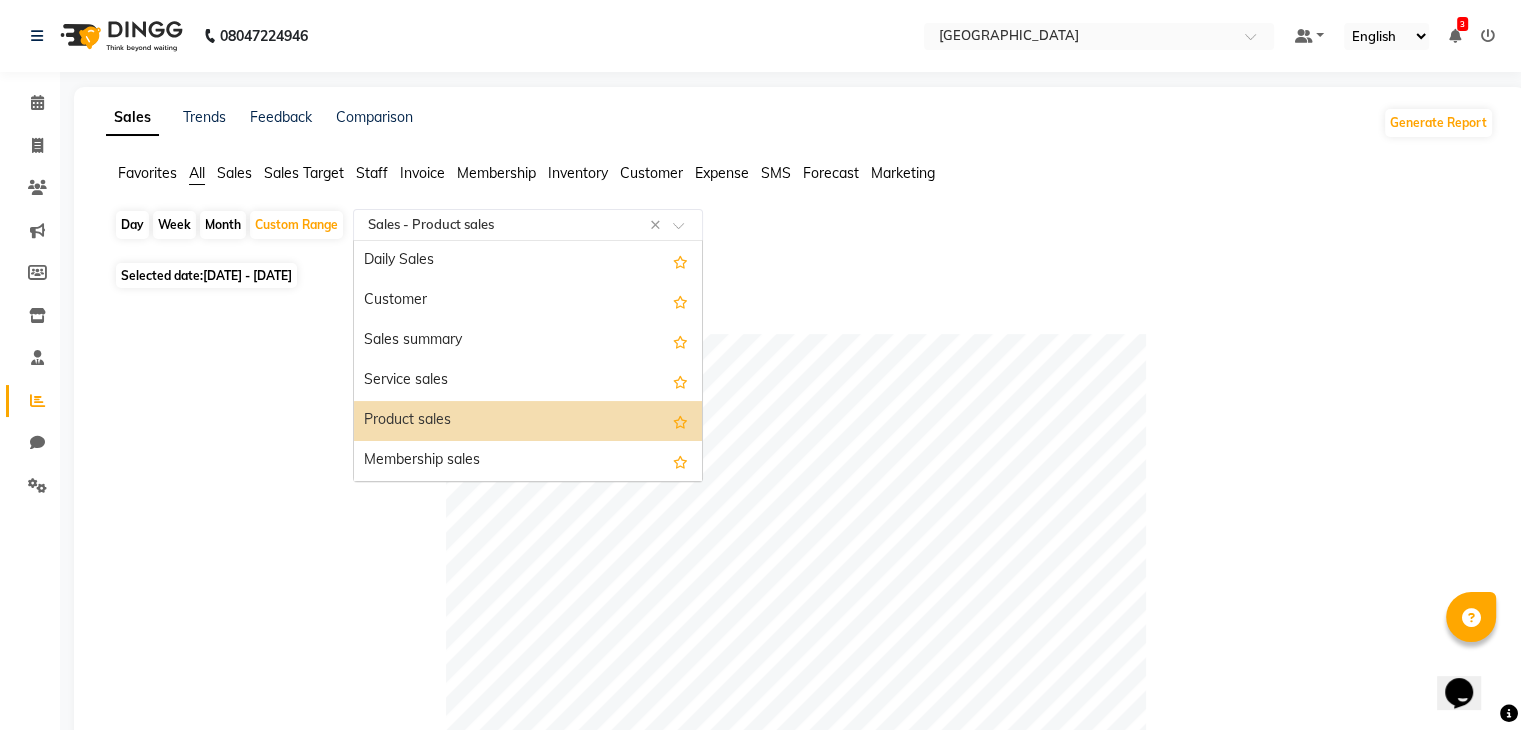 click on "Select Report Type × Sales -  Product sales ×" 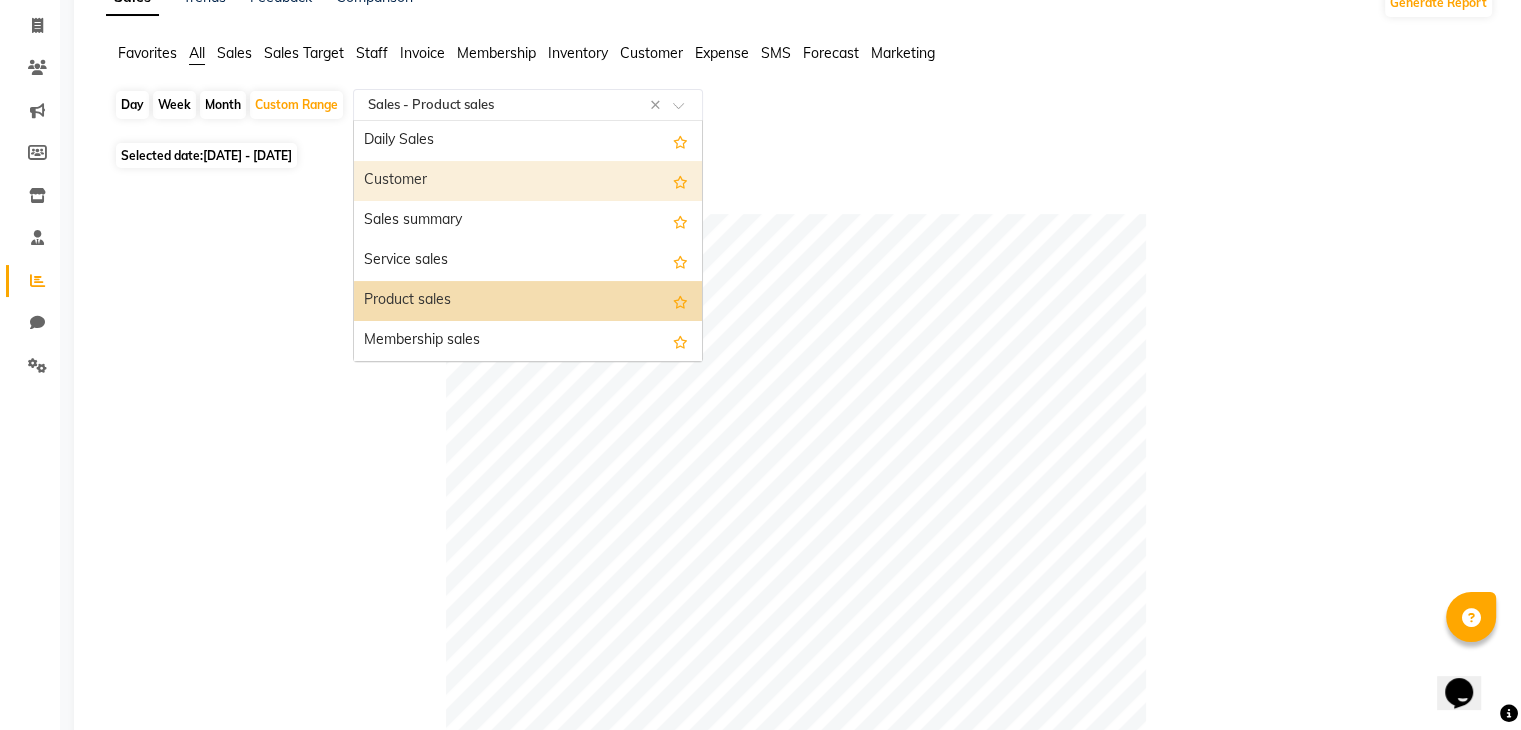scroll, scrollTop: 124, scrollLeft: 0, axis: vertical 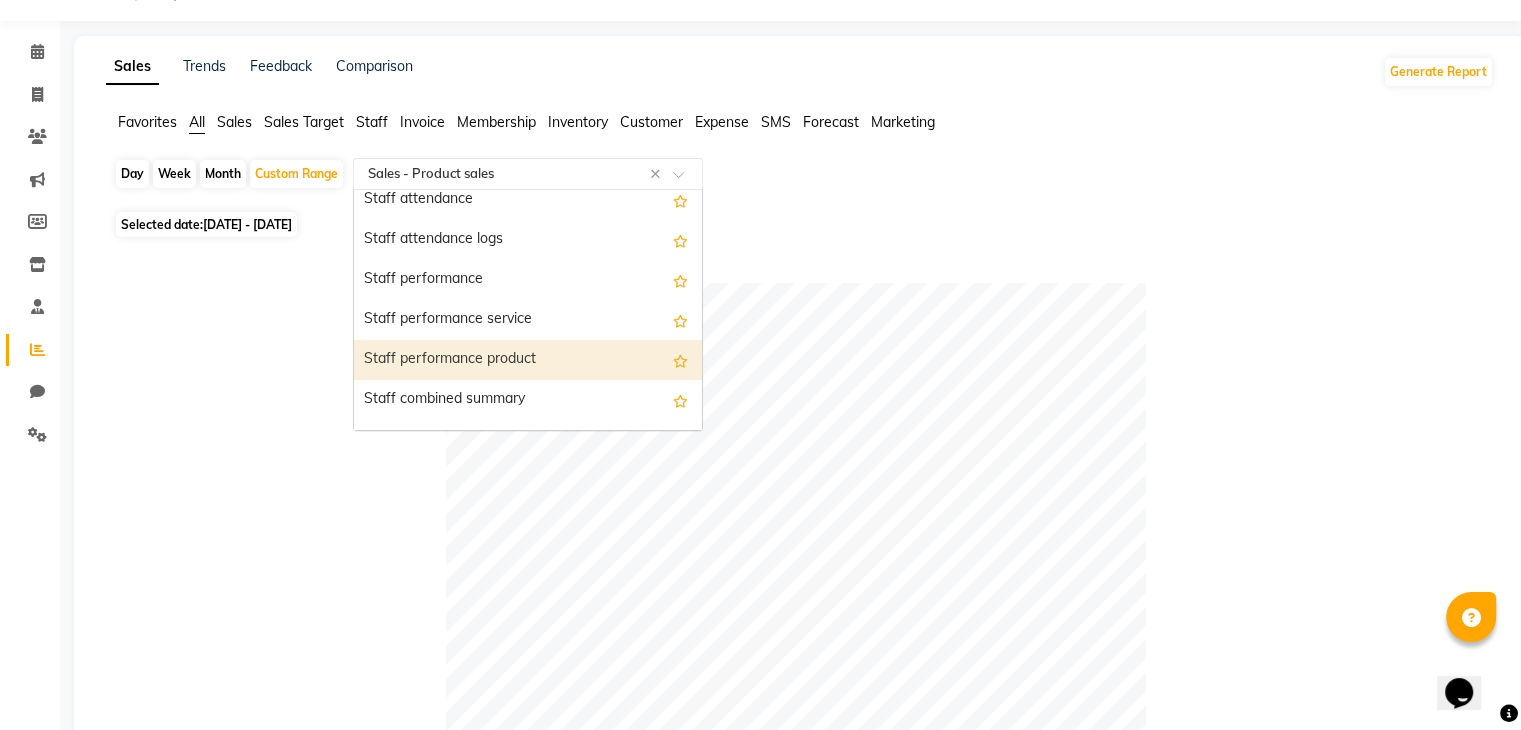 click on "Staff performance product" at bounding box center (528, 360) 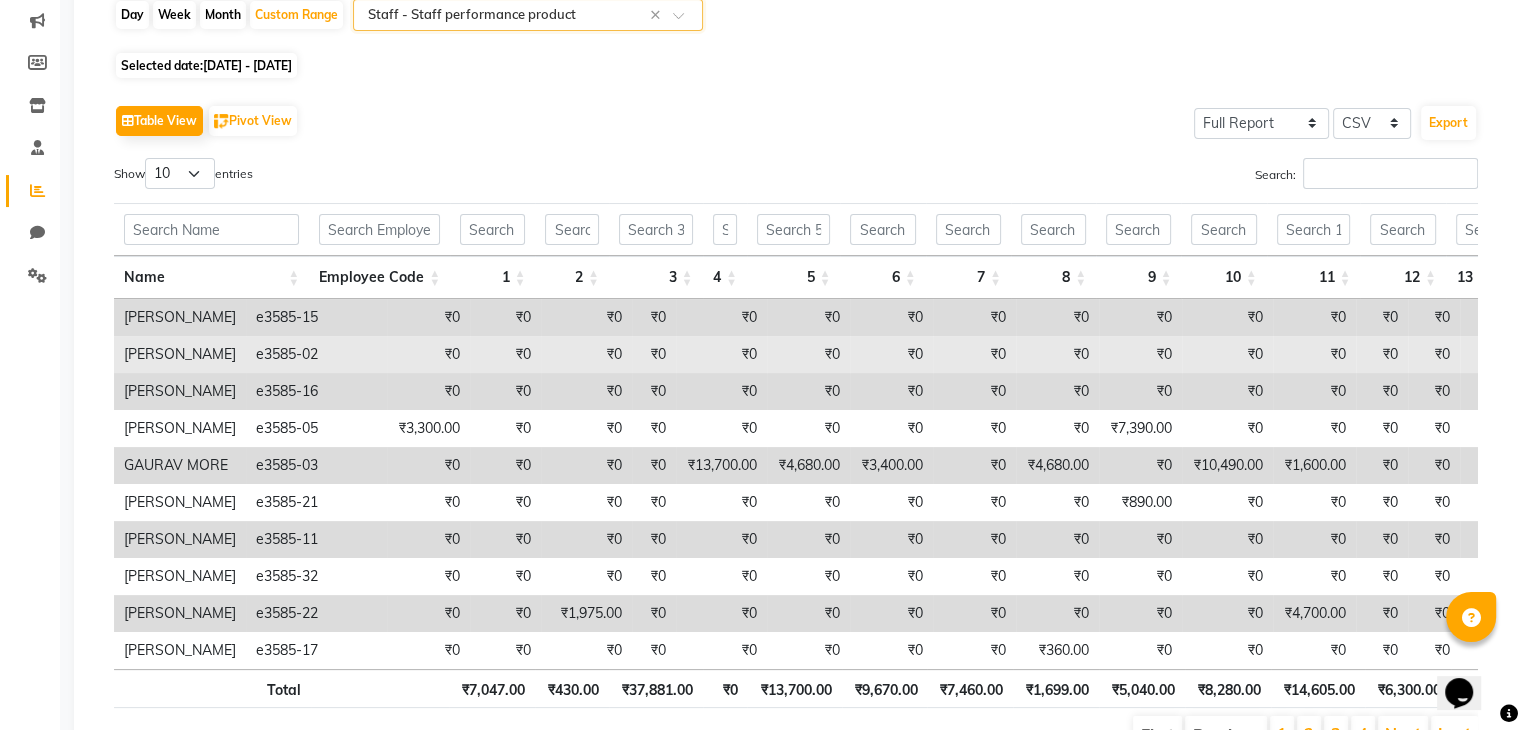 scroll, scrollTop: 0, scrollLeft: 0, axis: both 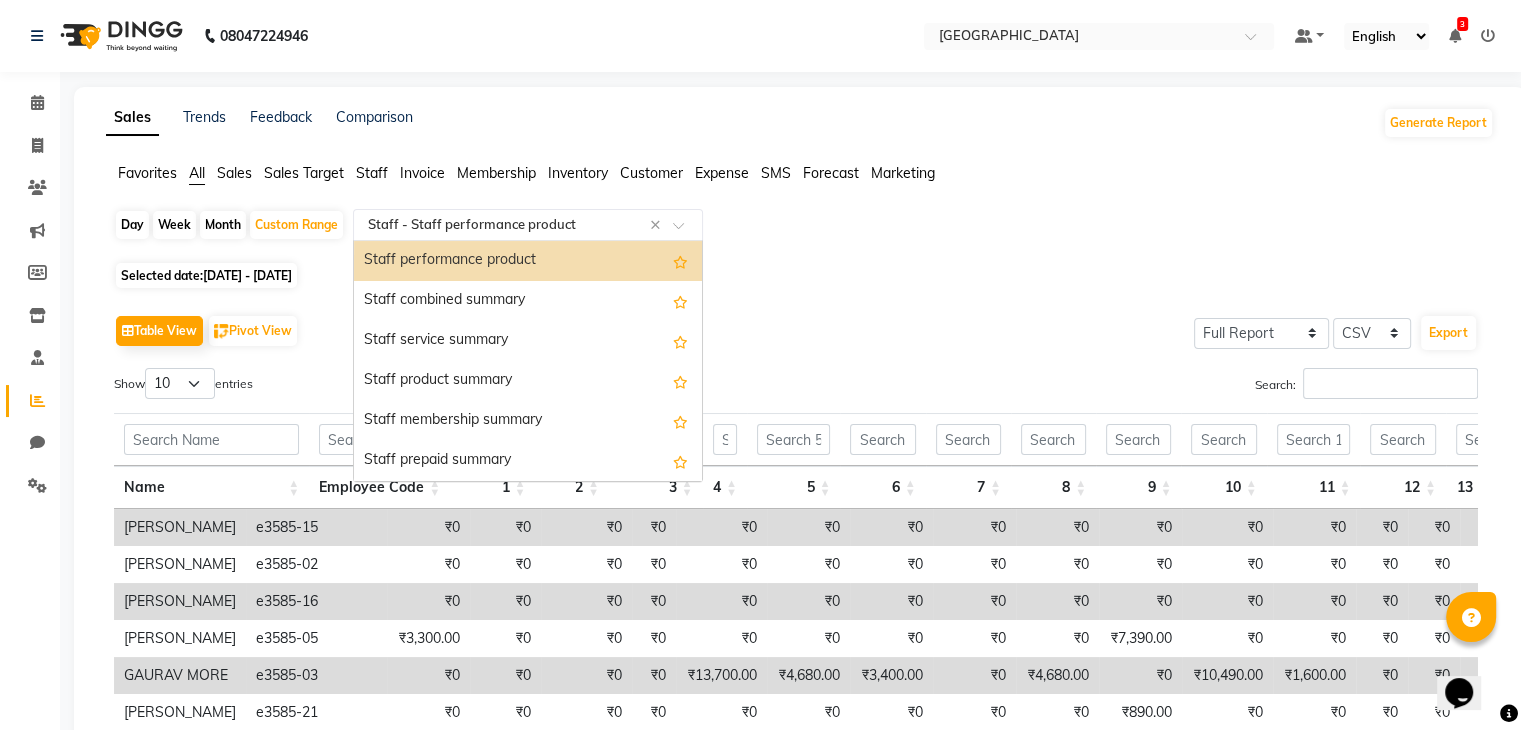 click 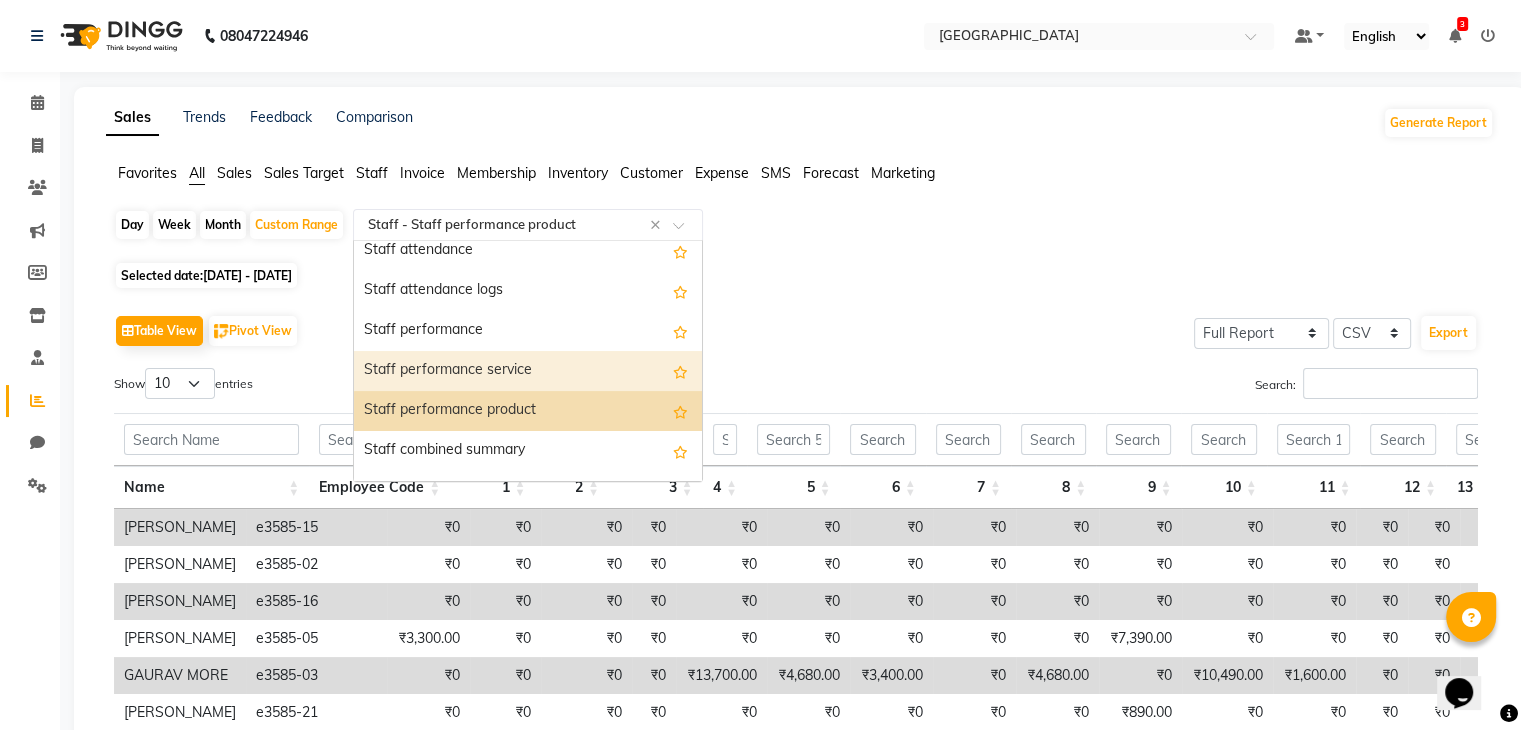 scroll, scrollTop: 972, scrollLeft: 0, axis: vertical 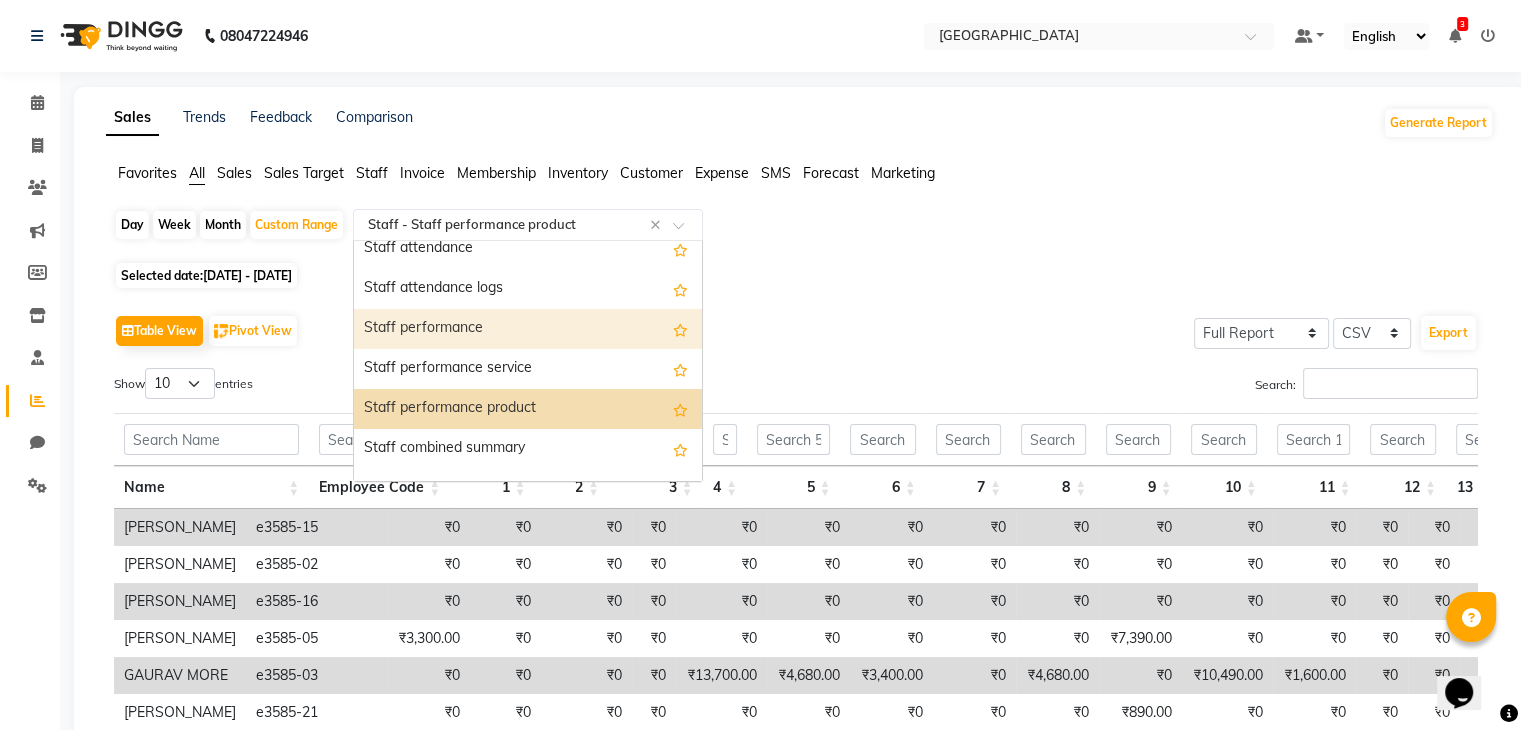 click on "Staff performance" at bounding box center (528, 329) 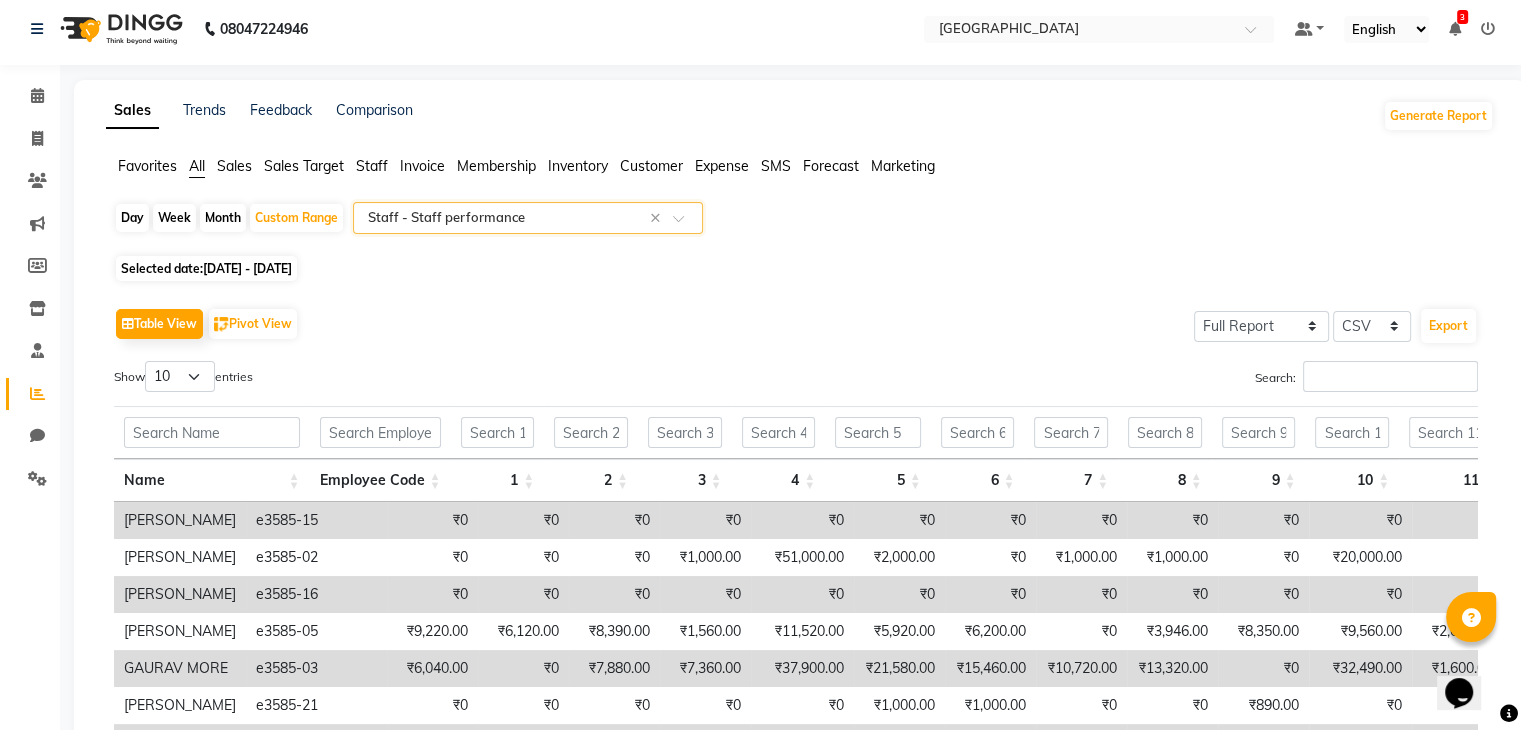 scroll, scrollTop: 0, scrollLeft: 0, axis: both 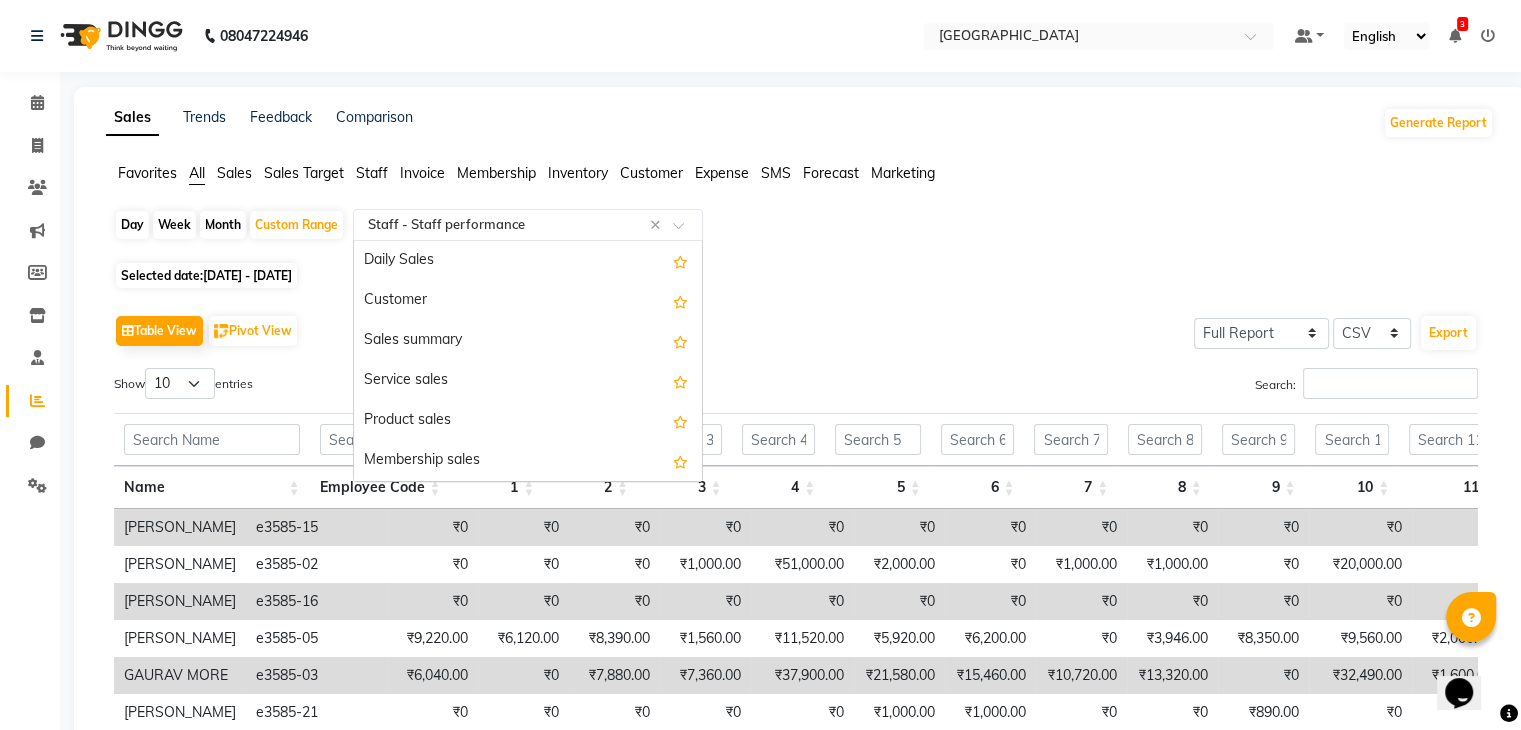 click 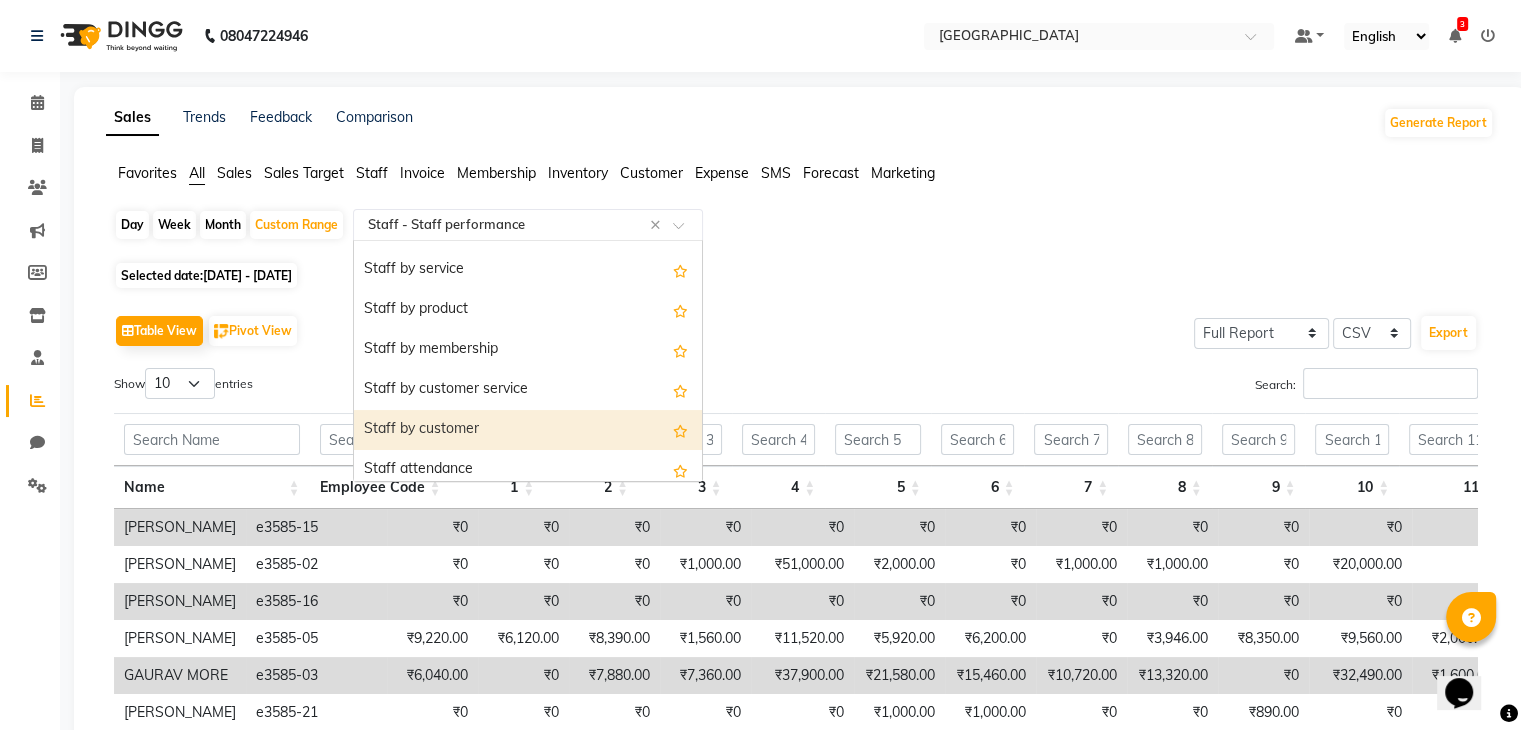 scroll, scrollTop: 739, scrollLeft: 0, axis: vertical 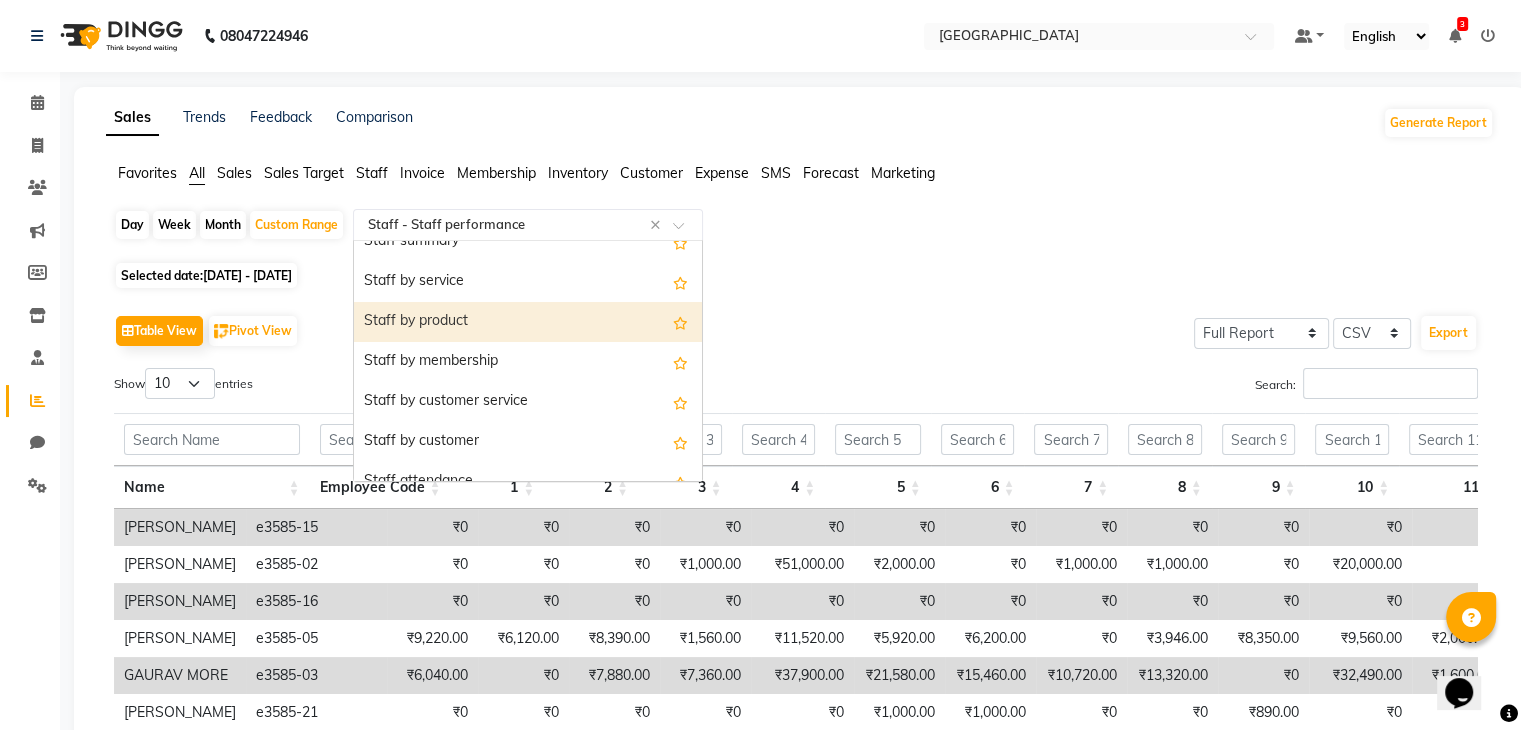 click on "Staff by product" at bounding box center (528, 322) 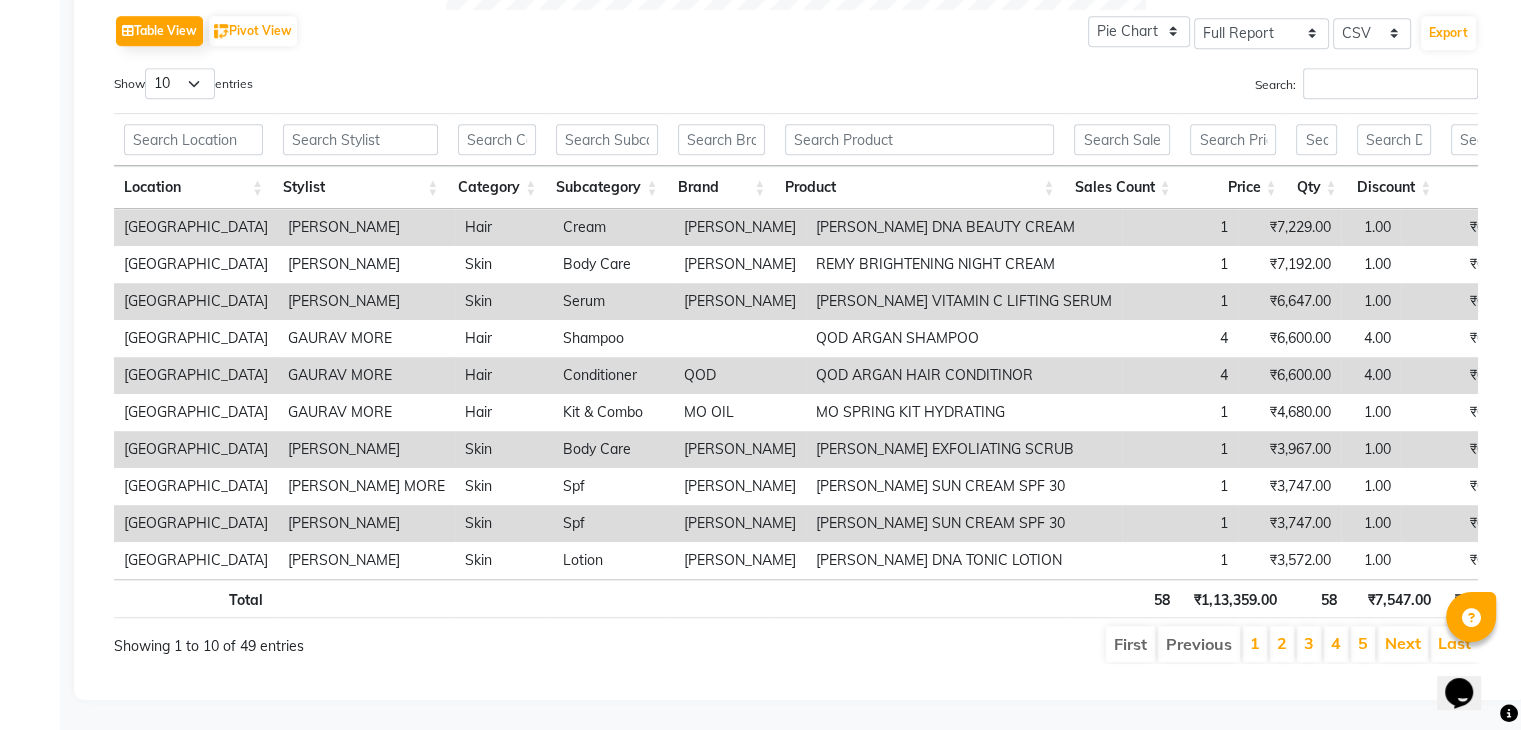 scroll, scrollTop: 1040, scrollLeft: 0, axis: vertical 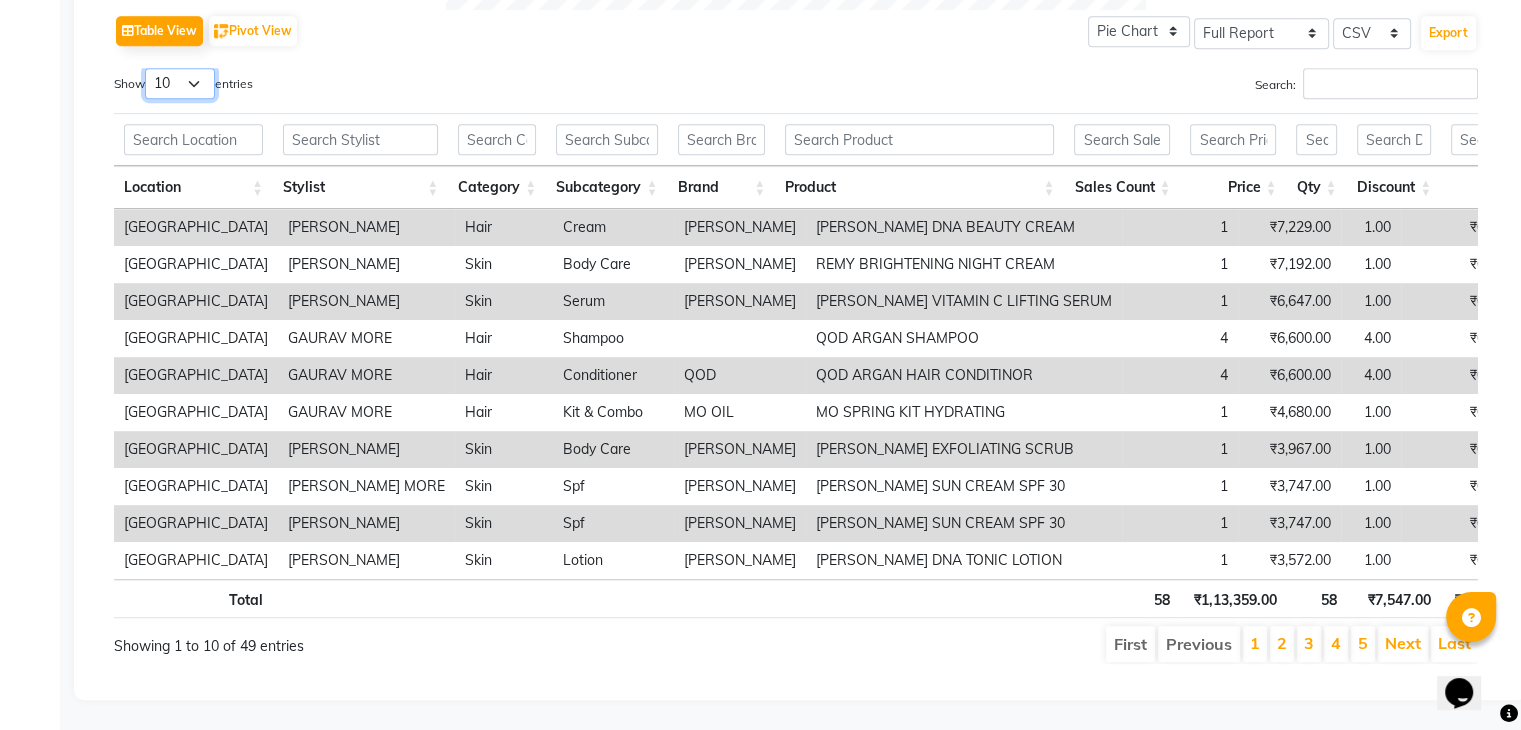click on "10 25 50 100" at bounding box center [180, 83] 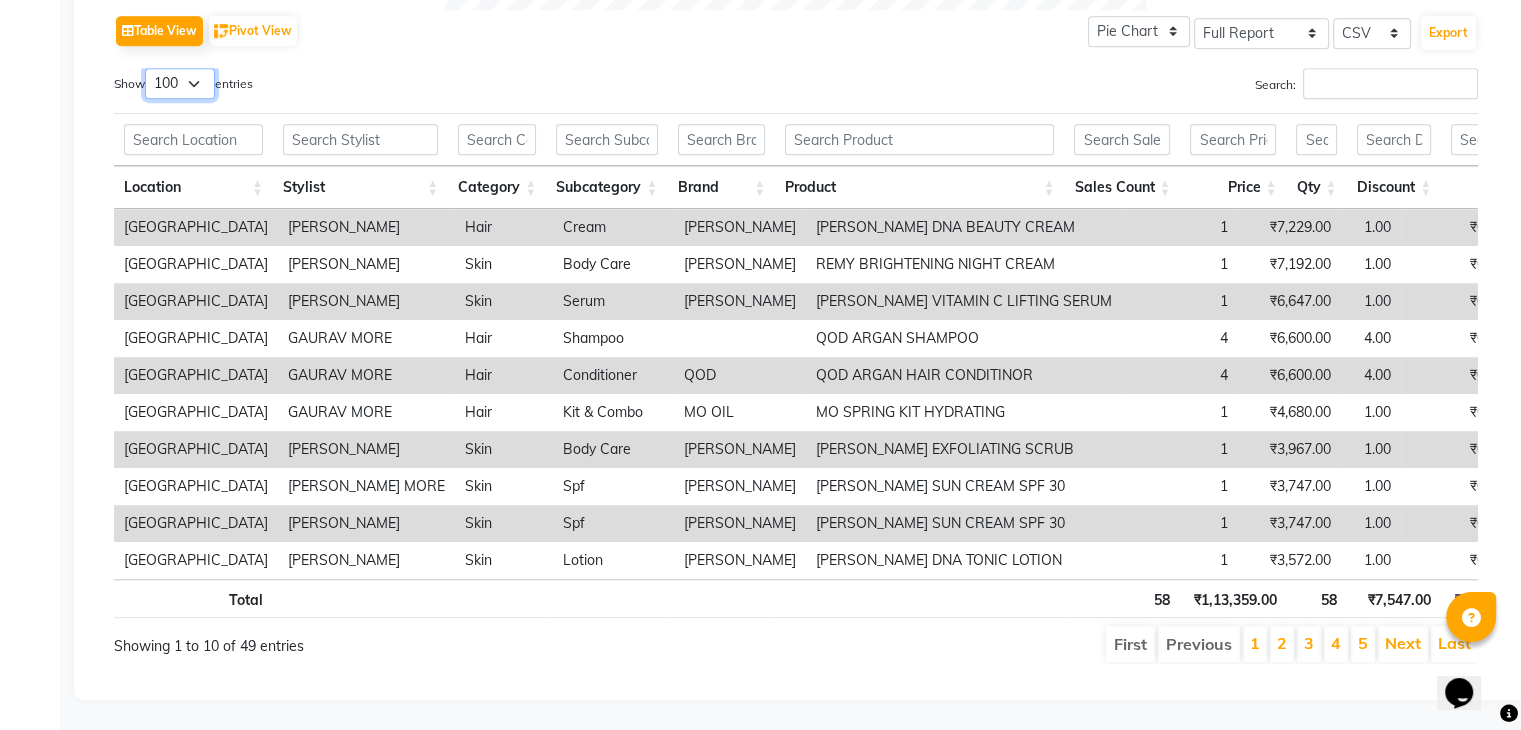 click on "10 25 50 100" at bounding box center [180, 83] 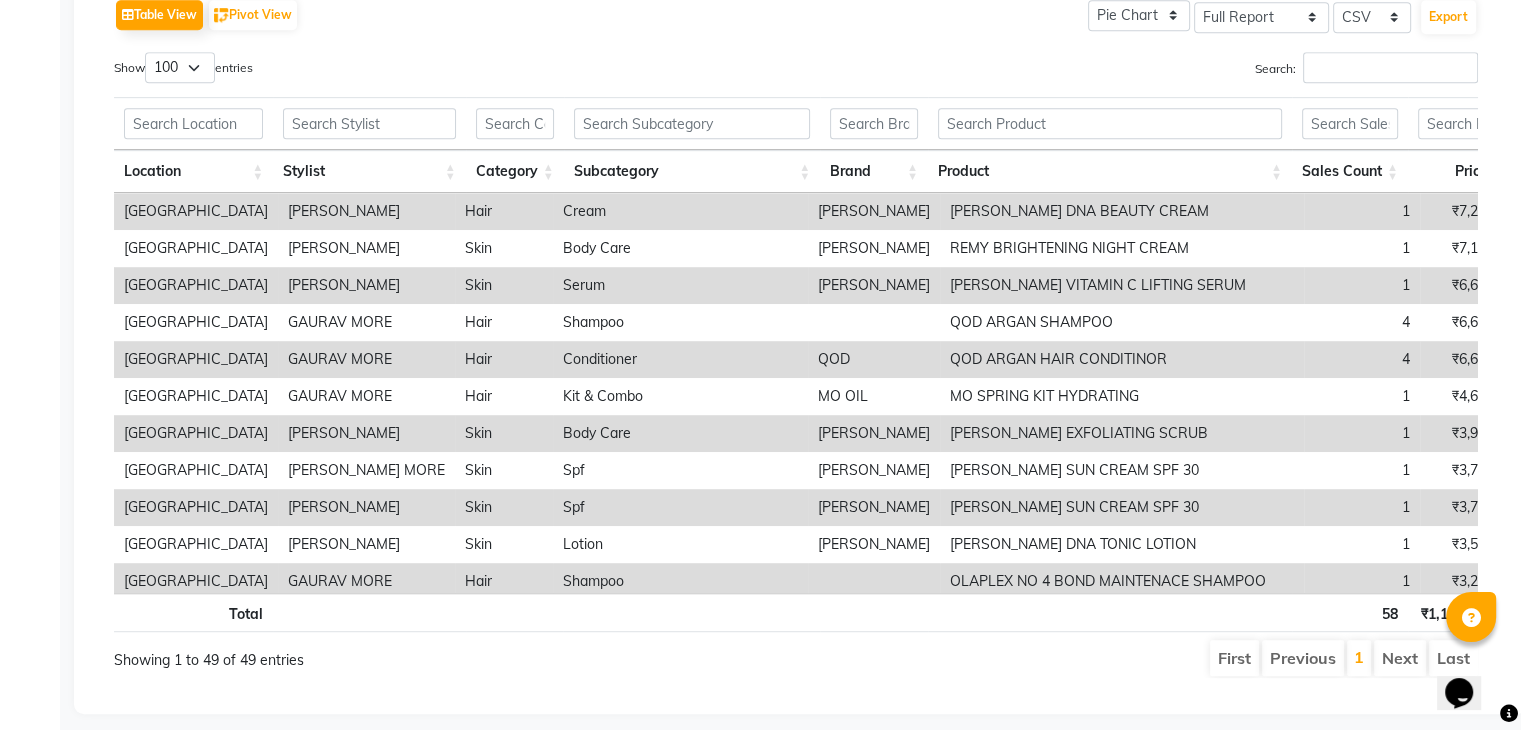 click on "Stylist" at bounding box center [369, 171] 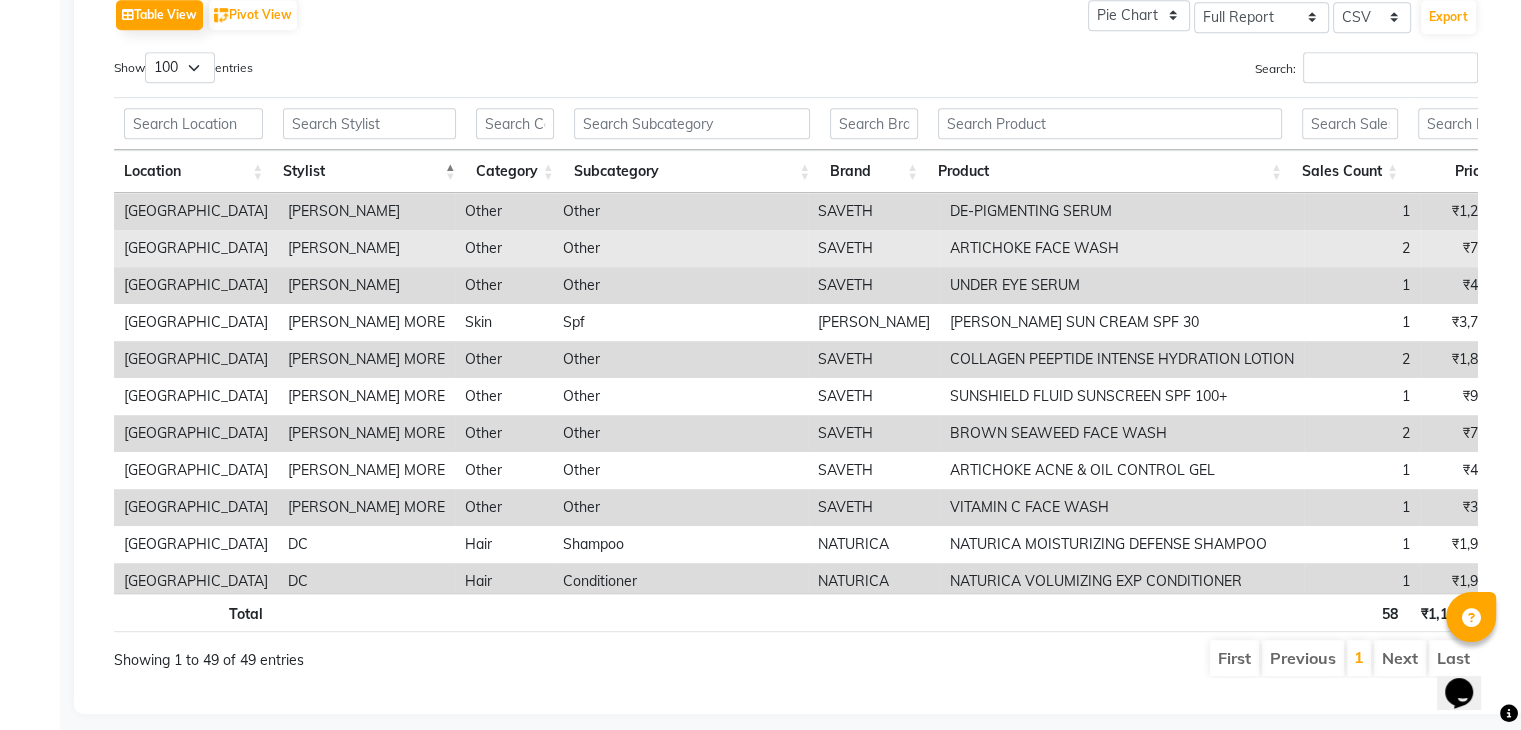 scroll, scrollTop: 0, scrollLeft: 167, axis: horizontal 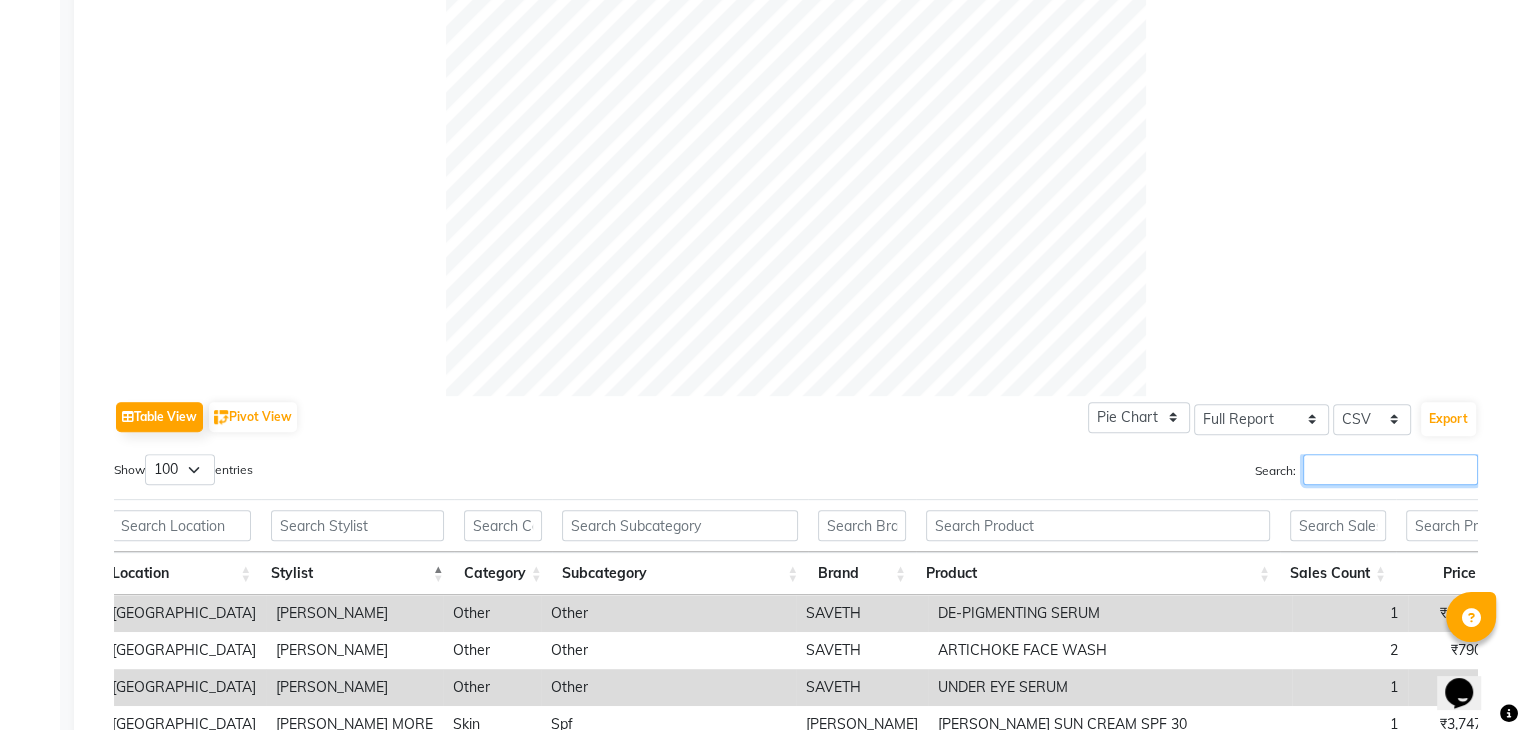 click on "Search:" at bounding box center (1390, 469) 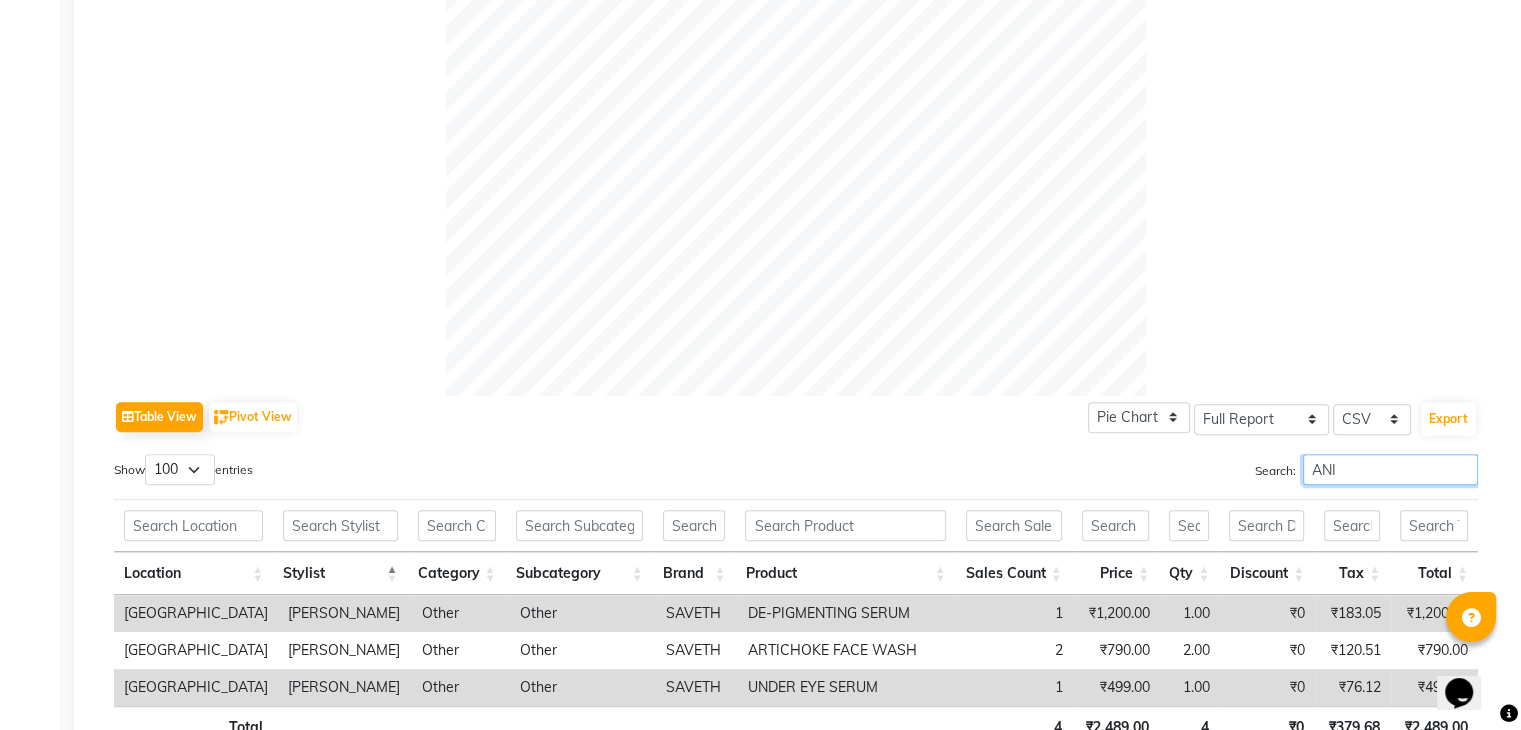 scroll, scrollTop: 0, scrollLeft: 0, axis: both 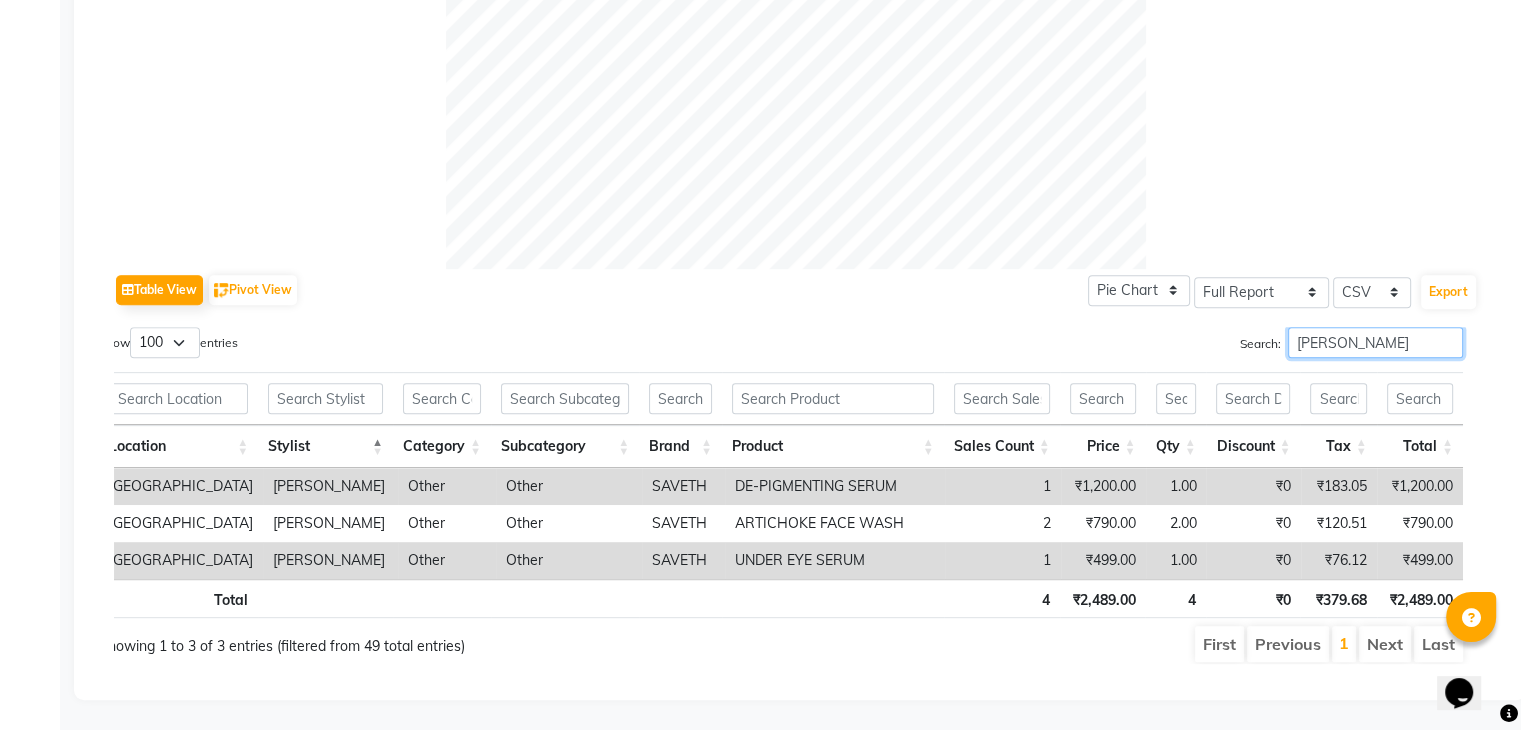click on "ANITA" at bounding box center (1375, 342) 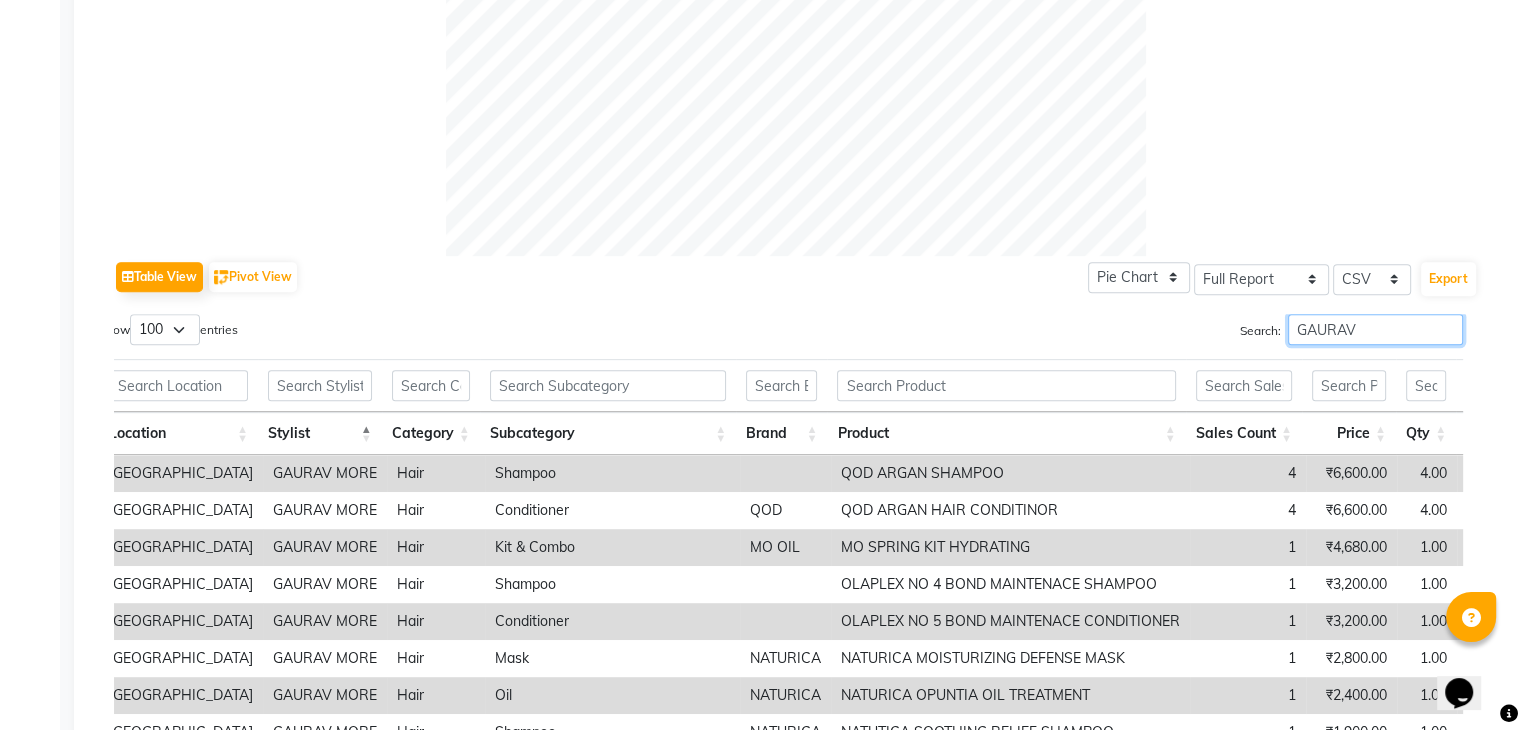 scroll, scrollTop: 1068, scrollLeft: 0, axis: vertical 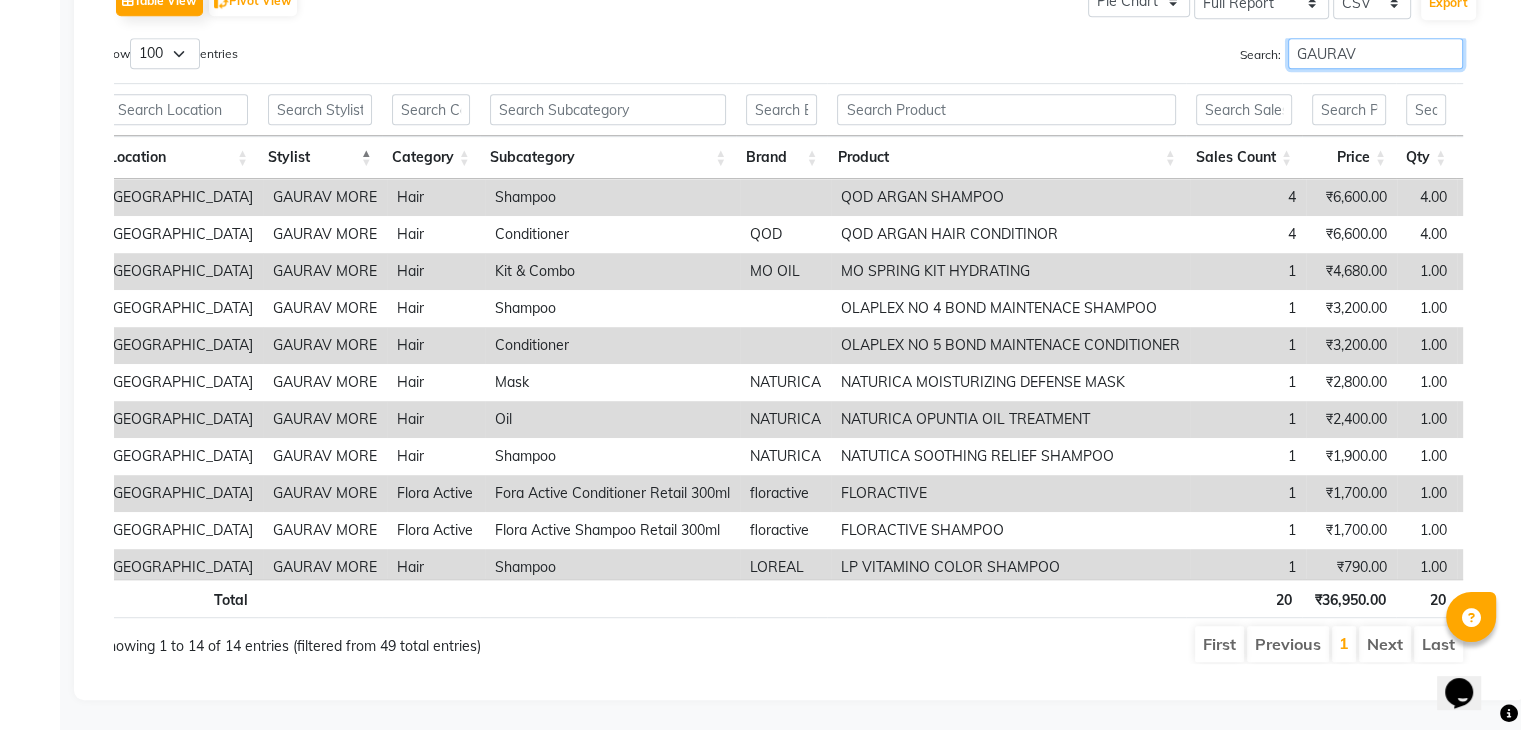 click on "GAURAV" at bounding box center (1375, 53) 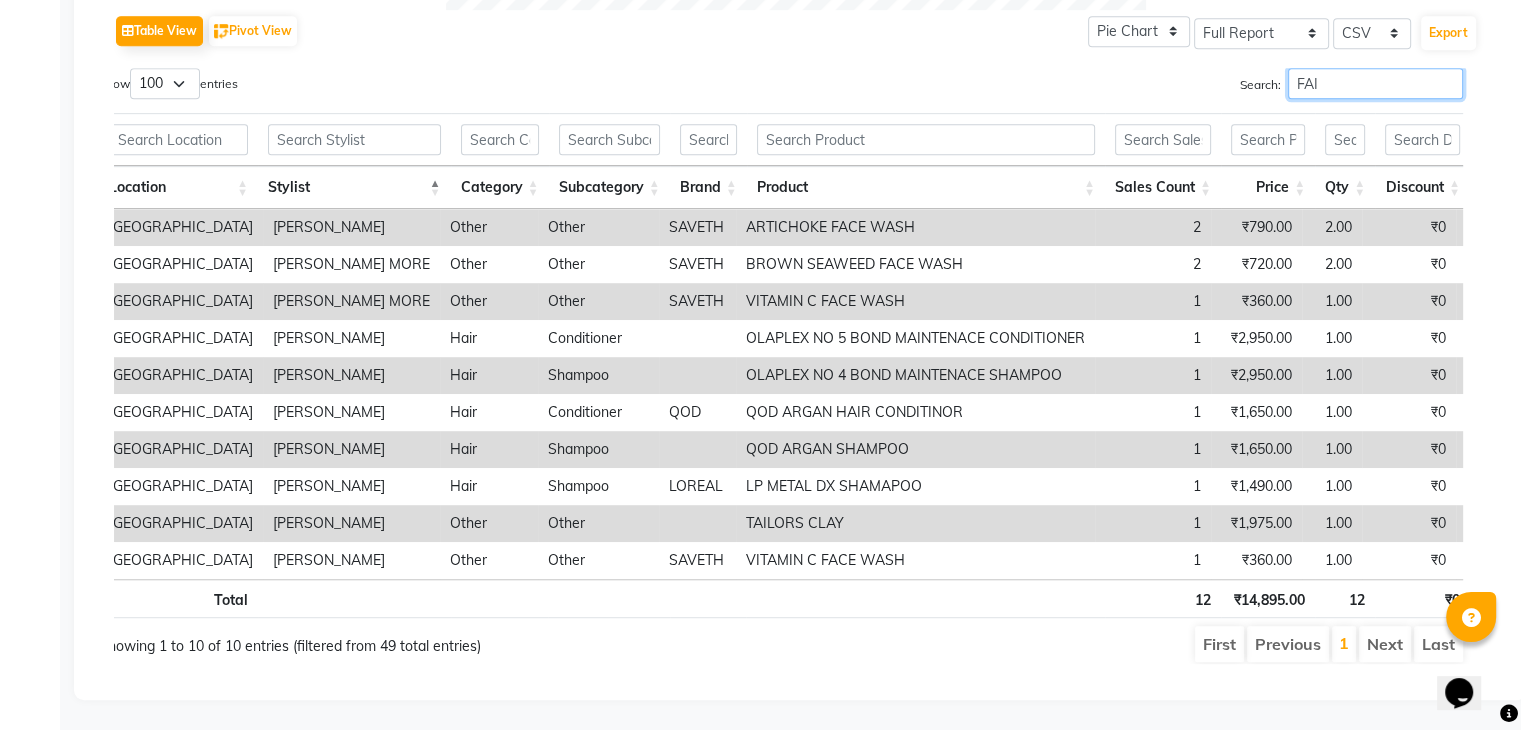 scroll, scrollTop: 868, scrollLeft: 0, axis: vertical 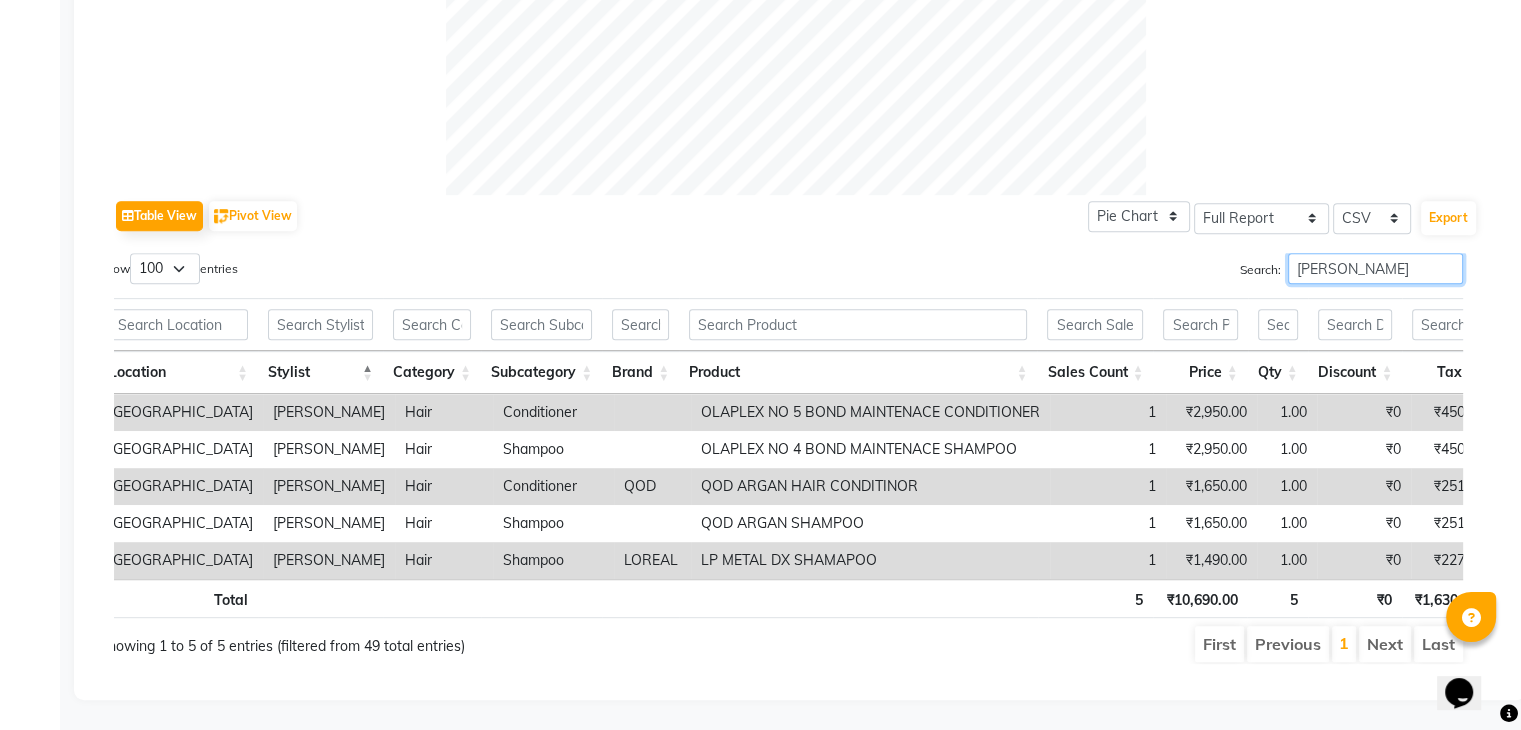 click on "FAIZAN" at bounding box center (1375, 268) 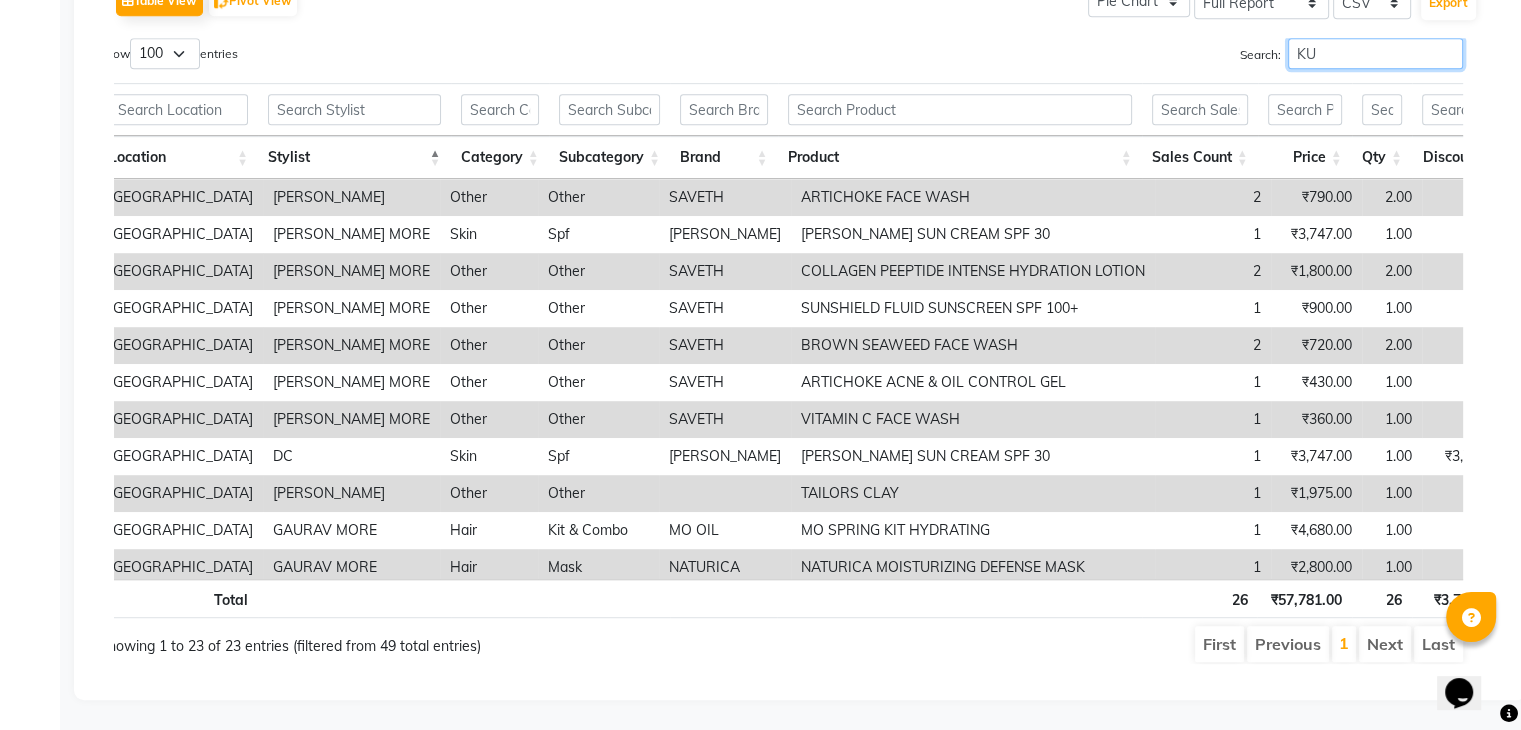 scroll, scrollTop: 741, scrollLeft: 0, axis: vertical 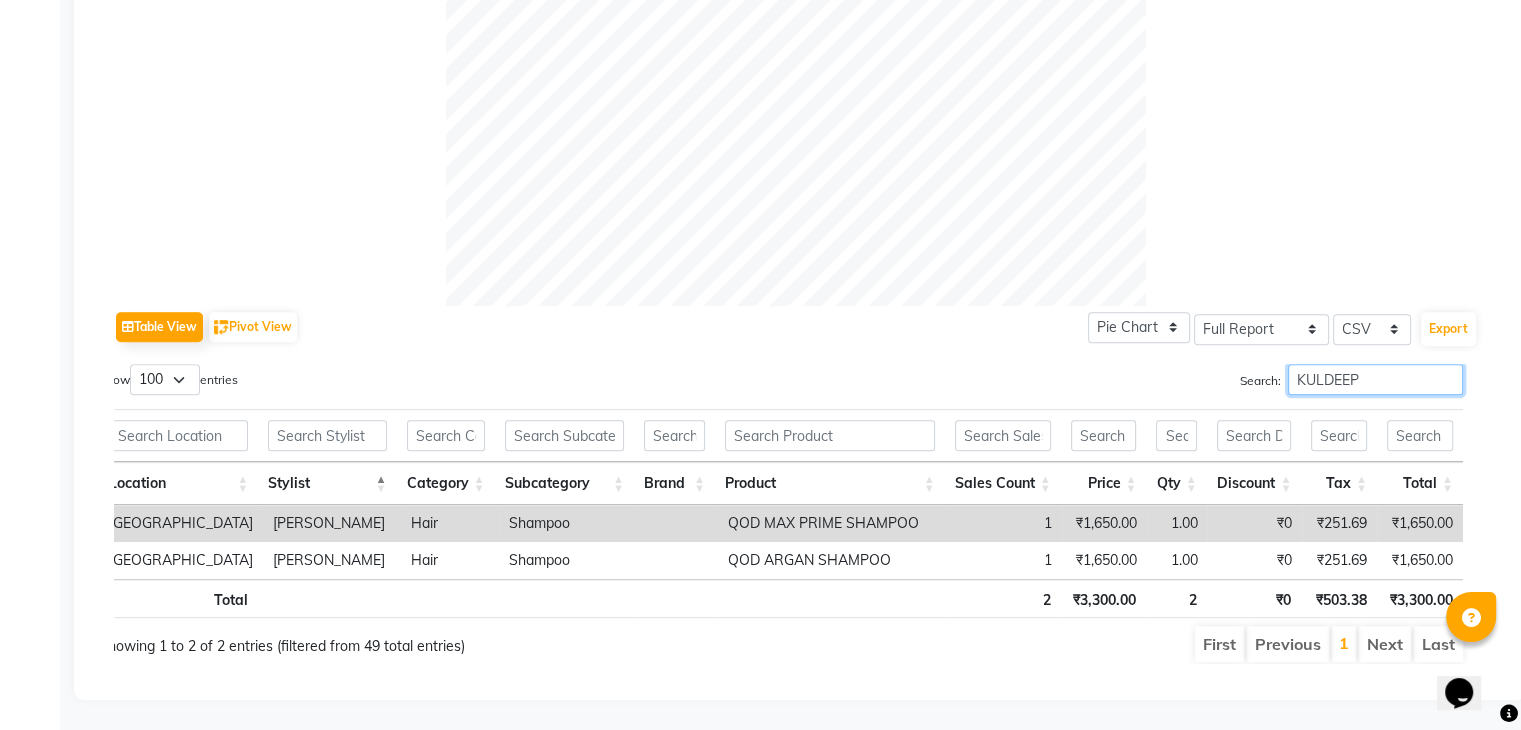 click on "KULDEEP" at bounding box center (1375, 379) 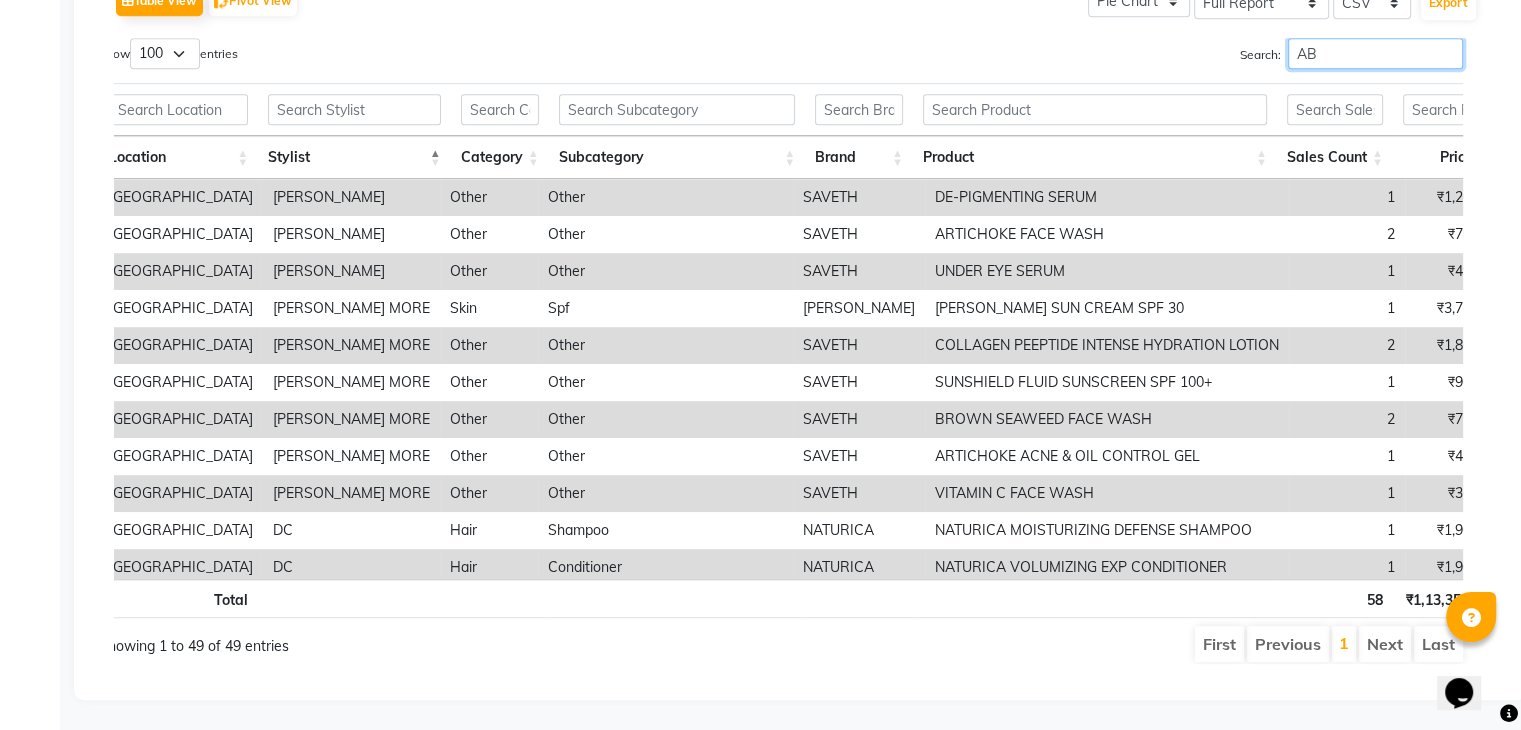 scroll, scrollTop: 704, scrollLeft: 0, axis: vertical 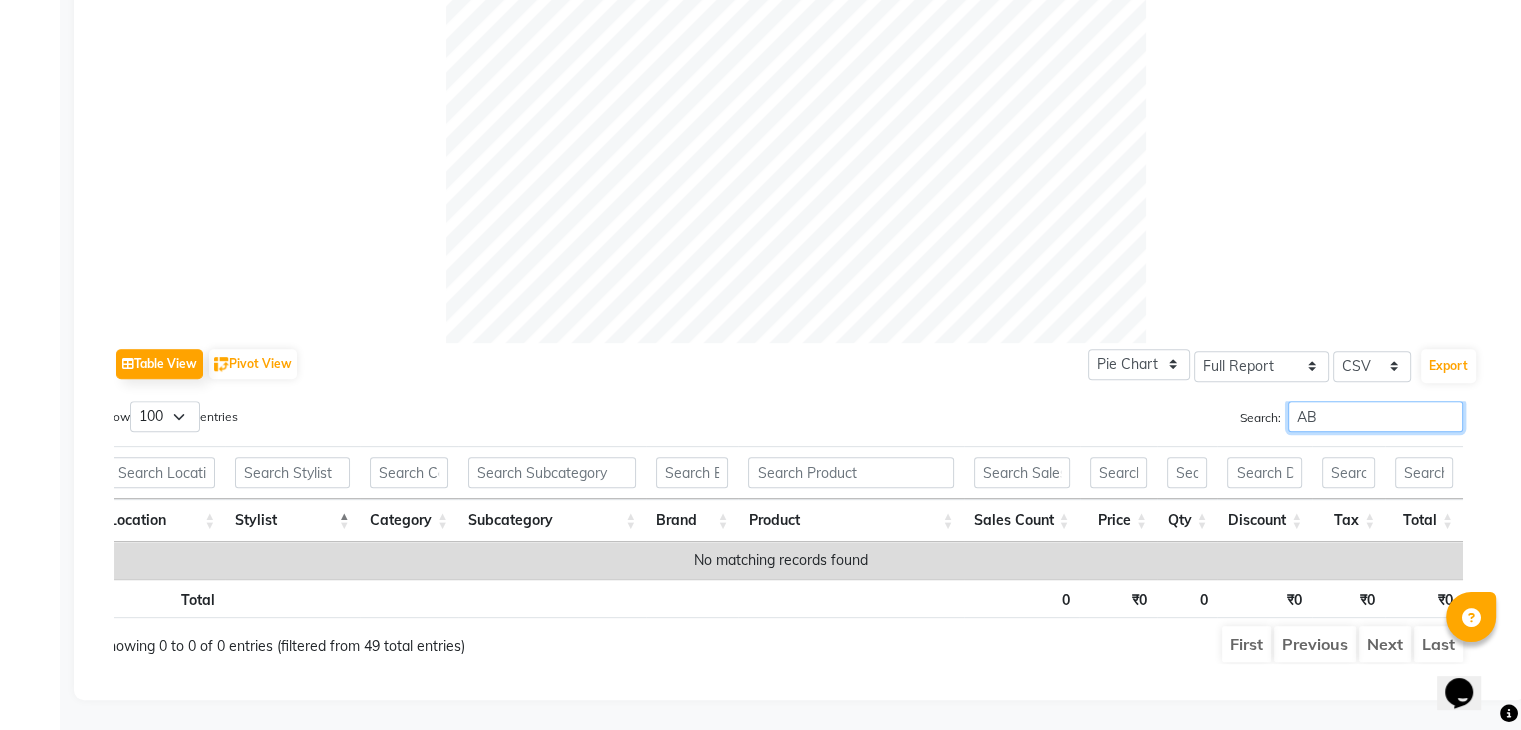 type on "A" 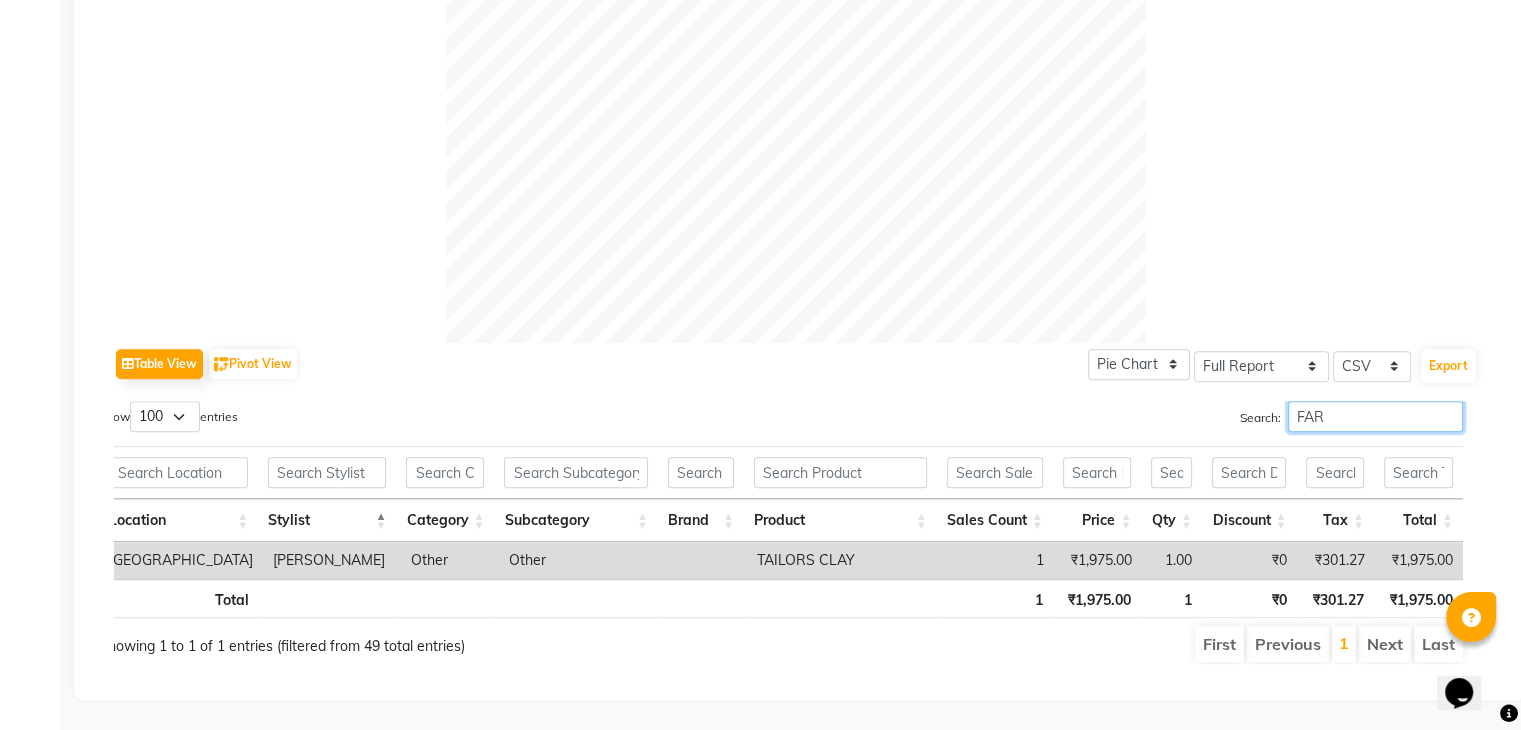 scroll, scrollTop: 704, scrollLeft: 0, axis: vertical 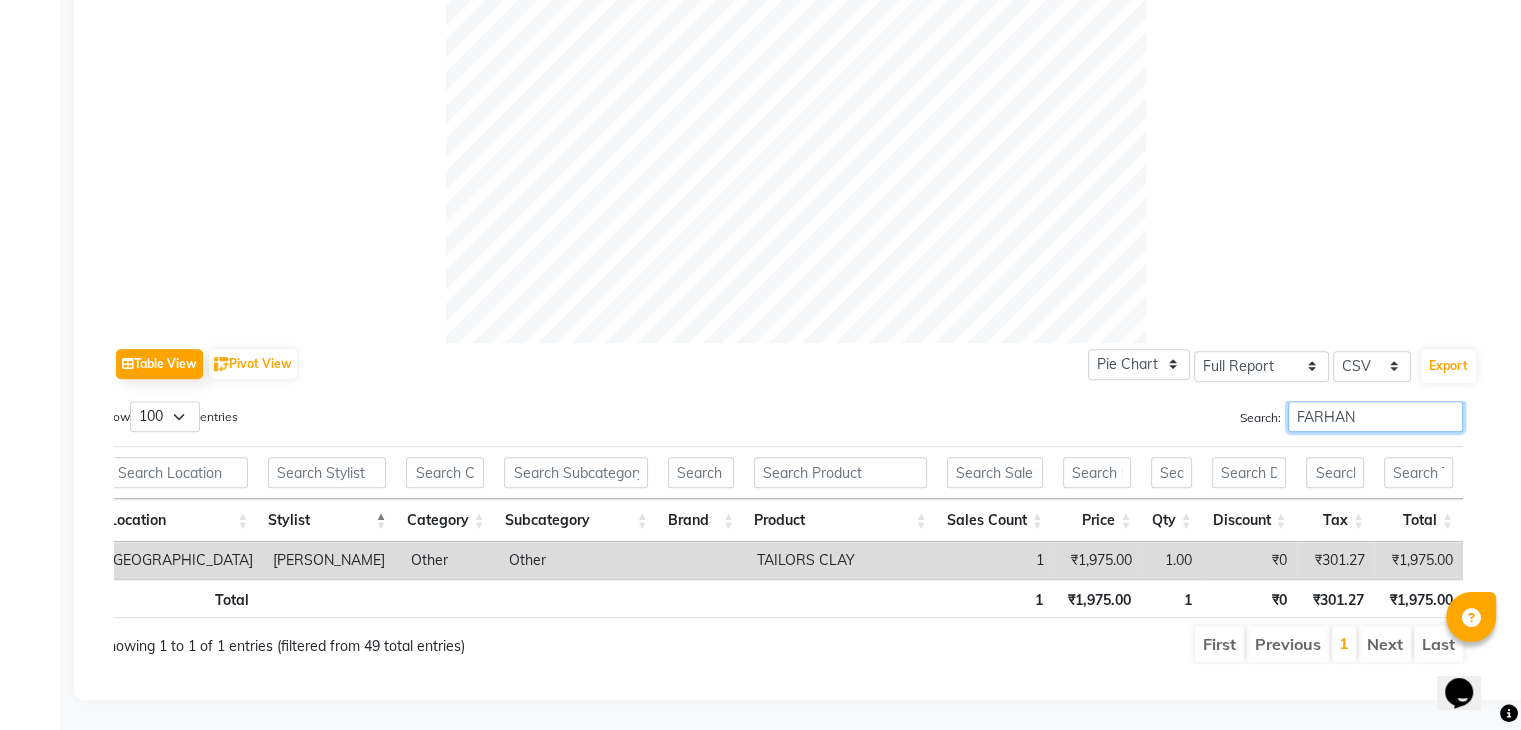 click on "FARHAN" at bounding box center [1375, 416] 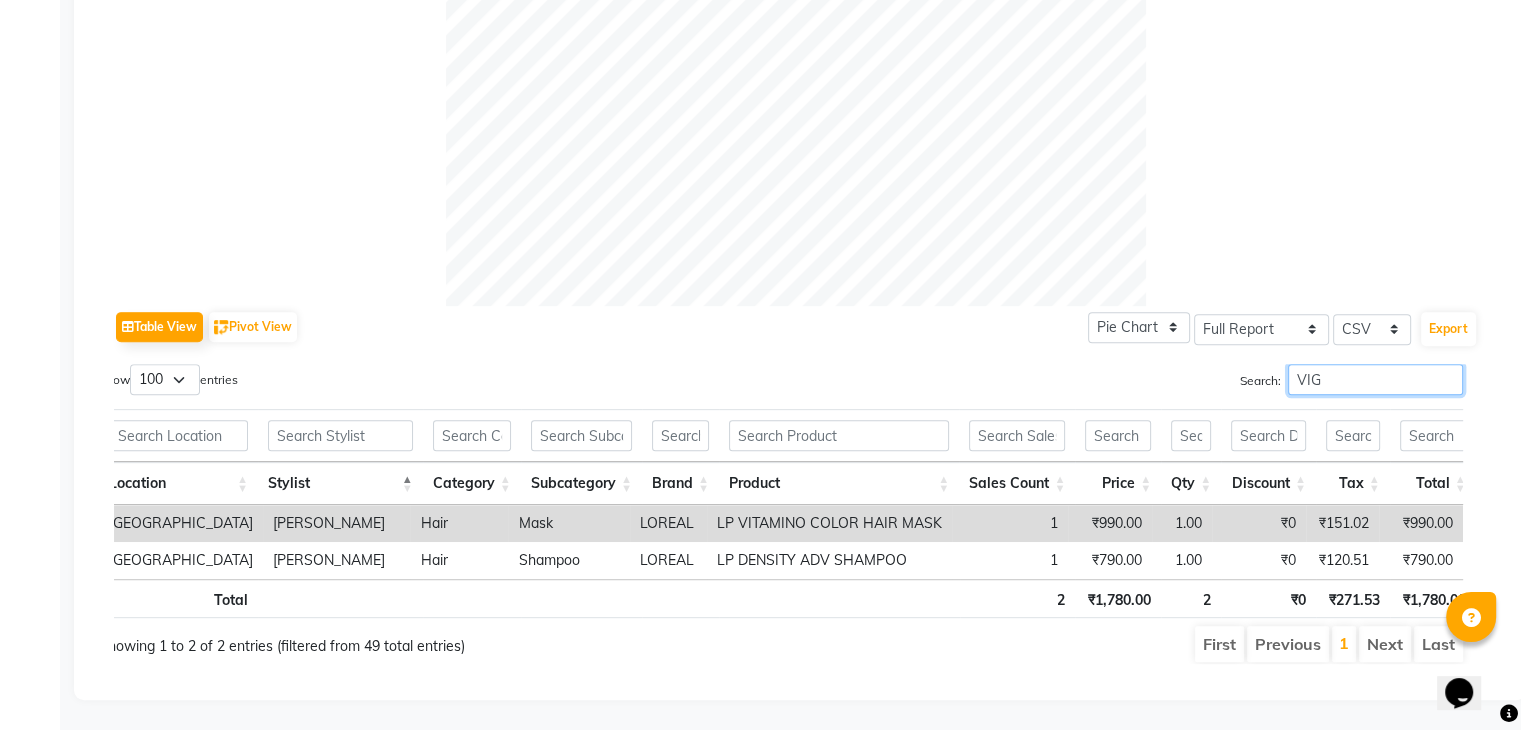 scroll, scrollTop: 756, scrollLeft: 0, axis: vertical 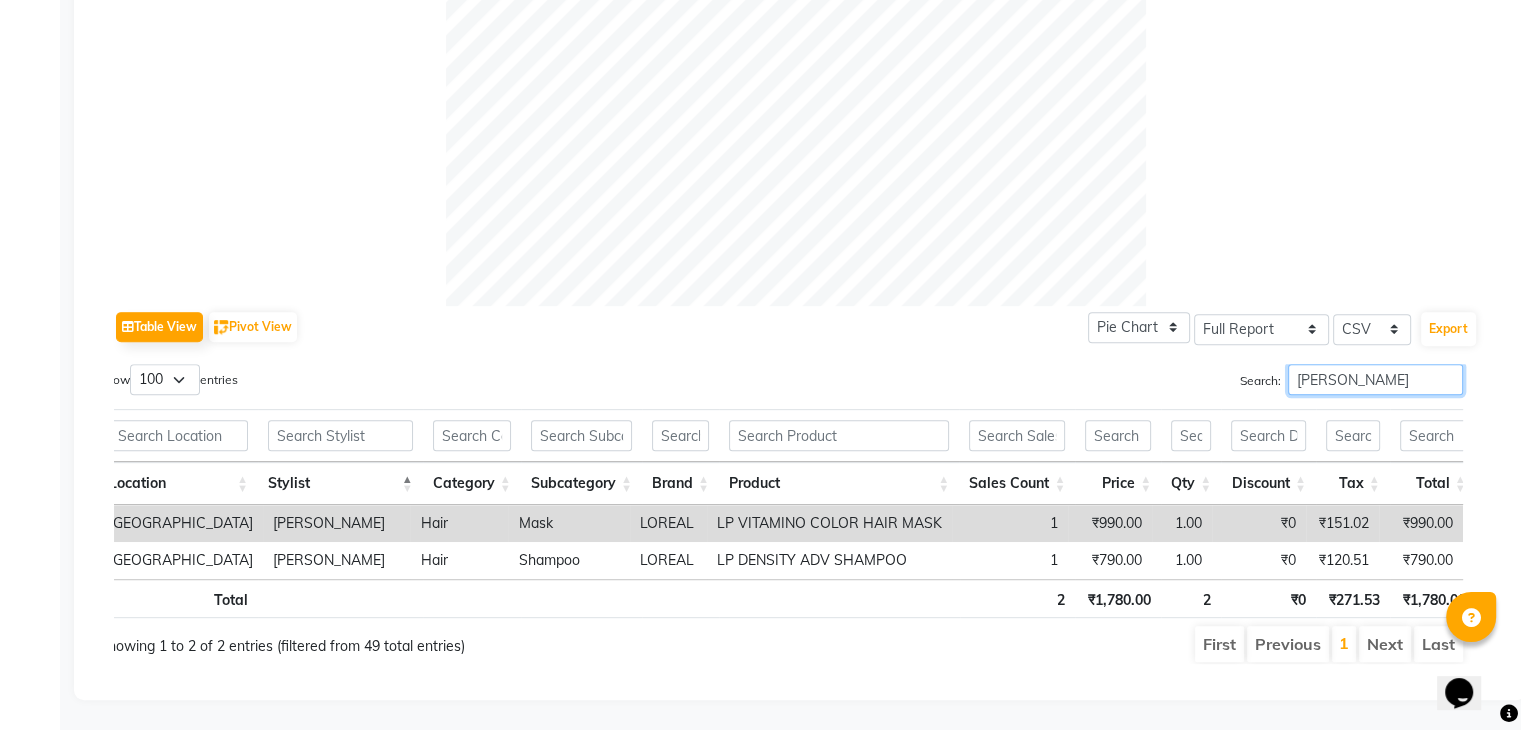 click on "VIGNESH" at bounding box center [1375, 379] 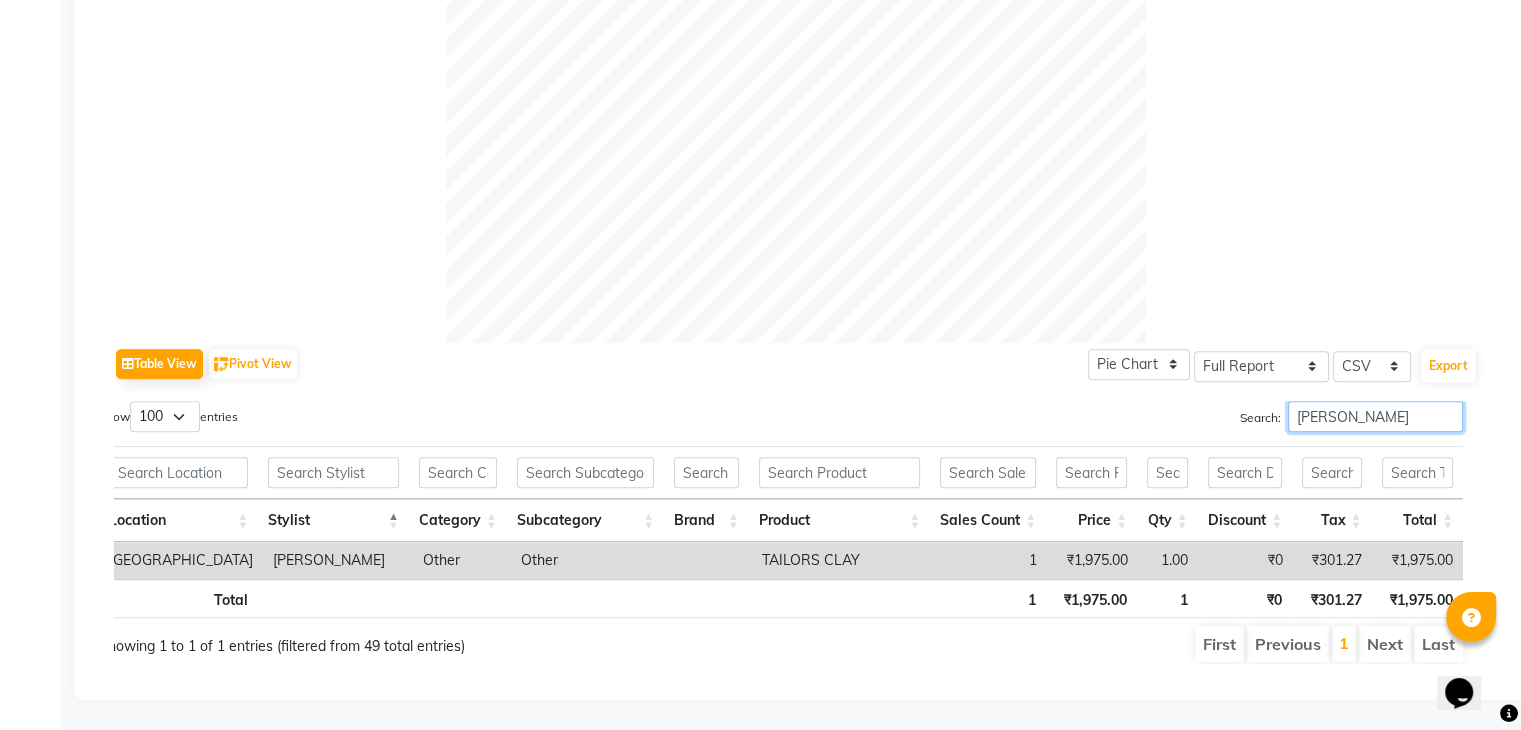 scroll, scrollTop: 704, scrollLeft: 0, axis: vertical 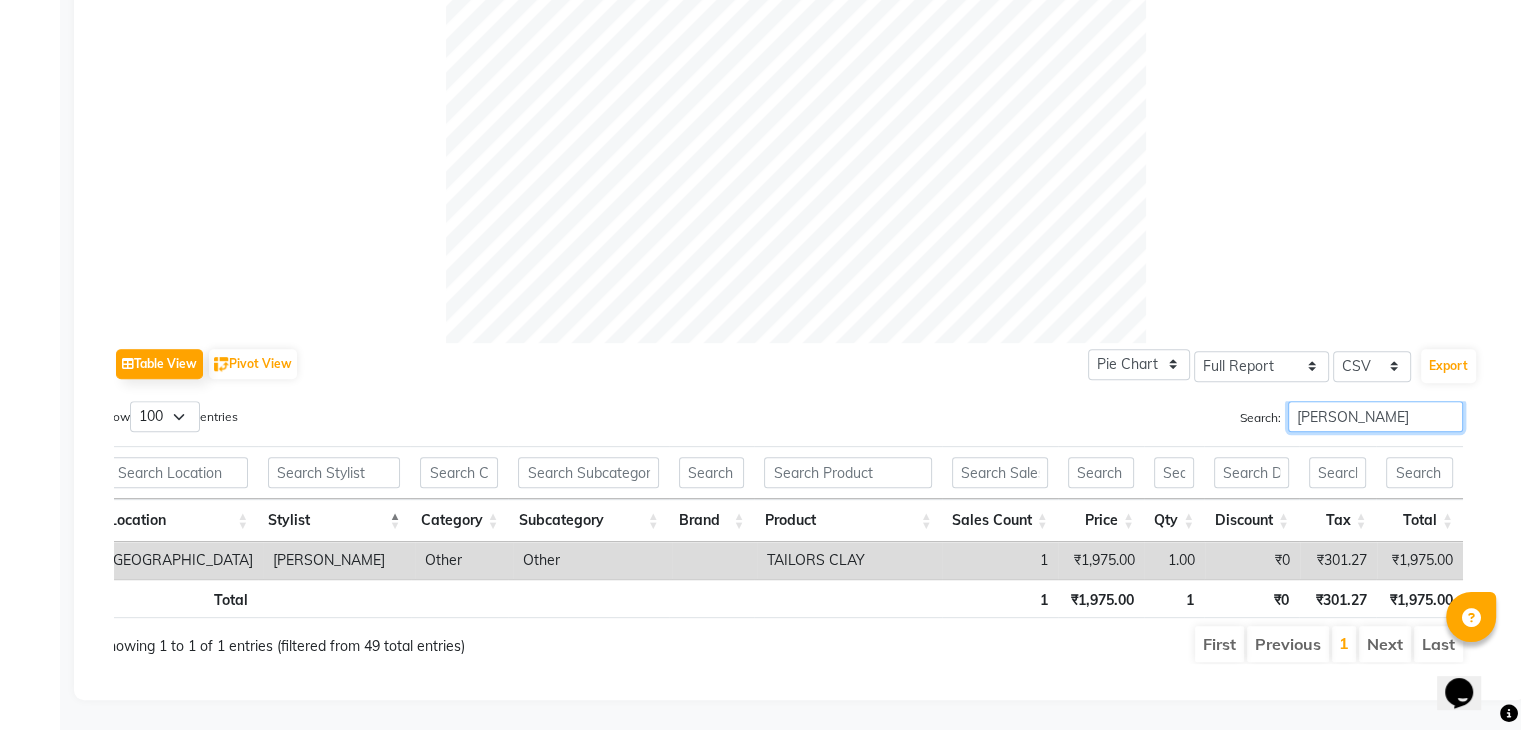click on "SALMAN" at bounding box center [1375, 416] 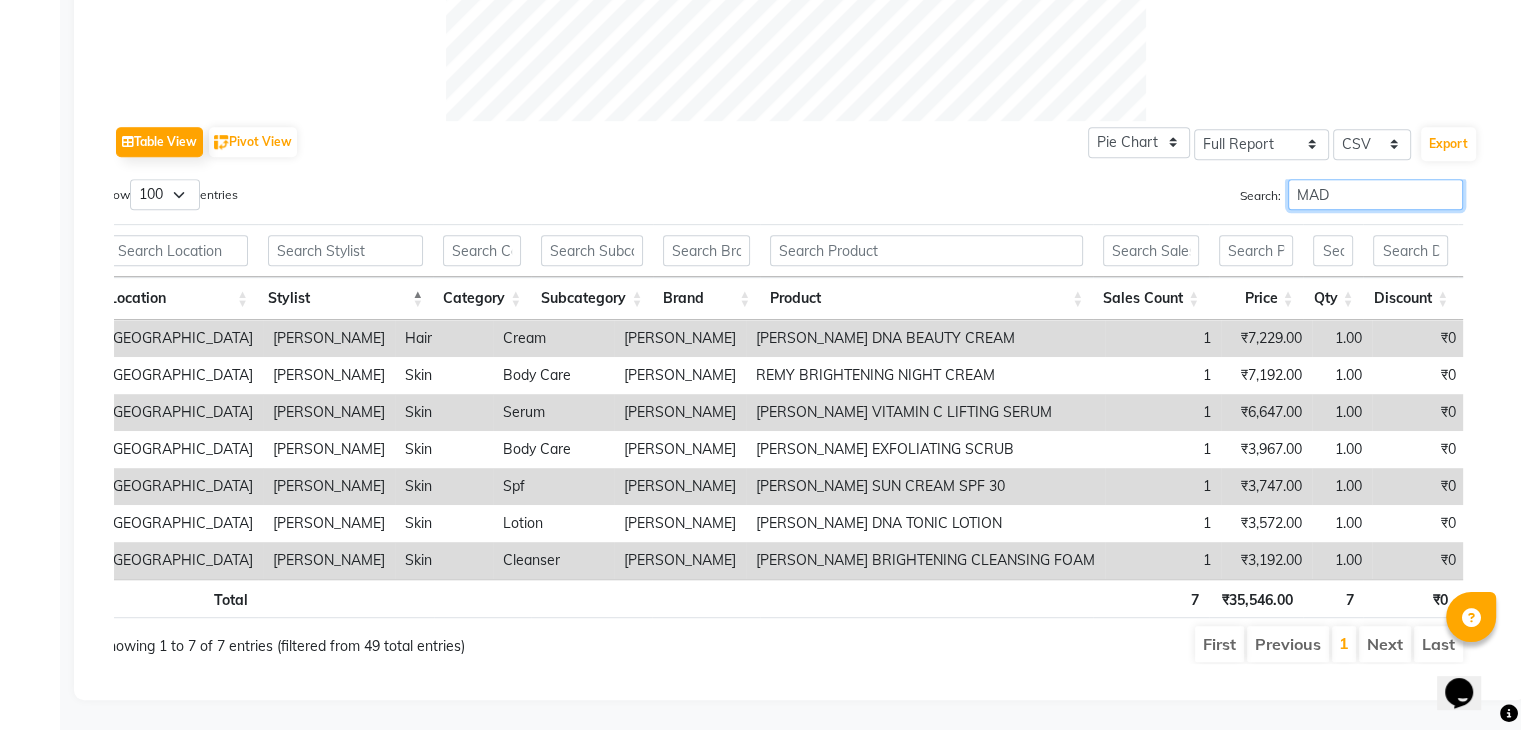 scroll, scrollTop: 941, scrollLeft: 0, axis: vertical 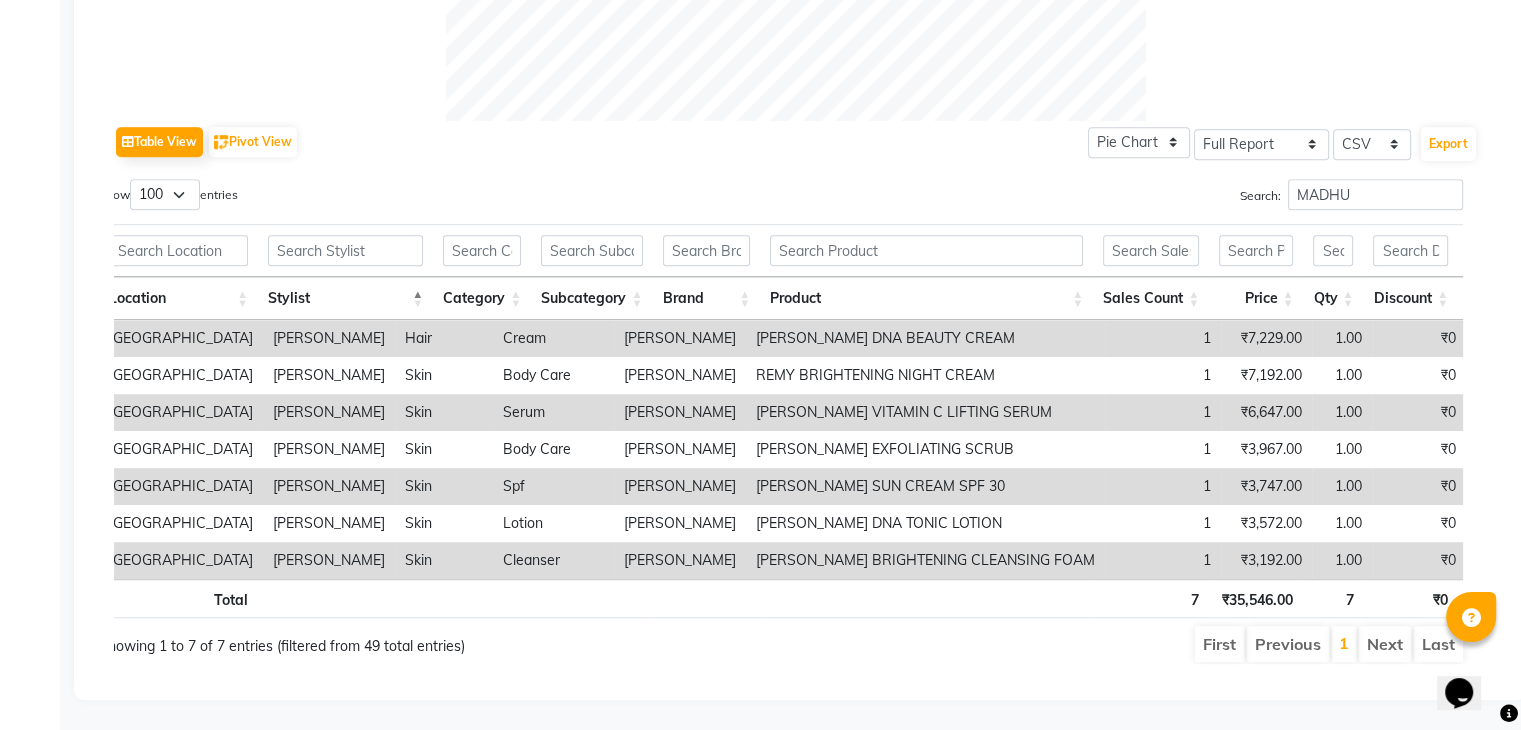 click on "Table View   Pivot View  Pie Chart Bar Chart Select Full Report Filtered Report Select CSV PDF  Export  Show  10 25 50 100  entries Search: MADHU Location Stylist Category Subcategory Brand Product Sales Count Price Qty Discount Tax Total Location Stylist Category Subcategory Brand Product Sales Count Price Qty Discount Tax Total Total 7 ₹35,546.00 7 ₹0 ₹5,422.28 ₹35,546.00 Salt Salon, Mira Road  MADHURI PARWATHIA Hair Cream REMY LAURE REMY LAURE DNA BEAUTY CREAM 1 ₹7,229.00 1.00 ₹0 ₹1,102.73 ₹7,229.00 Salt Salon, Mira Road  MADHURI PARWATHIA Skin Body Care REMY LAURE REMY BRIGHTENING NIGHT CREAM  1 ₹7,192.00 1.00 ₹0 ₹1,097.08 ₹7,192.00 Salt Salon, Mira Road  MADHURI PARWATHIA Skin Serum REMY LAURE REMY LAURE VITAMIN C LIFTING SERUM 1 ₹6,647.00 1.00 ₹0 ₹1,013.95 ₹6,647.00 Salt Salon, Mira Road  MADHURI PARWATHIA Skin Body Care REMY LAURE REMY LAURE EXFOLIATING SCRUB 1 ₹3,967.00 1.00 ₹0 ₹605.14 ₹3,967.00 Salt Salon, Mira Road  MADHURI PARWATHIA Skin Spf REMY LAURE 1 1" 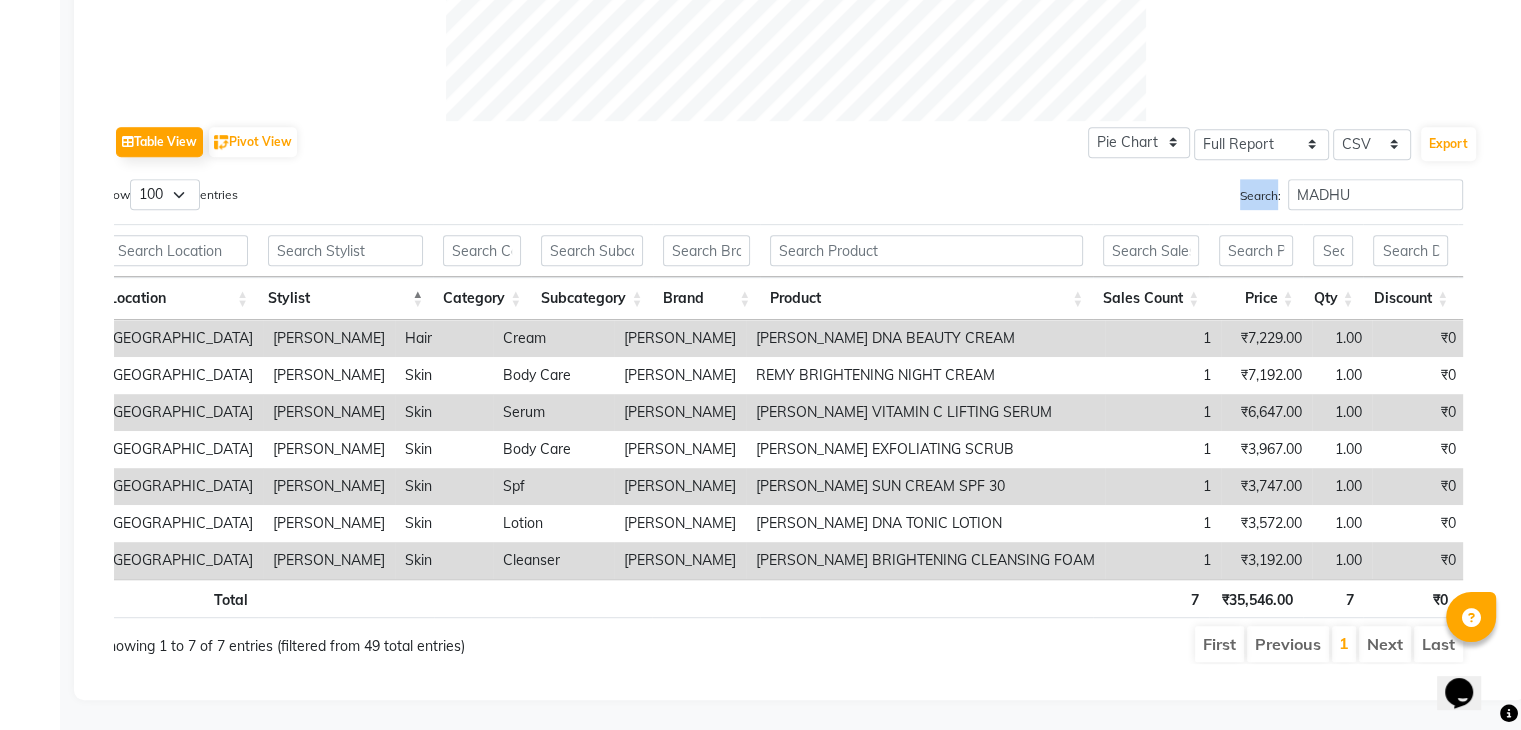 click on "Table View   Pivot View  Pie Chart Bar Chart Select Full Report Filtered Report Select CSV PDF  Export  Show  10 25 50 100  entries Search: MADHU Location Stylist Category Subcategory Brand Product Sales Count Price Qty Discount Tax Total Location Stylist Category Subcategory Brand Product Sales Count Price Qty Discount Tax Total Total 7 ₹35,546.00 7 ₹0 ₹5,422.28 ₹35,546.00 Salt Salon, Mira Road  MADHURI PARWATHIA Hair Cream REMY LAURE REMY LAURE DNA BEAUTY CREAM 1 ₹7,229.00 1.00 ₹0 ₹1,102.73 ₹7,229.00 Salt Salon, Mira Road  MADHURI PARWATHIA Skin Body Care REMY LAURE REMY BRIGHTENING NIGHT CREAM  1 ₹7,192.00 1.00 ₹0 ₹1,097.08 ₹7,192.00 Salt Salon, Mira Road  MADHURI PARWATHIA Skin Serum REMY LAURE REMY LAURE VITAMIN C LIFTING SERUM 1 ₹6,647.00 1.00 ₹0 ₹1,013.95 ₹6,647.00 Salt Salon, Mira Road  MADHURI PARWATHIA Skin Body Care REMY LAURE REMY LAURE EXFOLIATING SCRUB 1 ₹3,967.00 1.00 ₹0 ₹605.14 ₹3,967.00 Salt Salon, Mira Road  MADHURI PARWATHIA Skin Spf REMY LAURE 1 1" 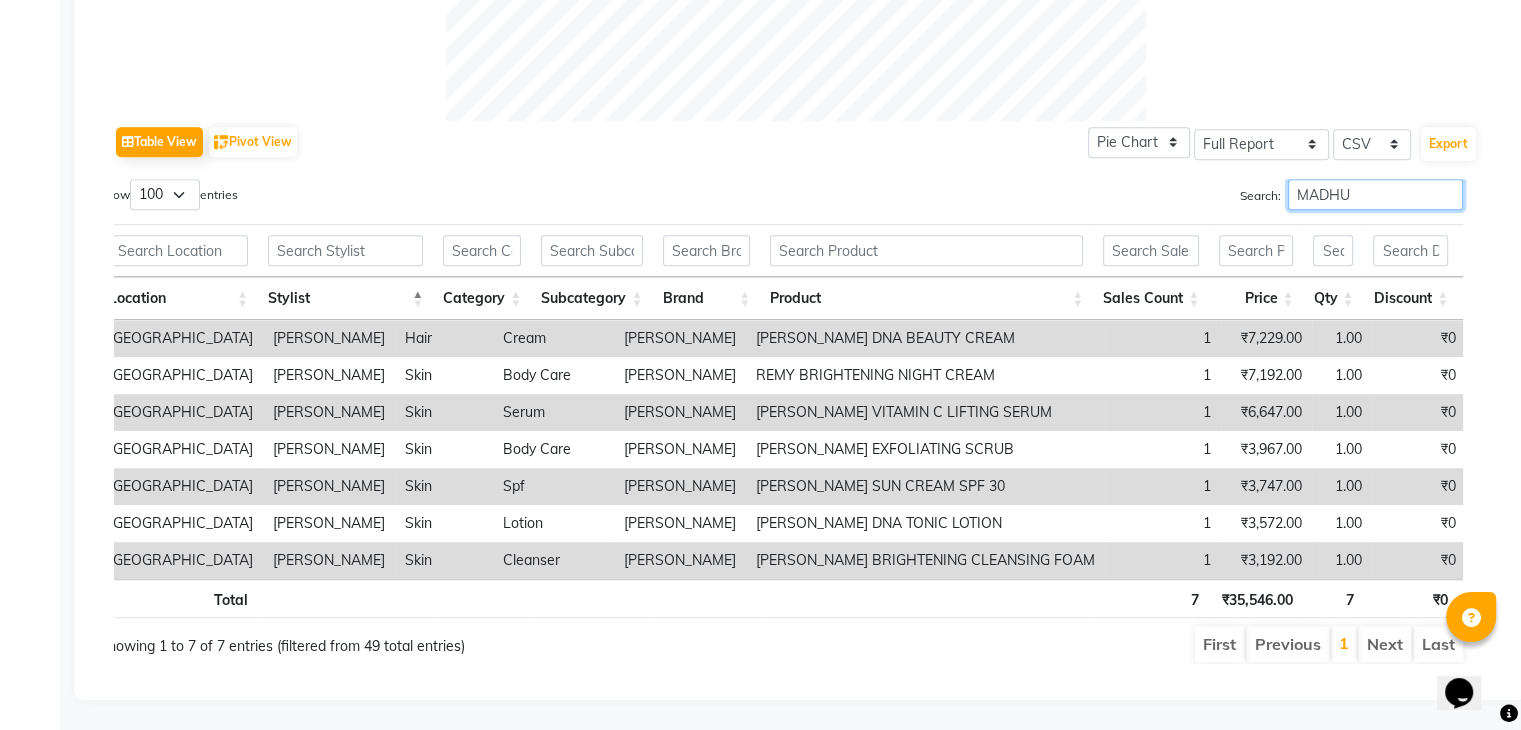 click on "MADHU" at bounding box center [1375, 194] 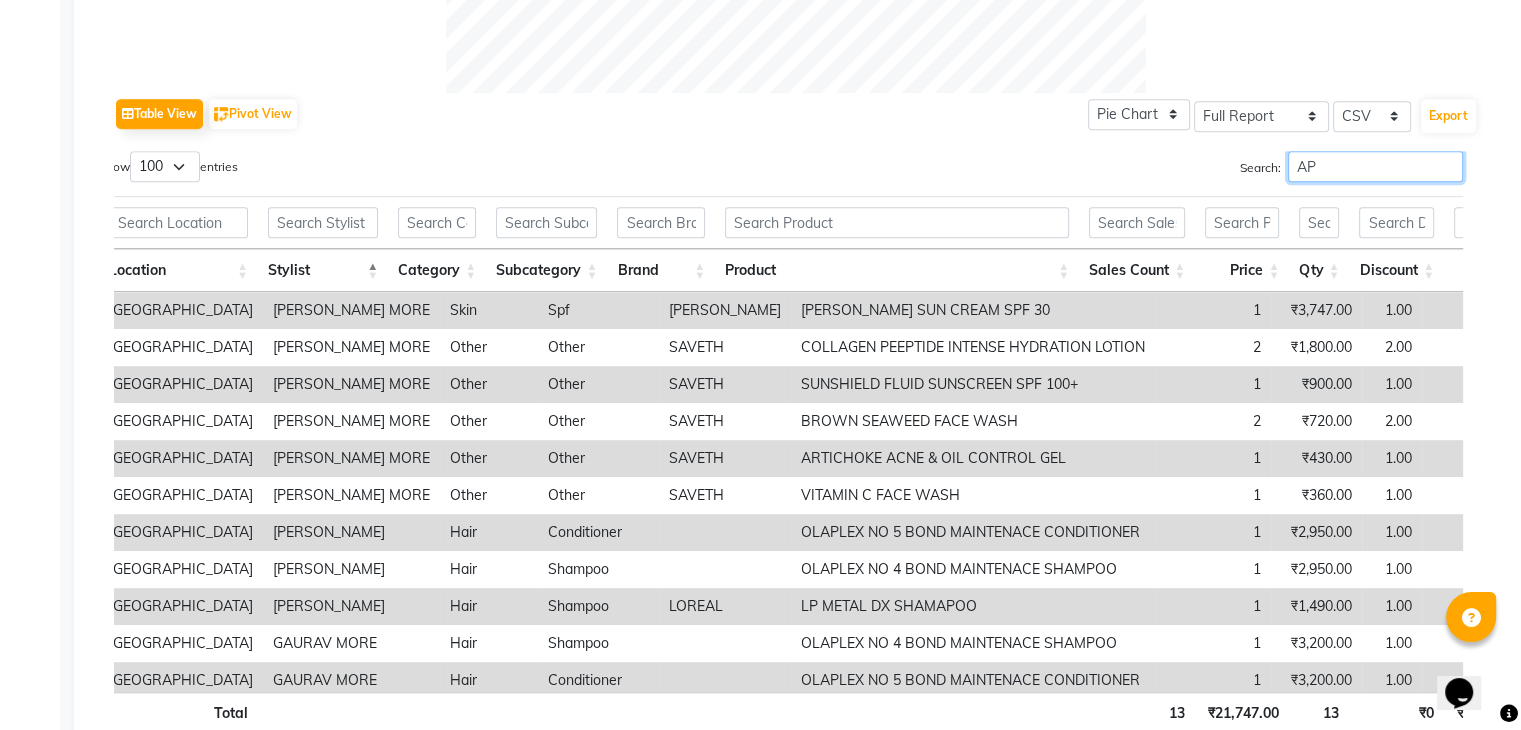 scroll, scrollTop: 904, scrollLeft: 0, axis: vertical 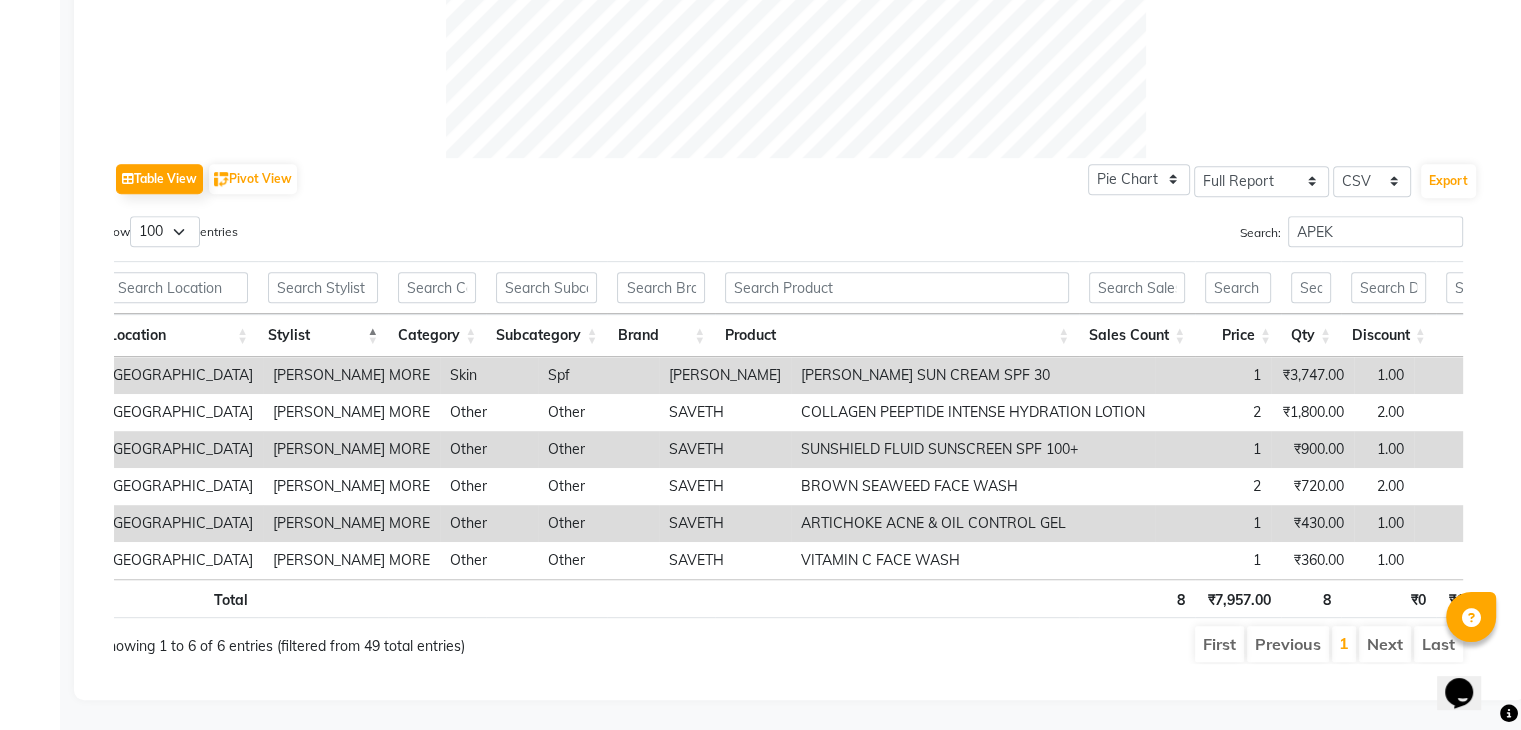 drag, startPoint x: 1337, startPoint y: 220, endPoint x: 1339, endPoint y: 204, distance: 16.124516 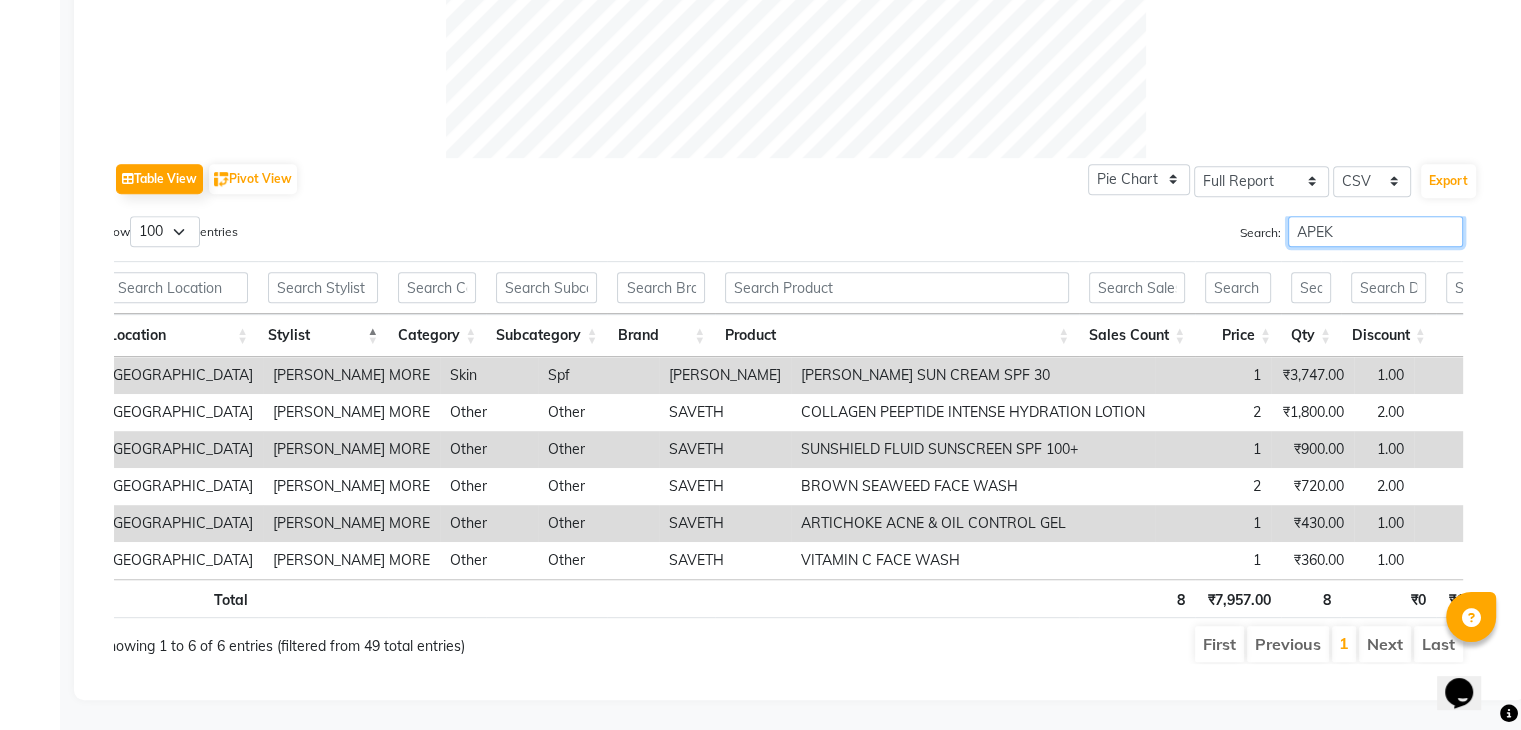 click on "APEK" at bounding box center [1375, 231] 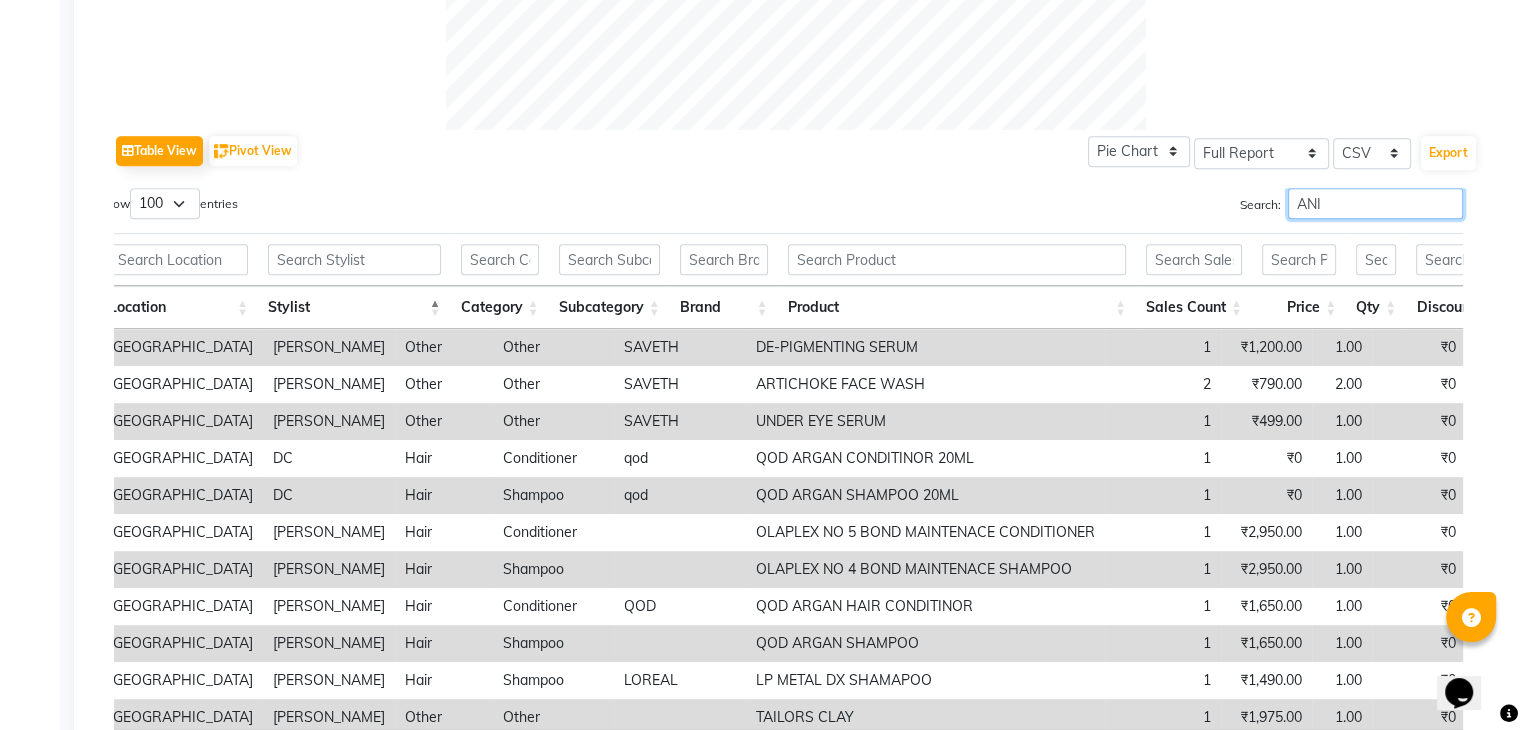 scroll, scrollTop: 778, scrollLeft: 0, axis: vertical 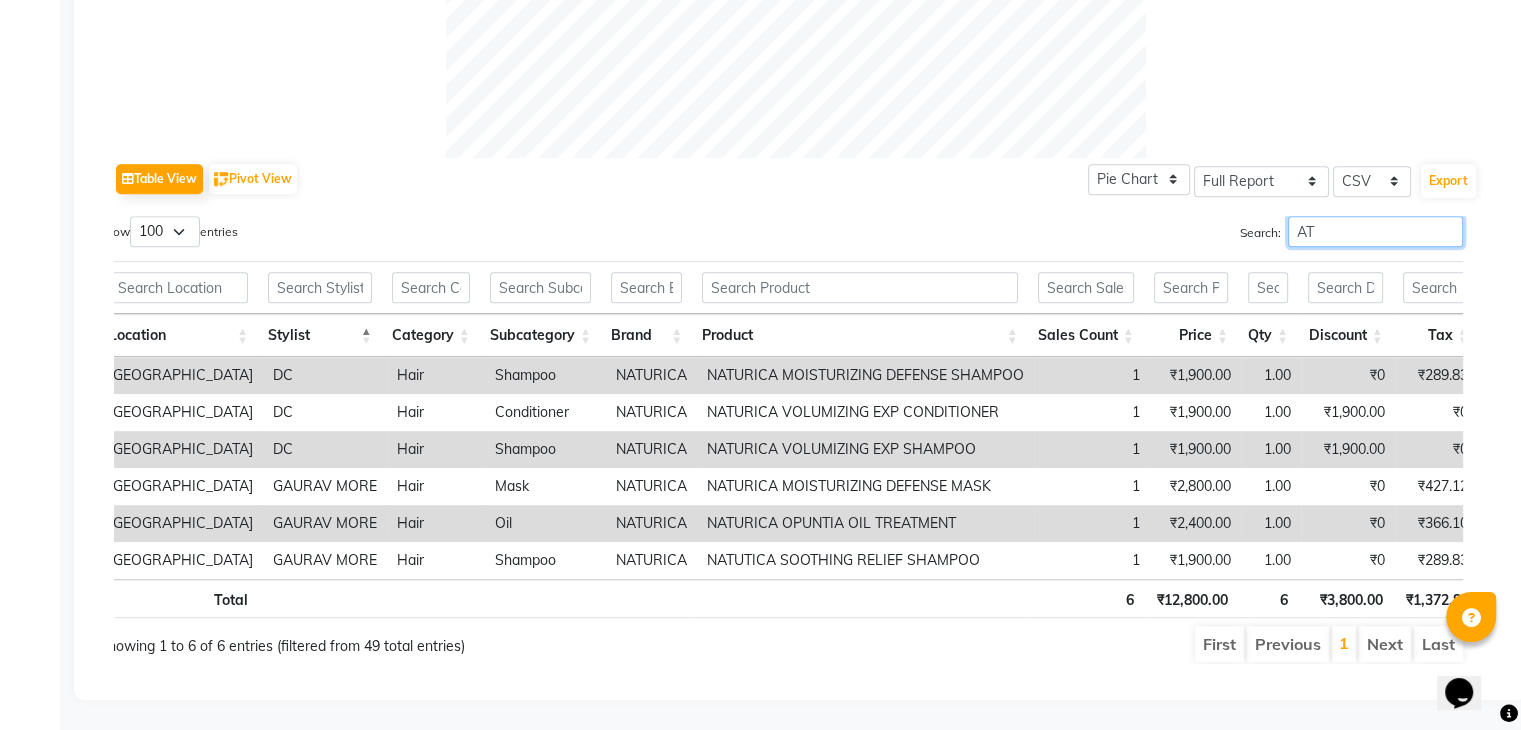 type on "A" 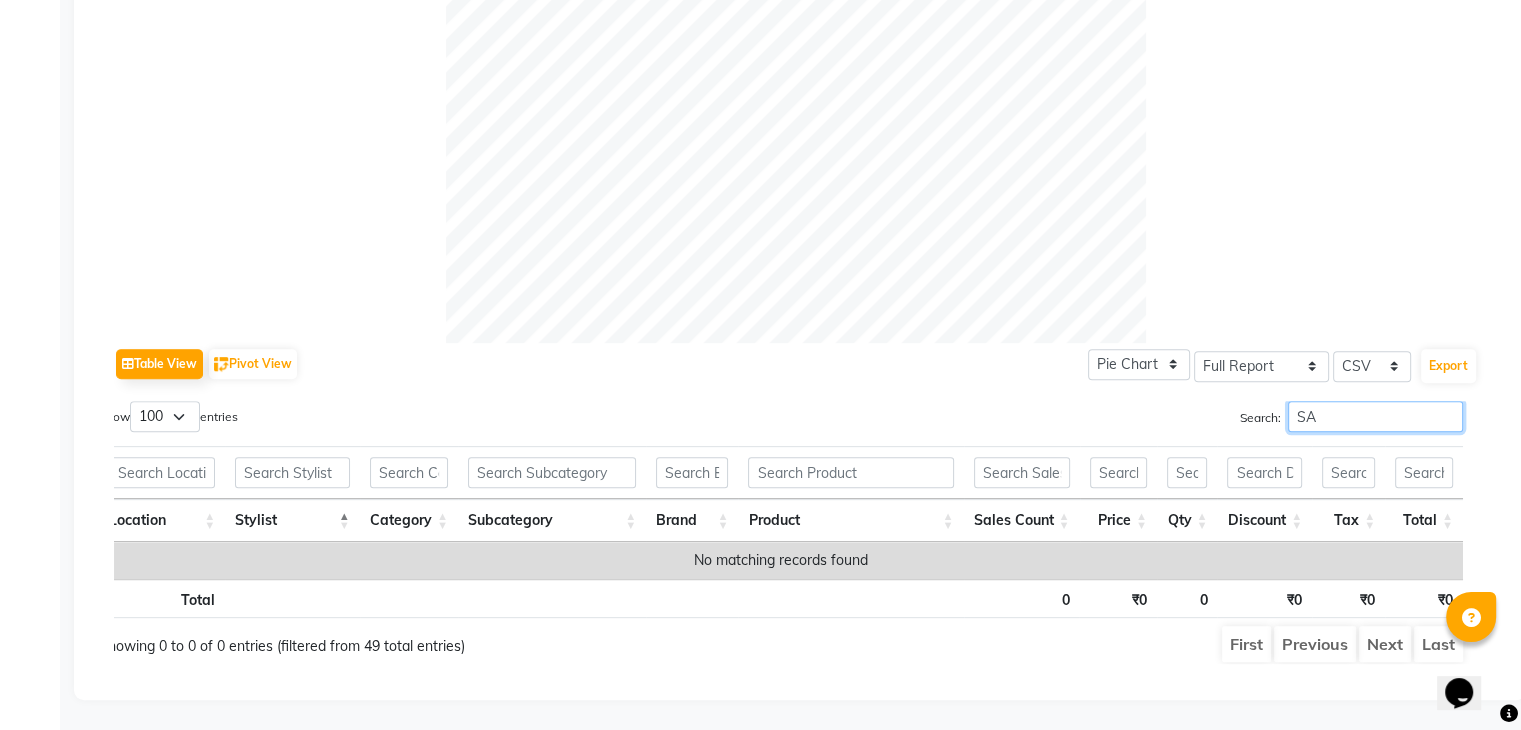 scroll, scrollTop: 904, scrollLeft: 0, axis: vertical 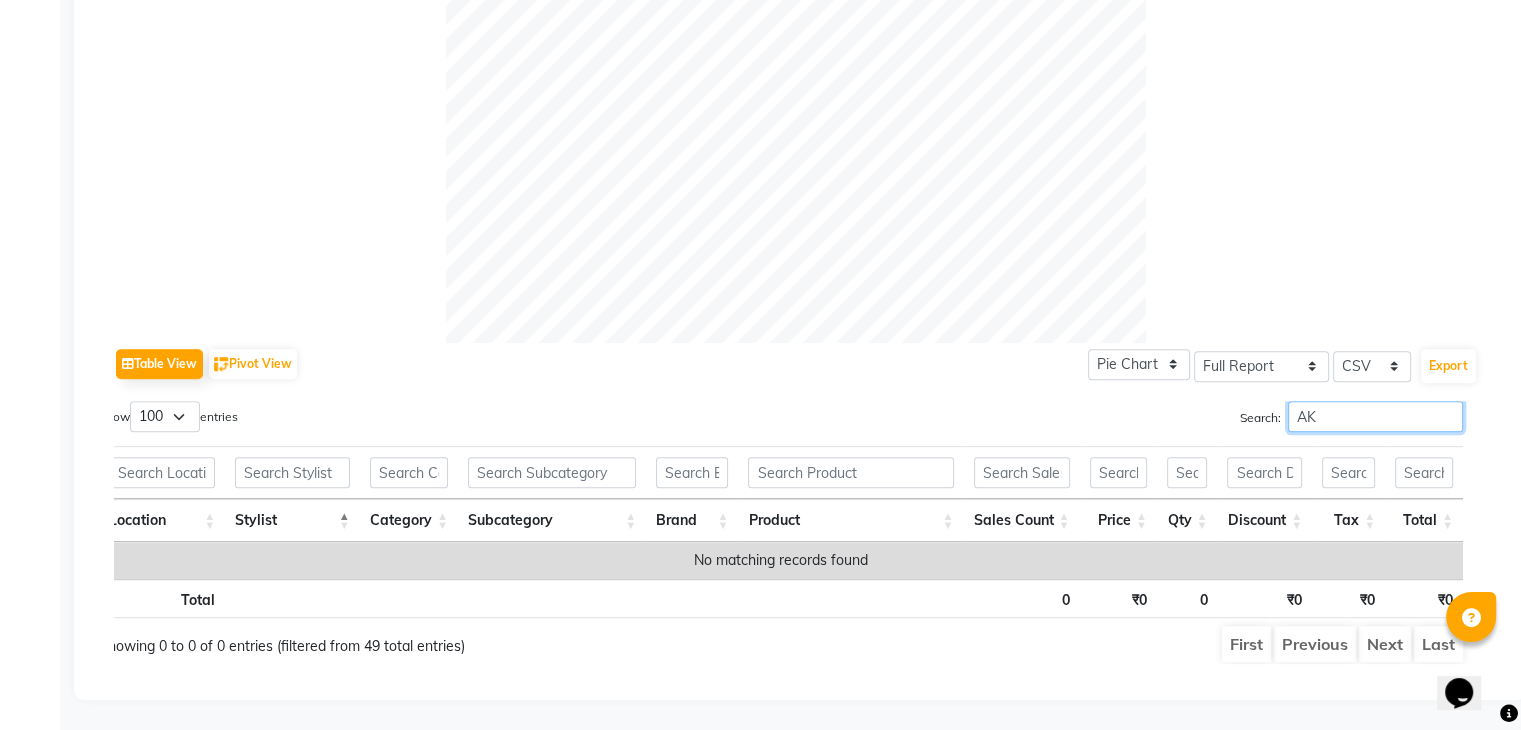 type on "A" 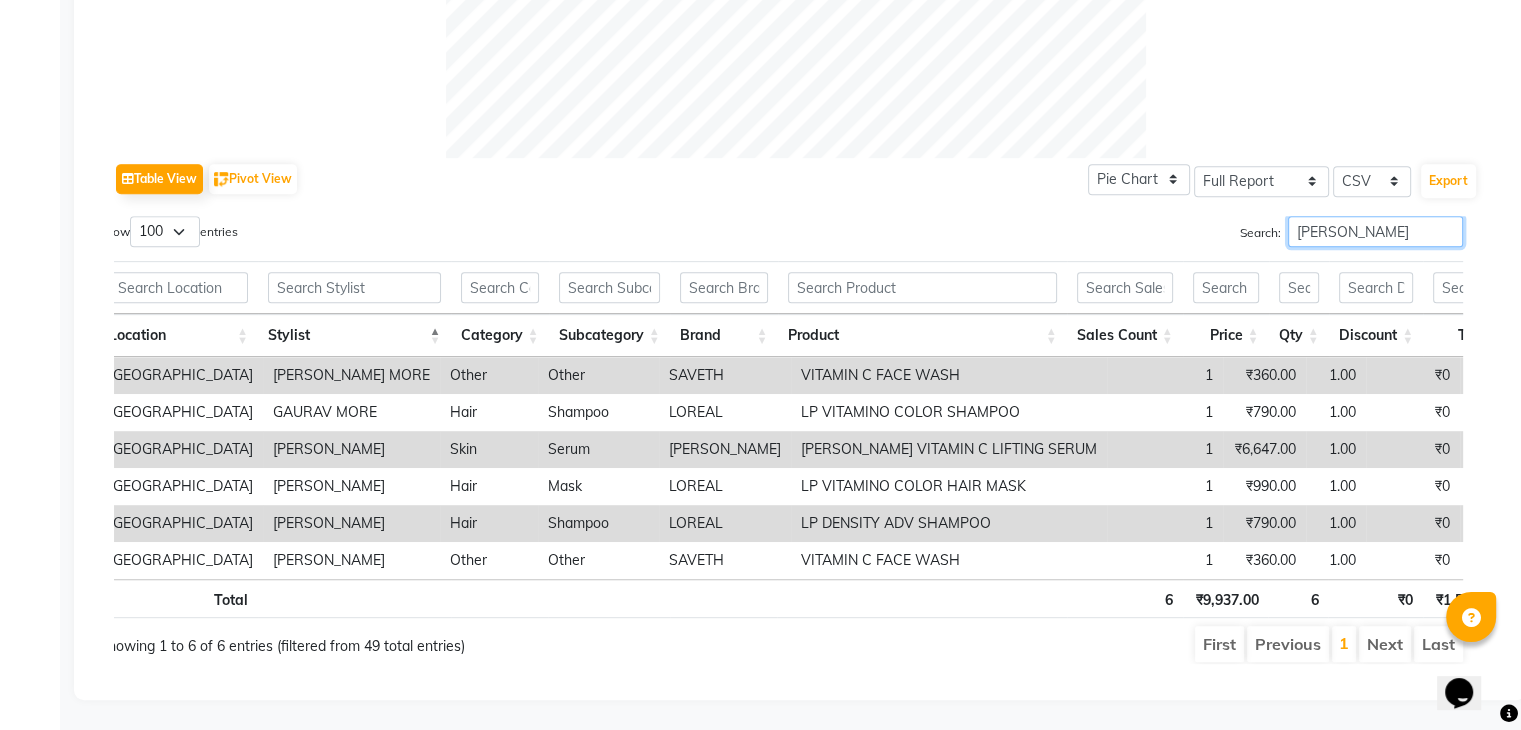 scroll, scrollTop: 704, scrollLeft: 0, axis: vertical 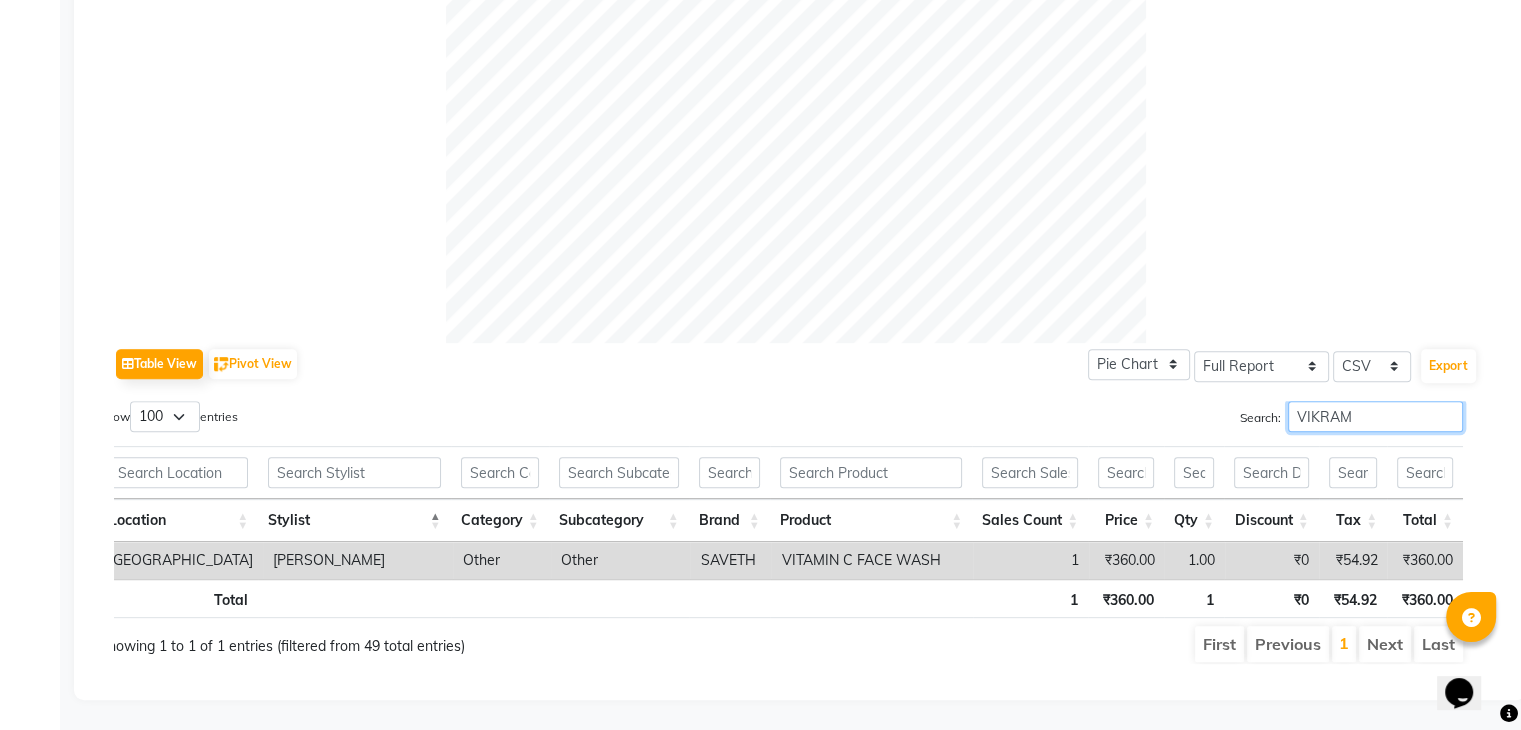 type on "VIKRAM" 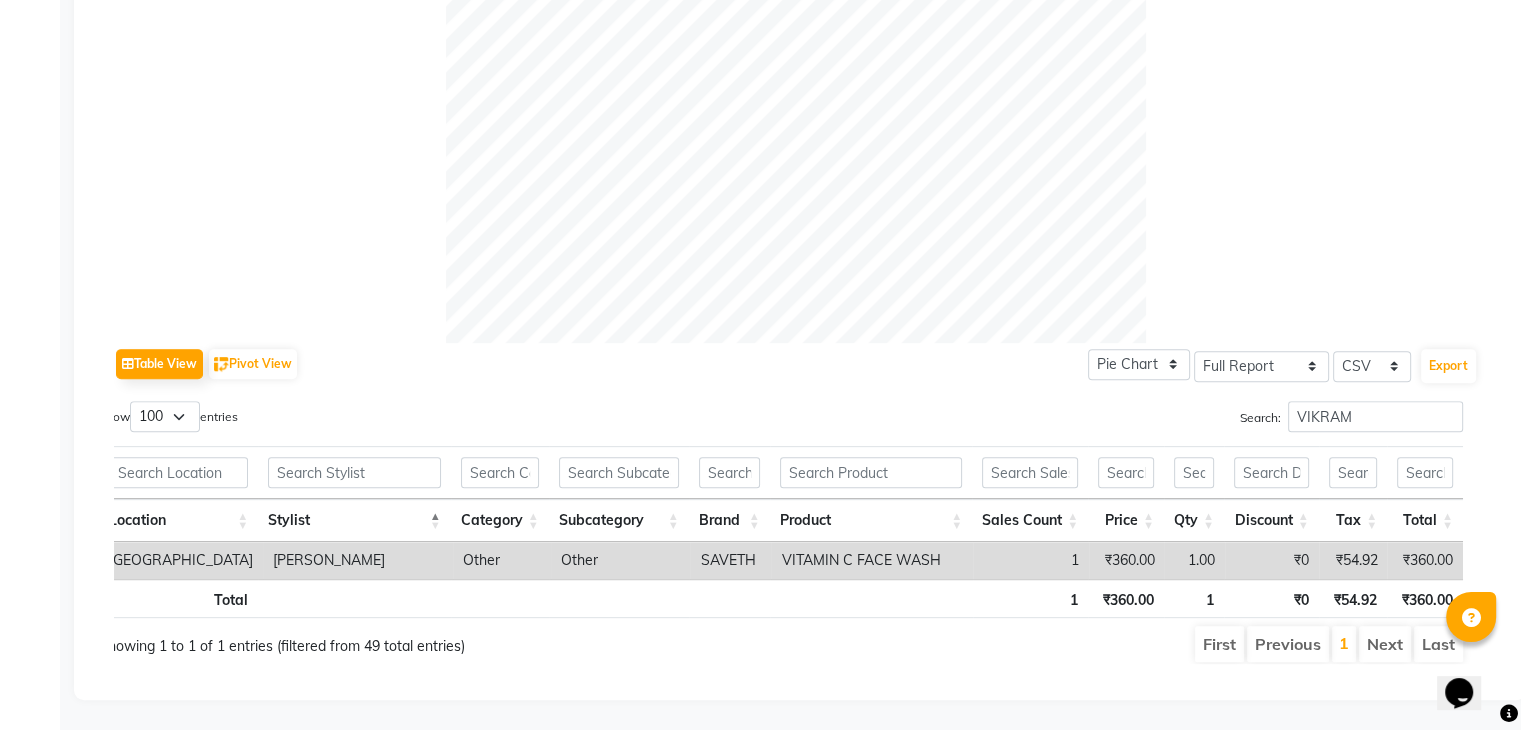scroll, scrollTop: 0, scrollLeft: 0, axis: both 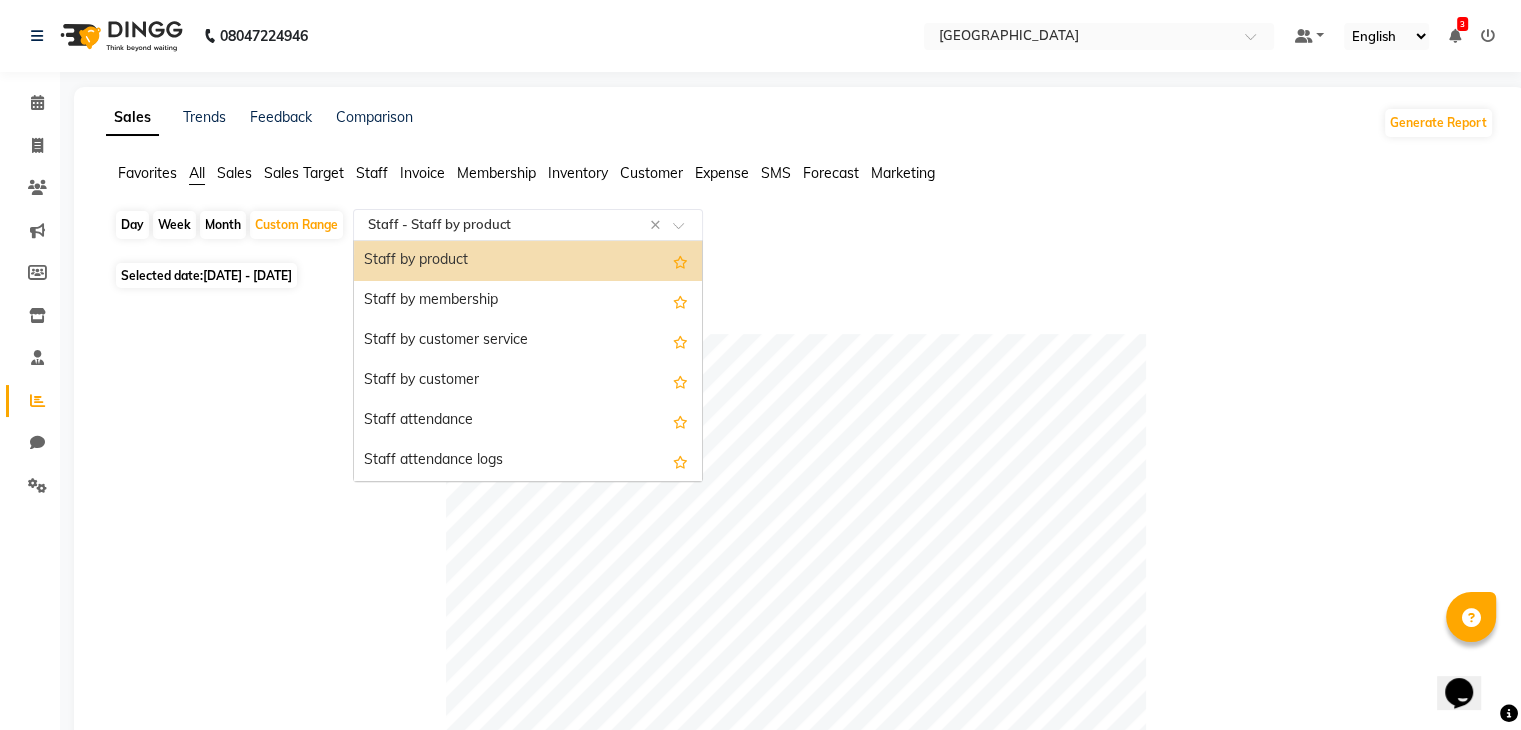 click 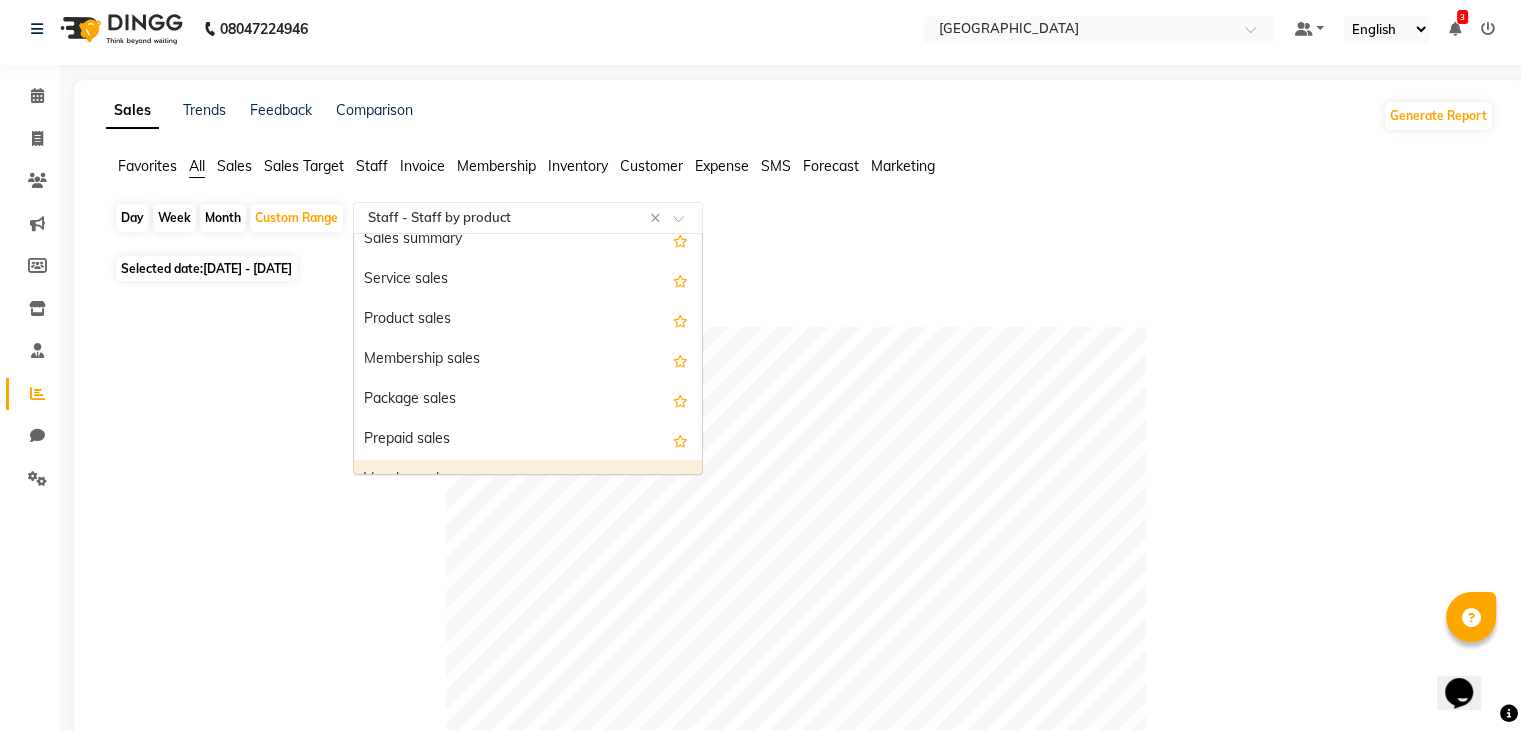 scroll, scrollTop: 92, scrollLeft: 0, axis: vertical 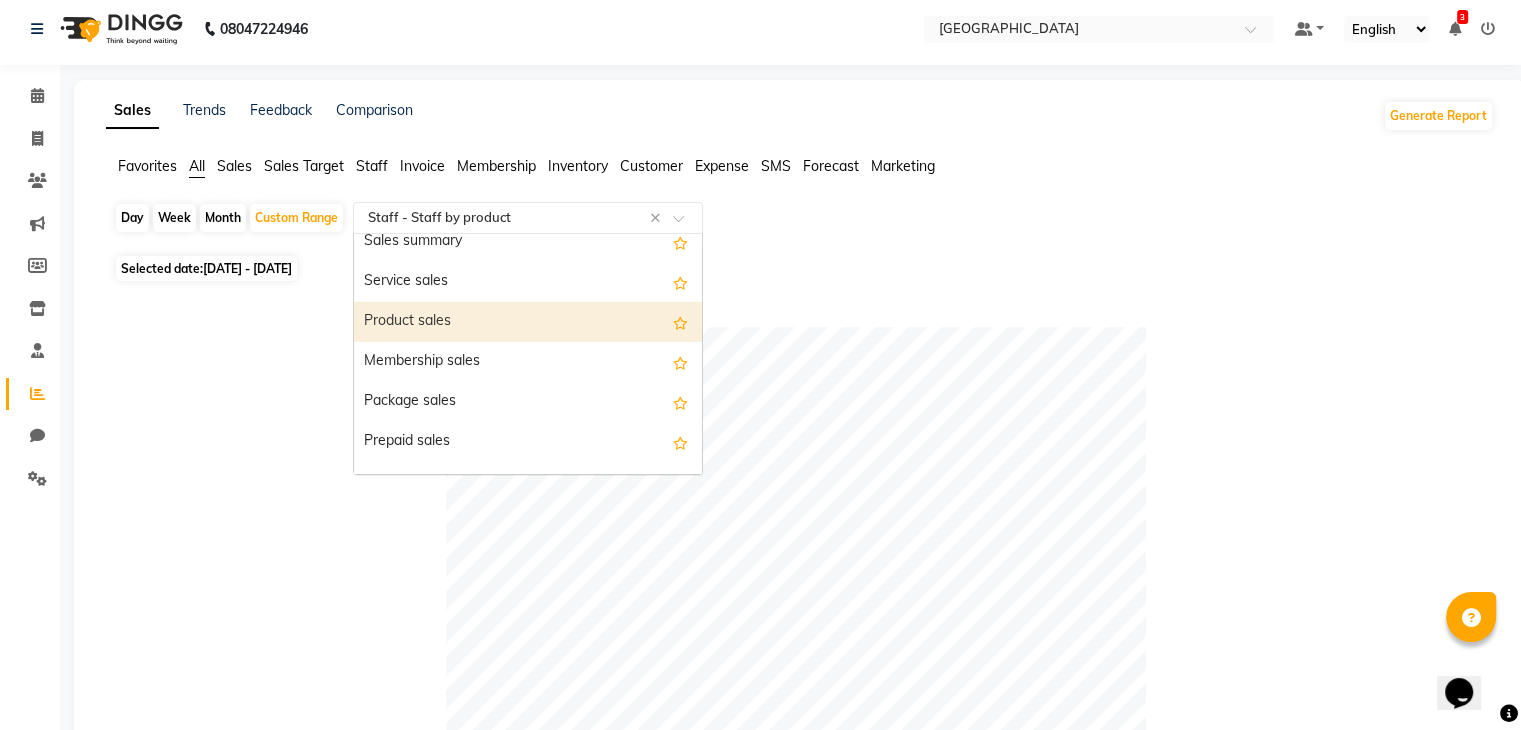 click on "Product sales" at bounding box center (528, 322) 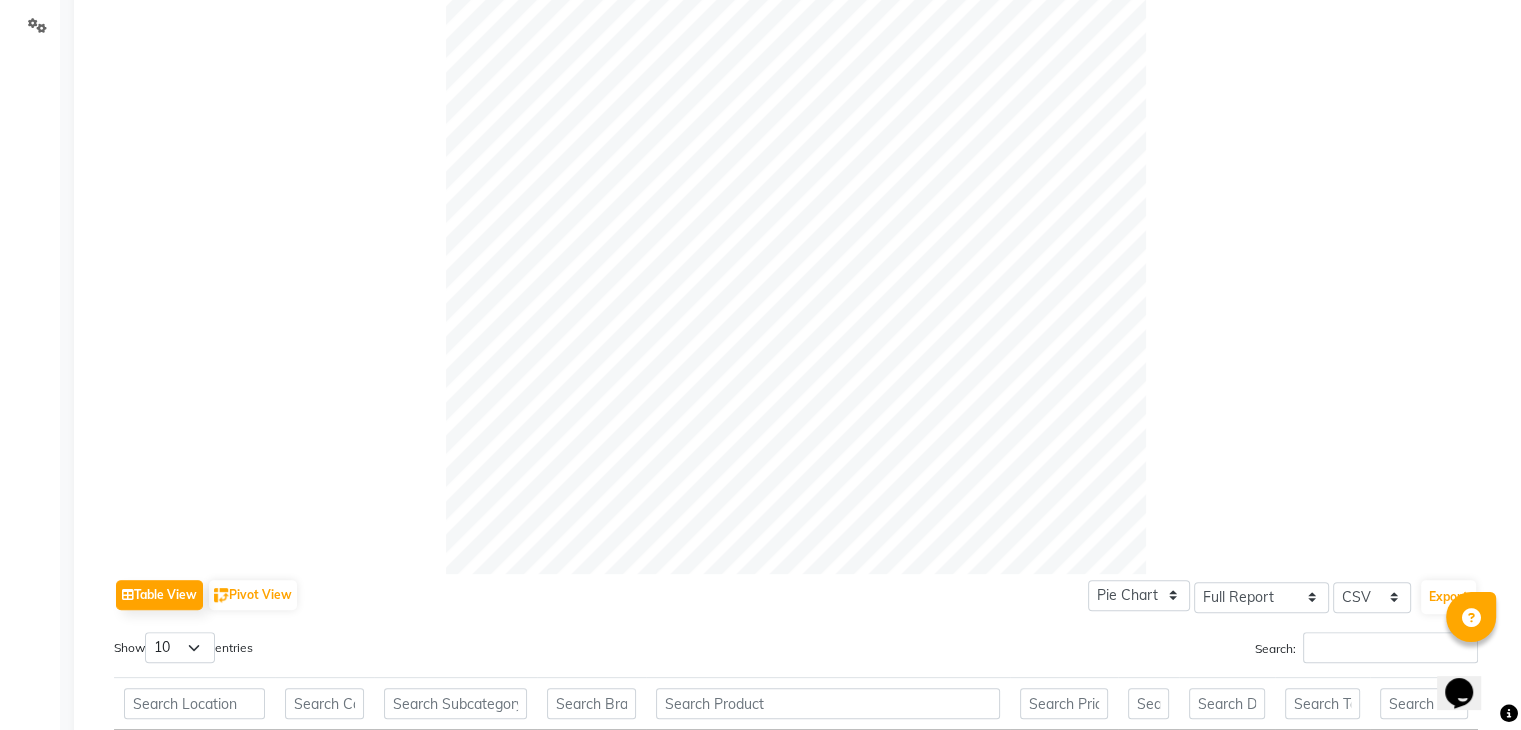 scroll, scrollTop: 0, scrollLeft: 0, axis: both 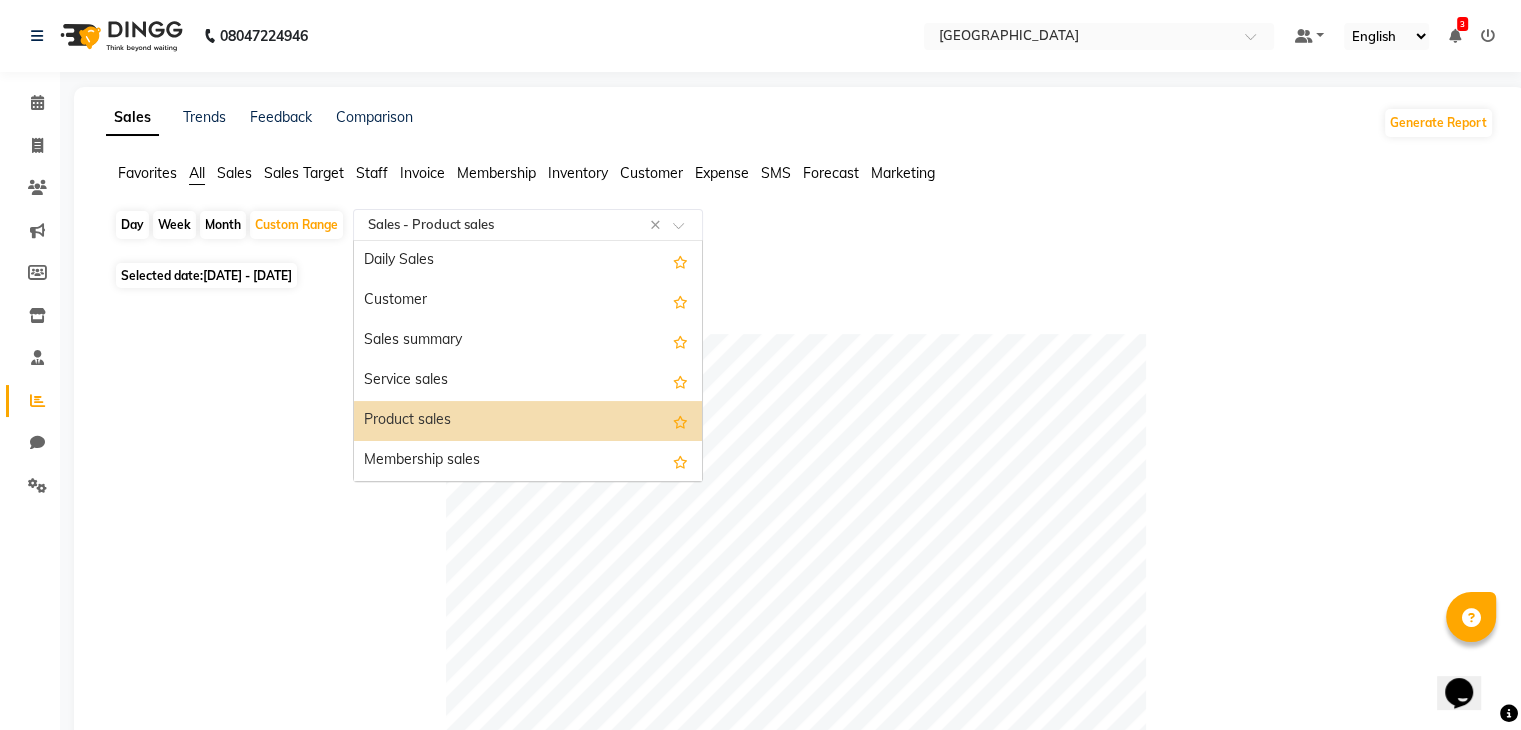 click 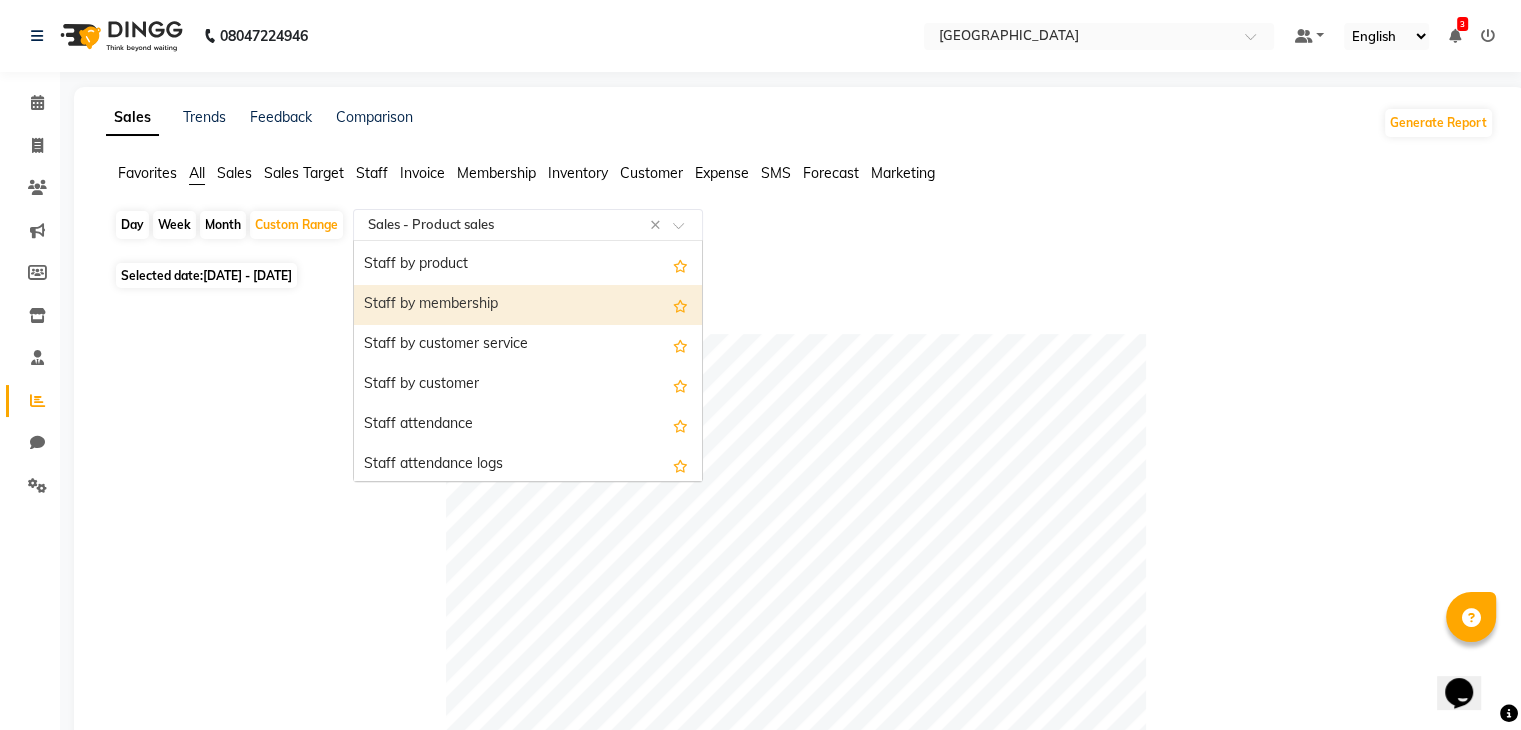 scroll, scrollTop: 795, scrollLeft: 0, axis: vertical 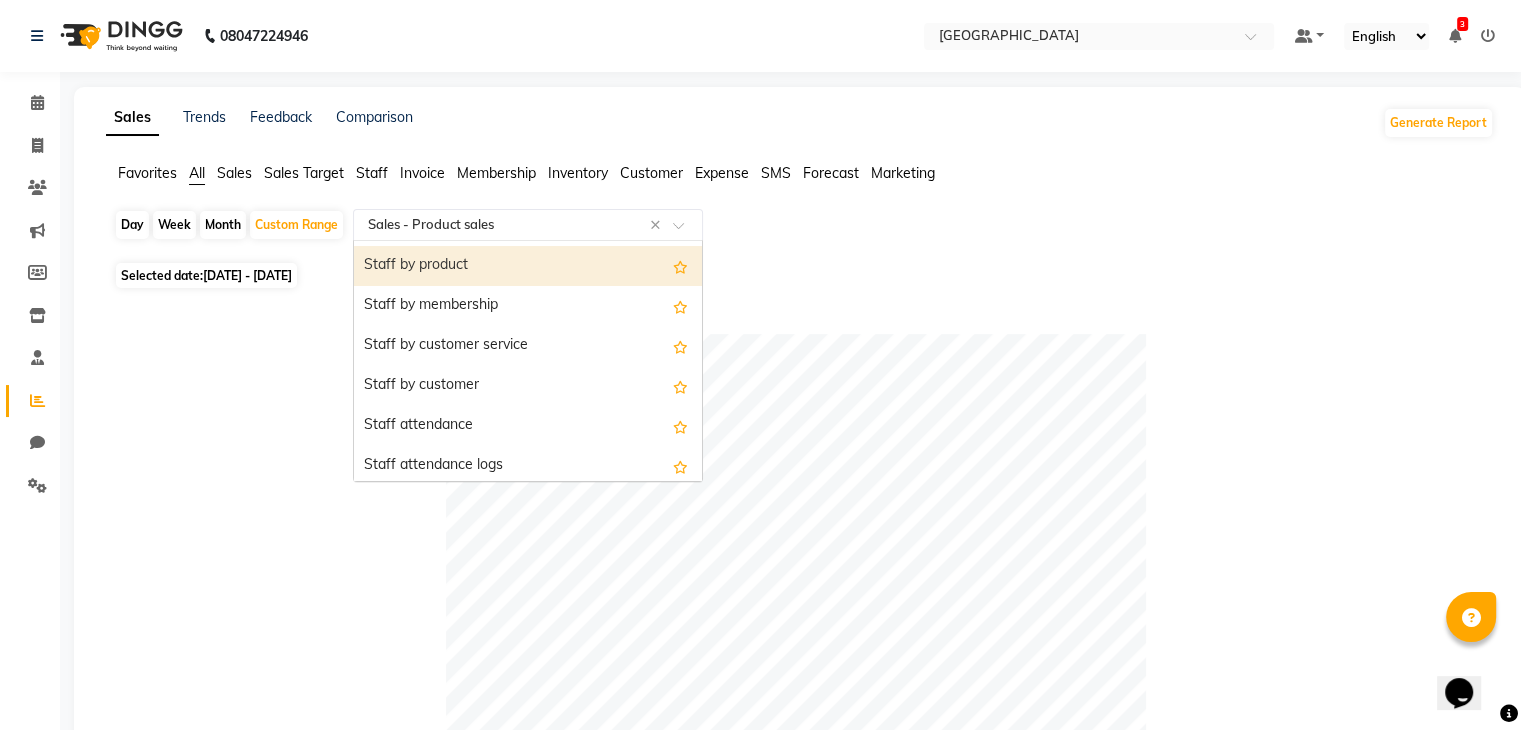 click on "Staff by product" at bounding box center (528, 266) 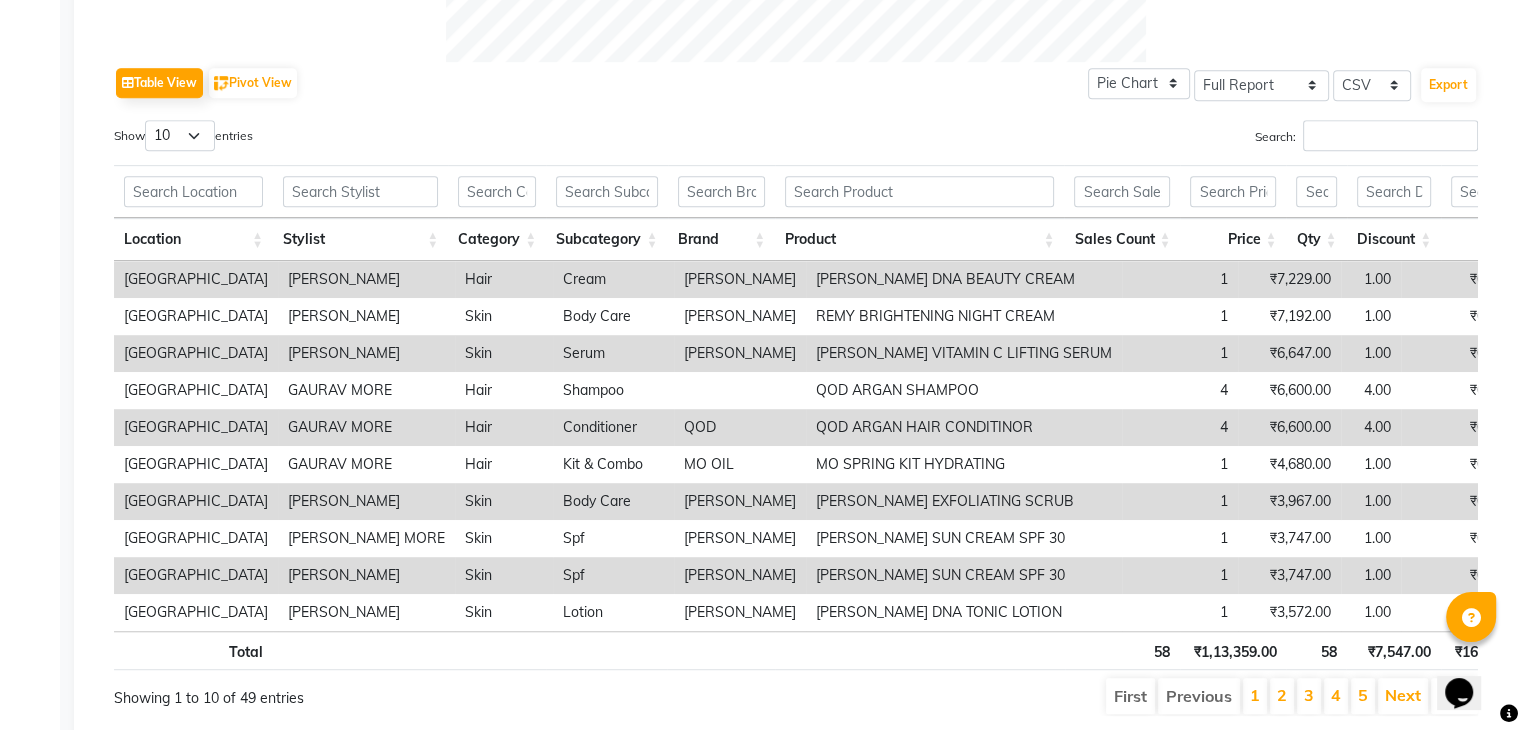 scroll, scrollTop: 1052, scrollLeft: 0, axis: vertical 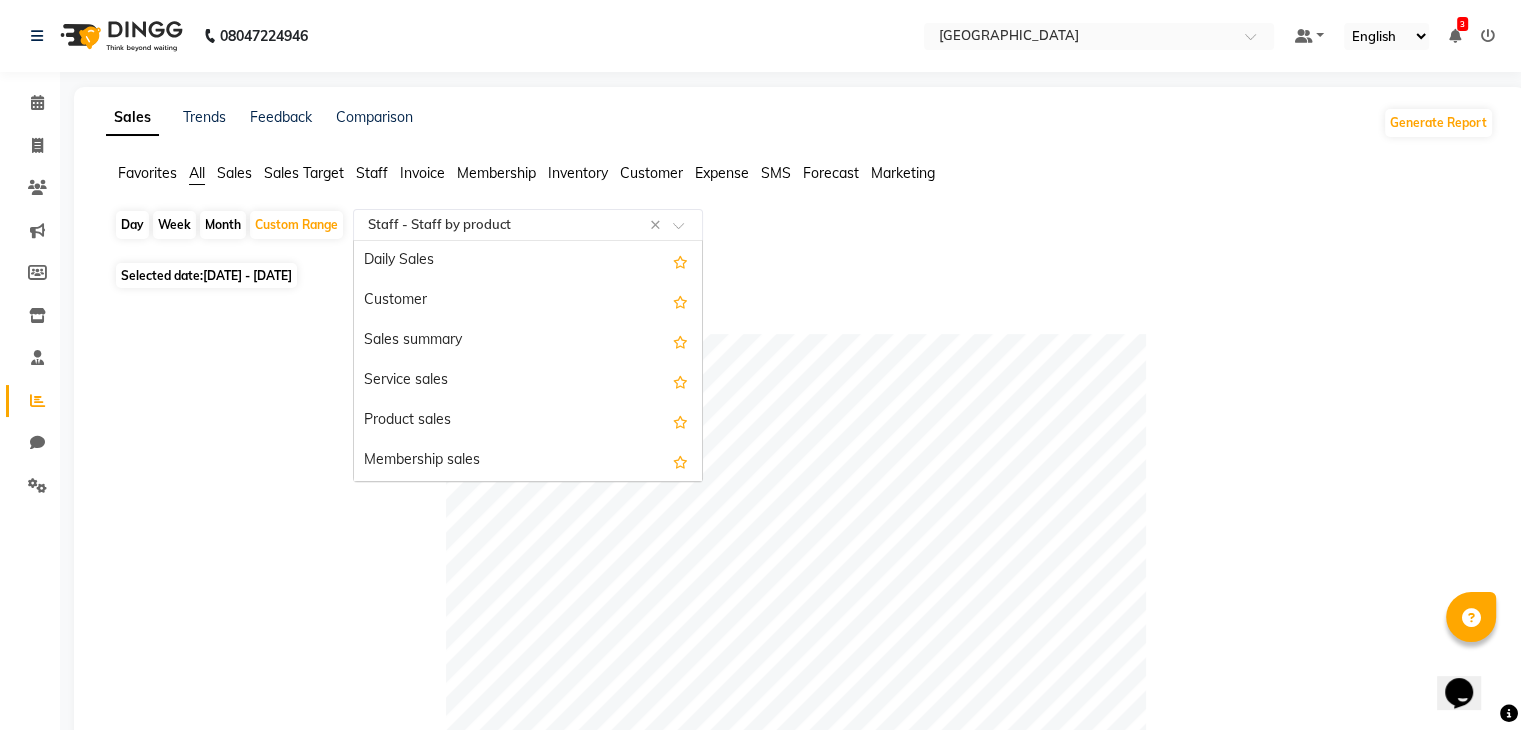 click 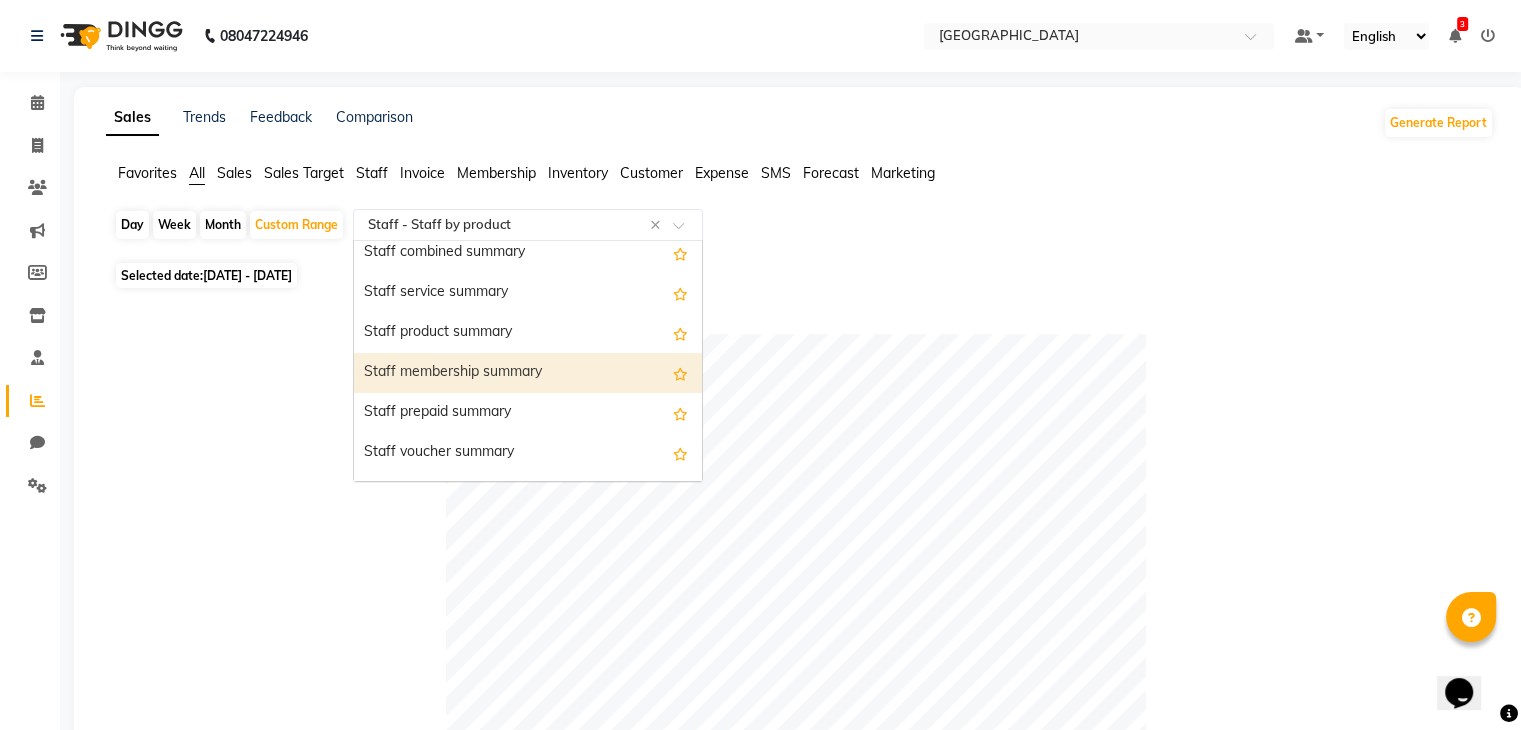 scroll, scrollTop: 1131, scrollLeft: 0, axis: vertical 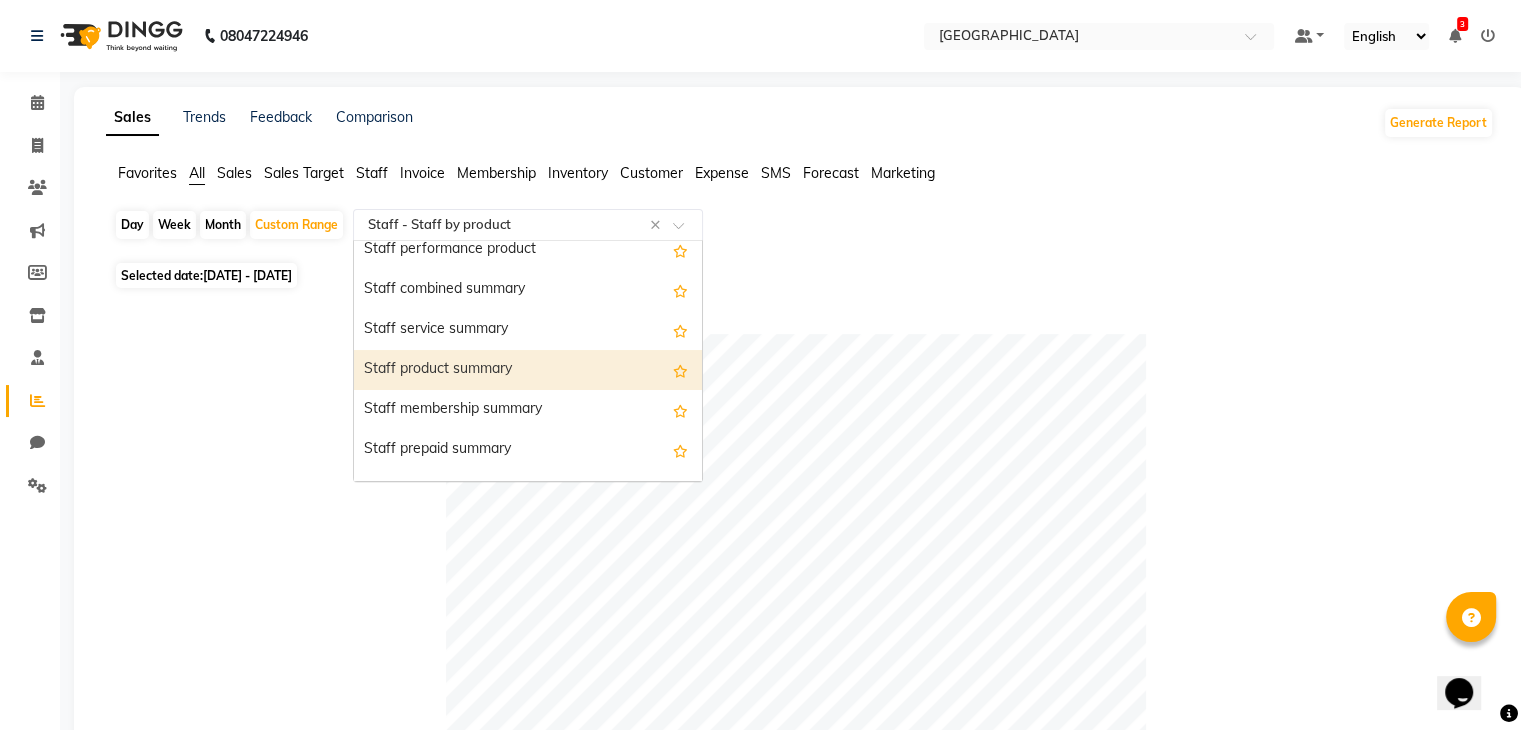click on "Staff product summary" at bounding box center (528, 370) 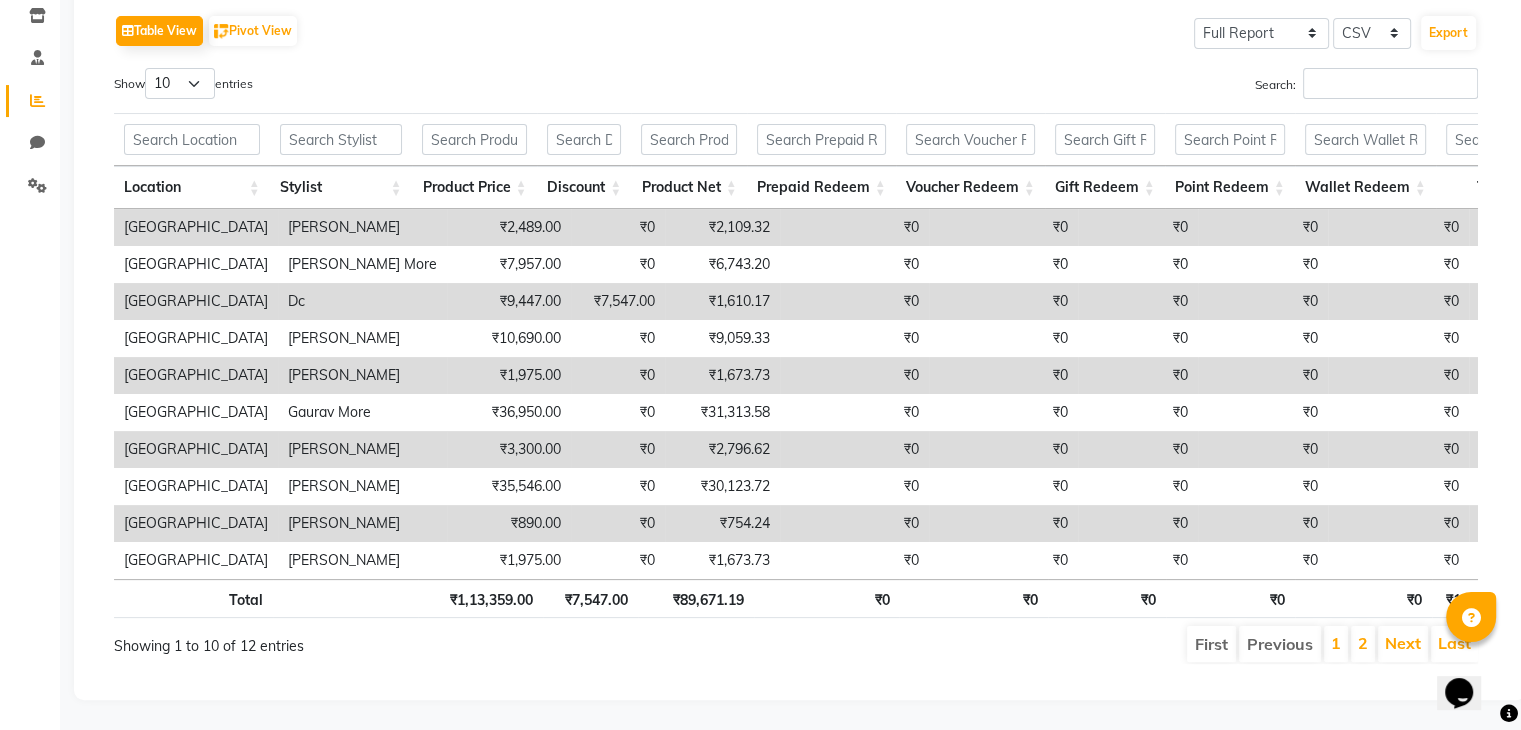 scroll, scrollTop: 320, scrollLeft: 0, axis: vertical 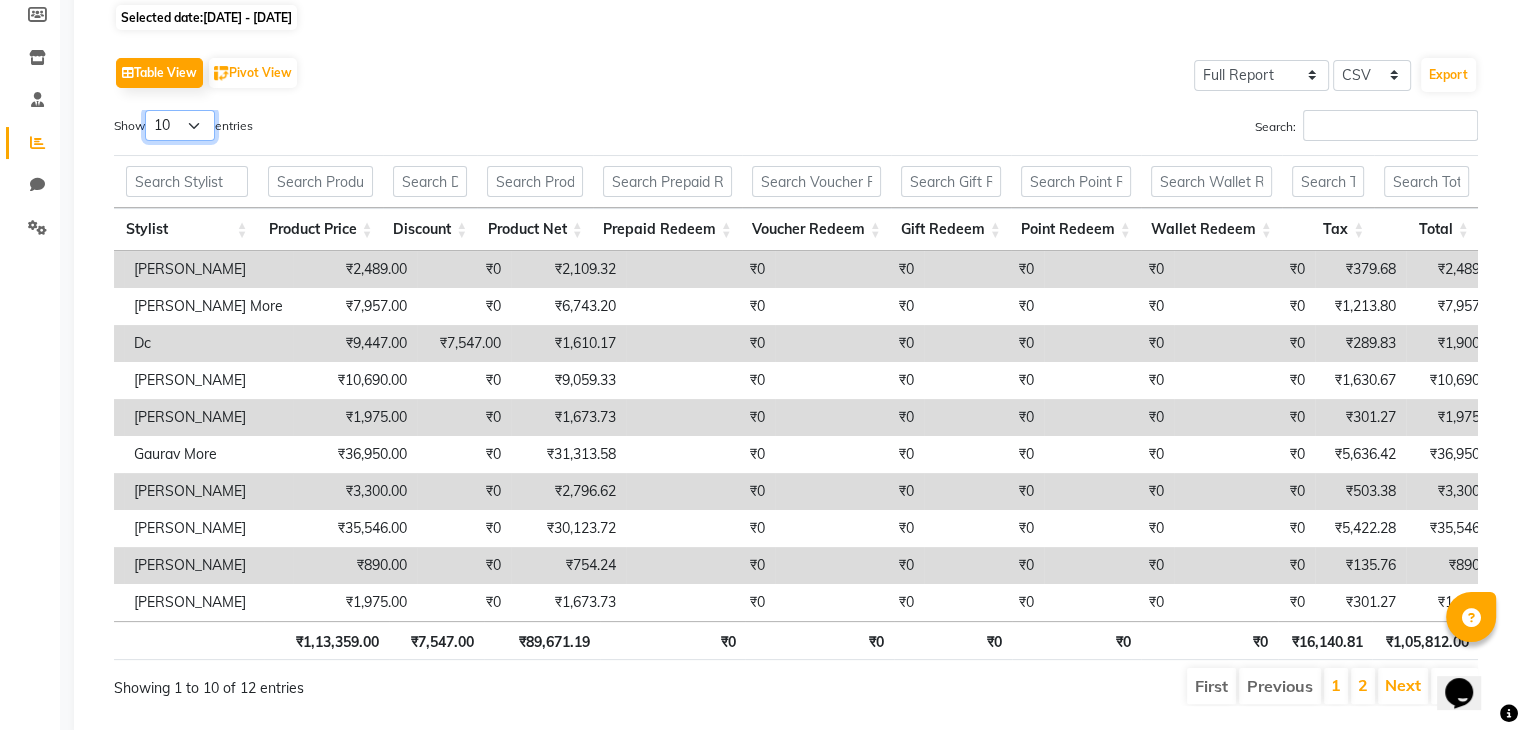 click on "10 25 50 100" at bounding box center [180, 125] 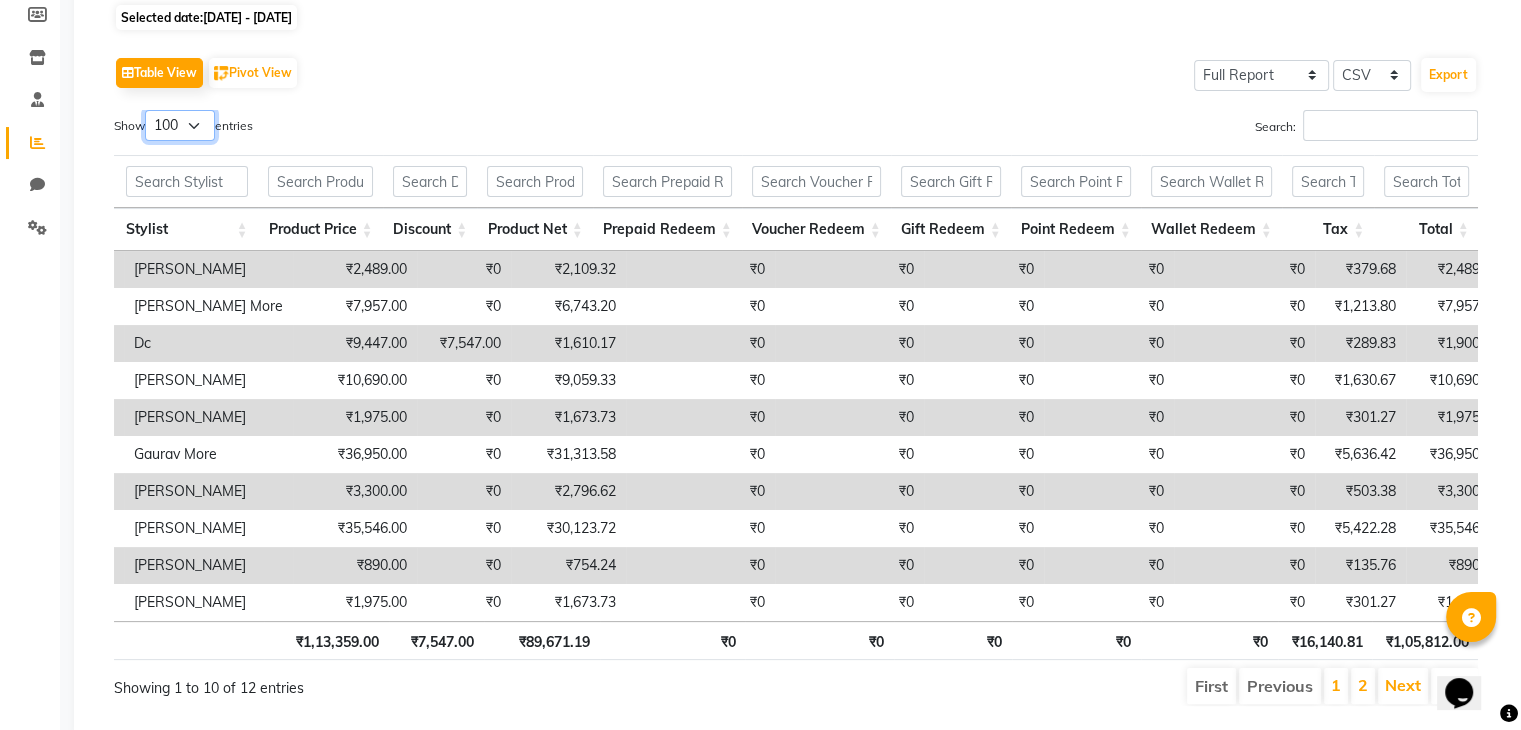 click on "10 25 50 100" at bounding box center (180, 125) 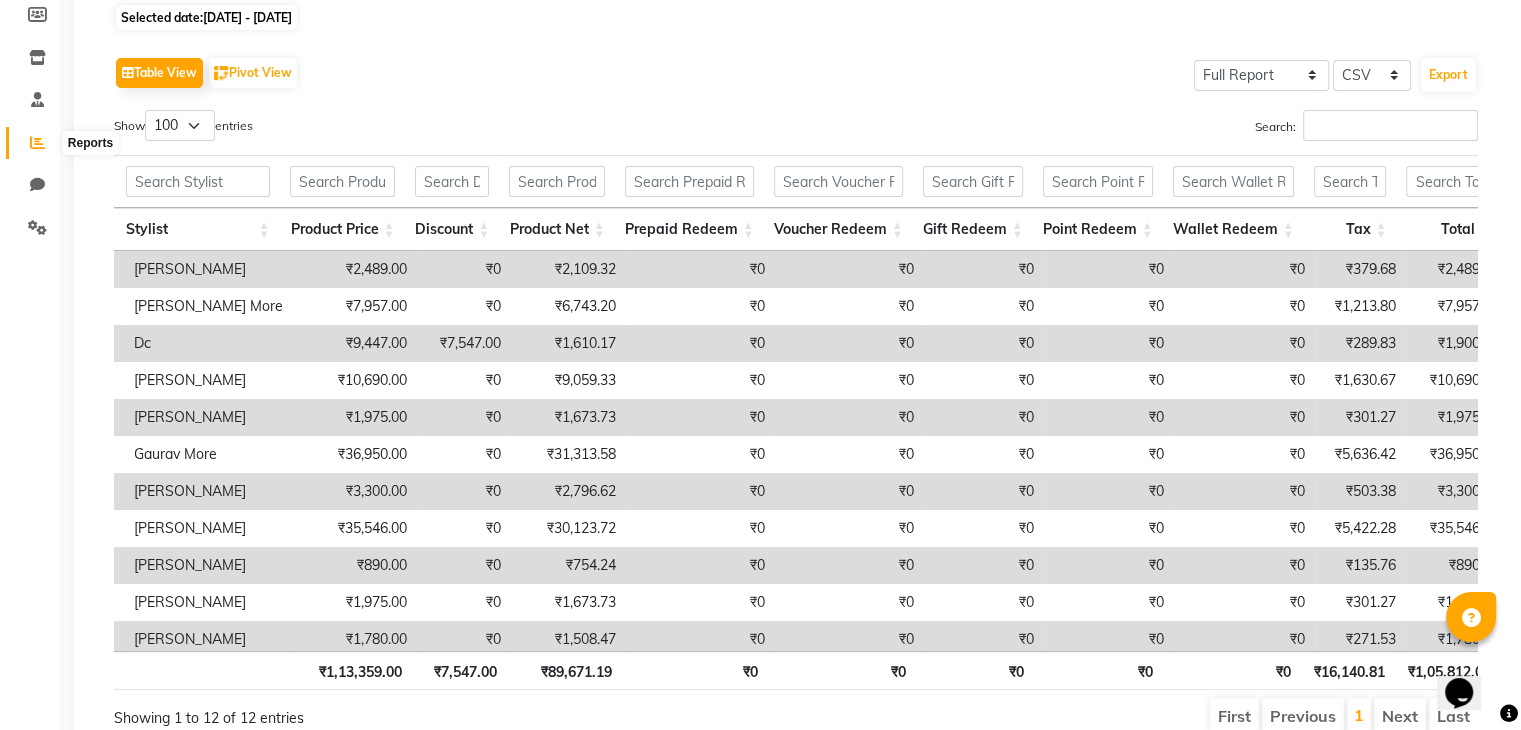 click 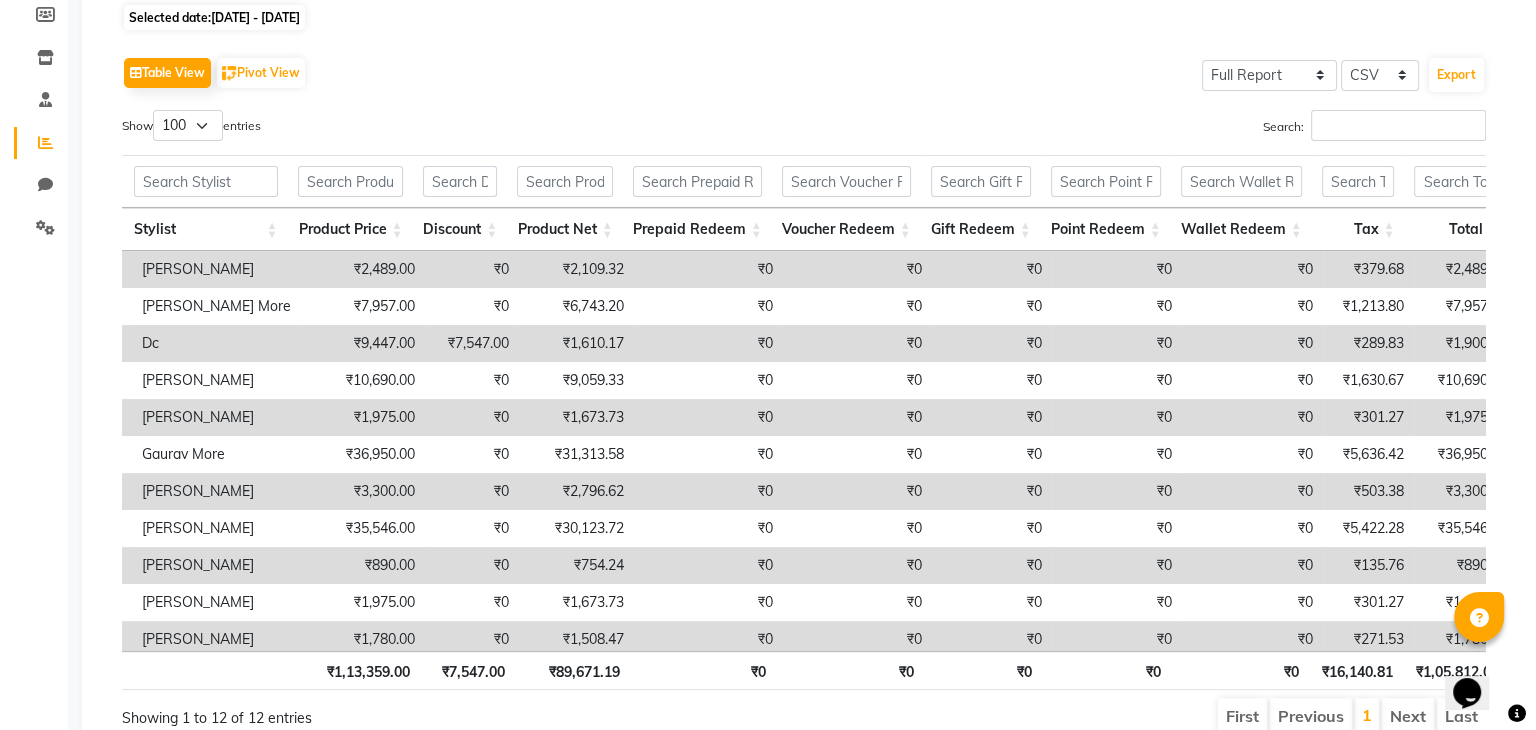scroll, scrollTop: 0, scrollLeft: 0, axis: both 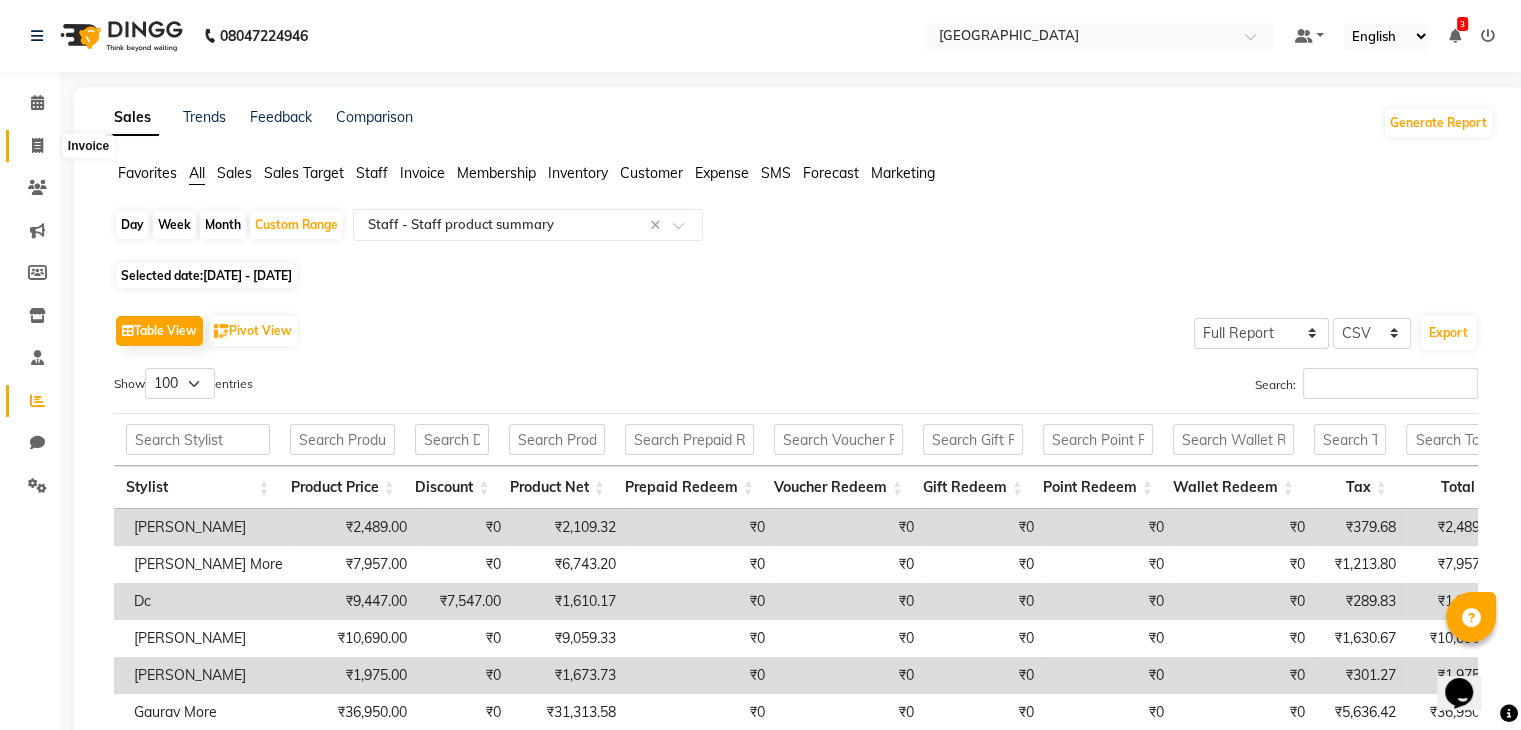 click 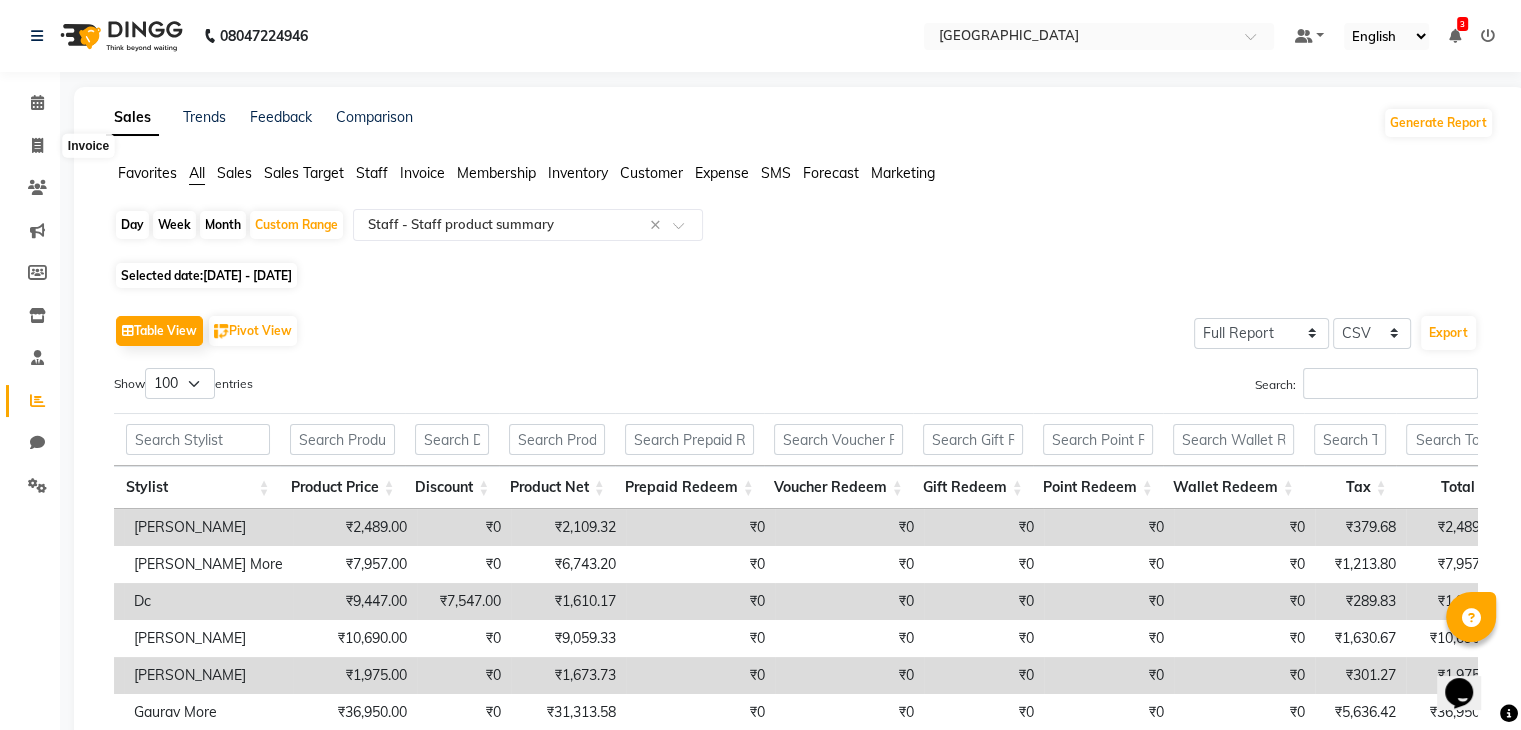 select on "service" 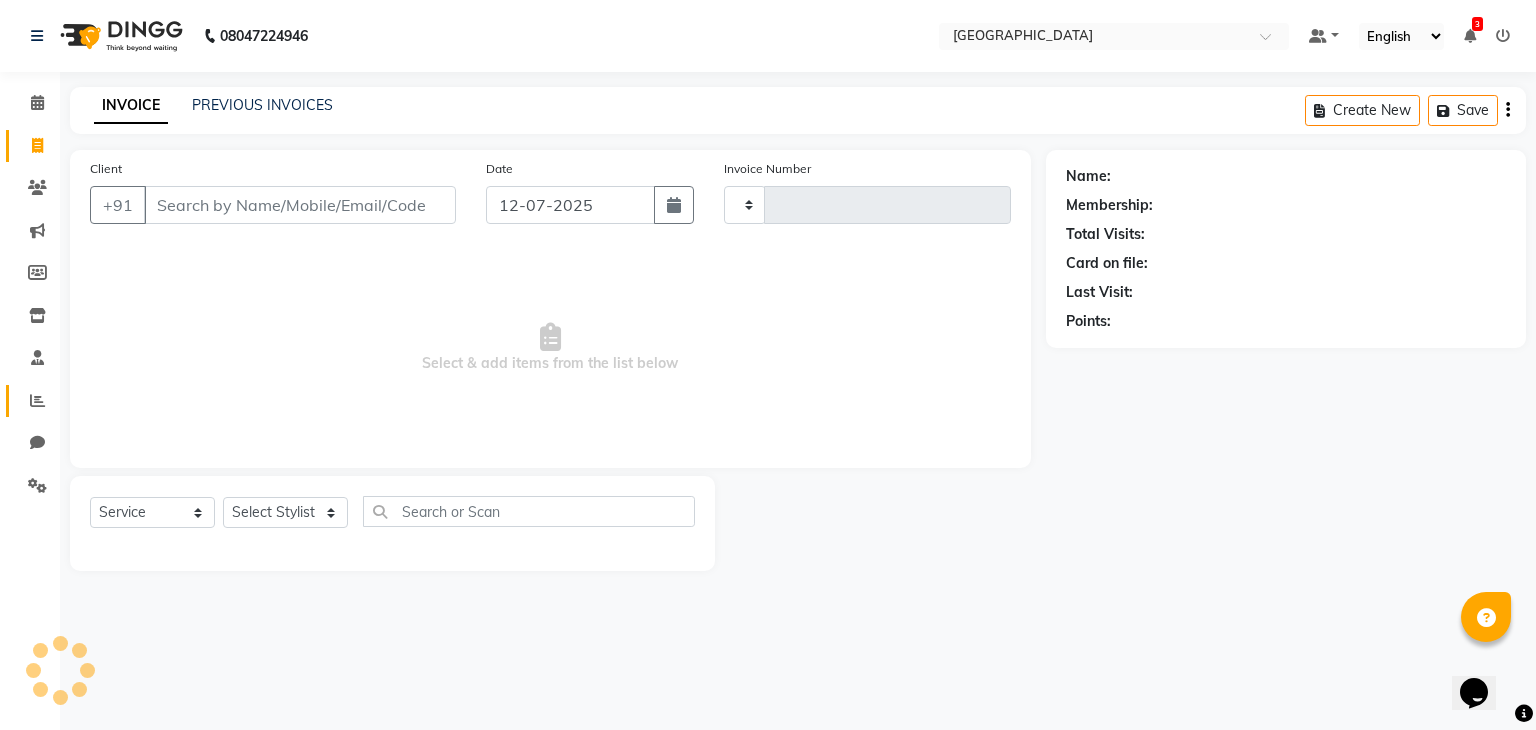 type on "1713" 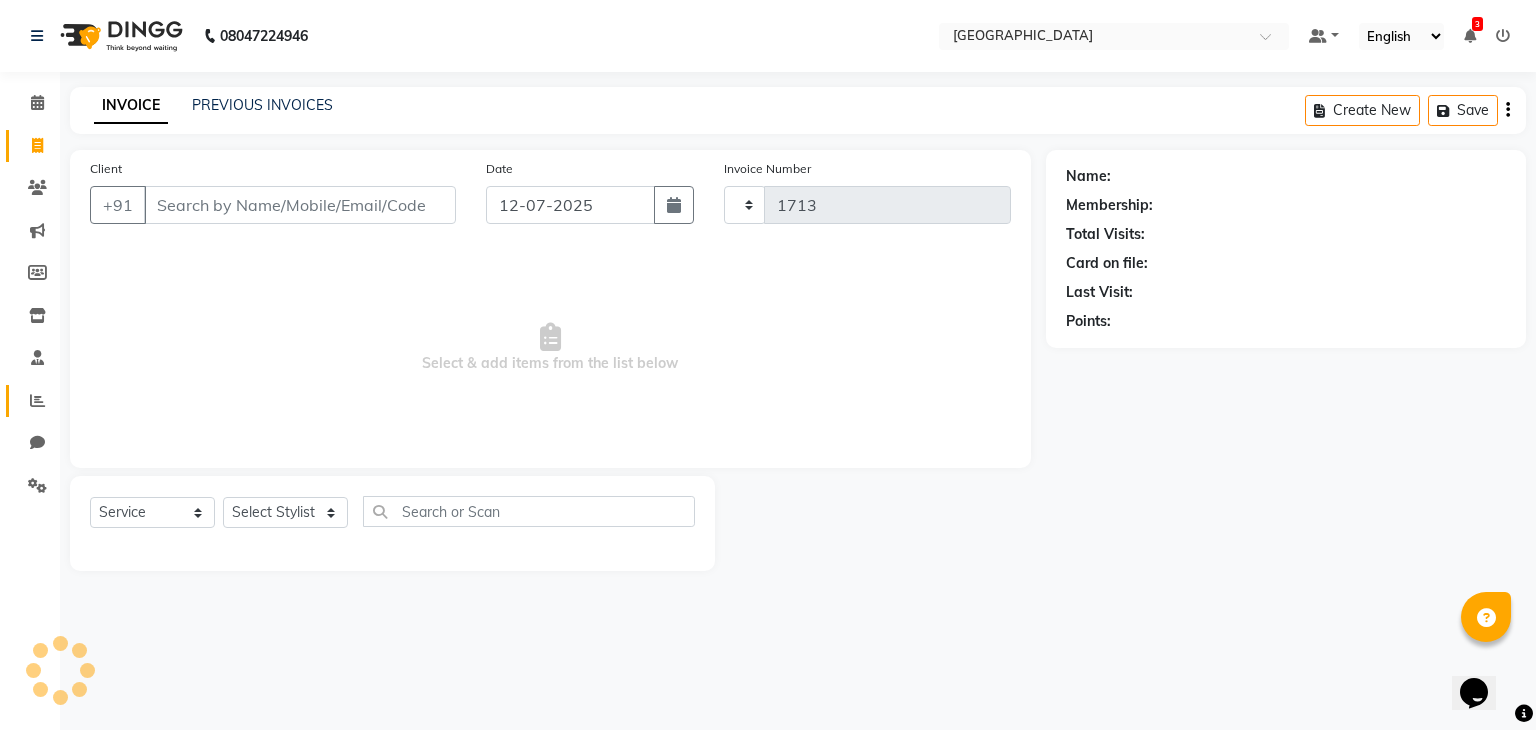 select on "8096" 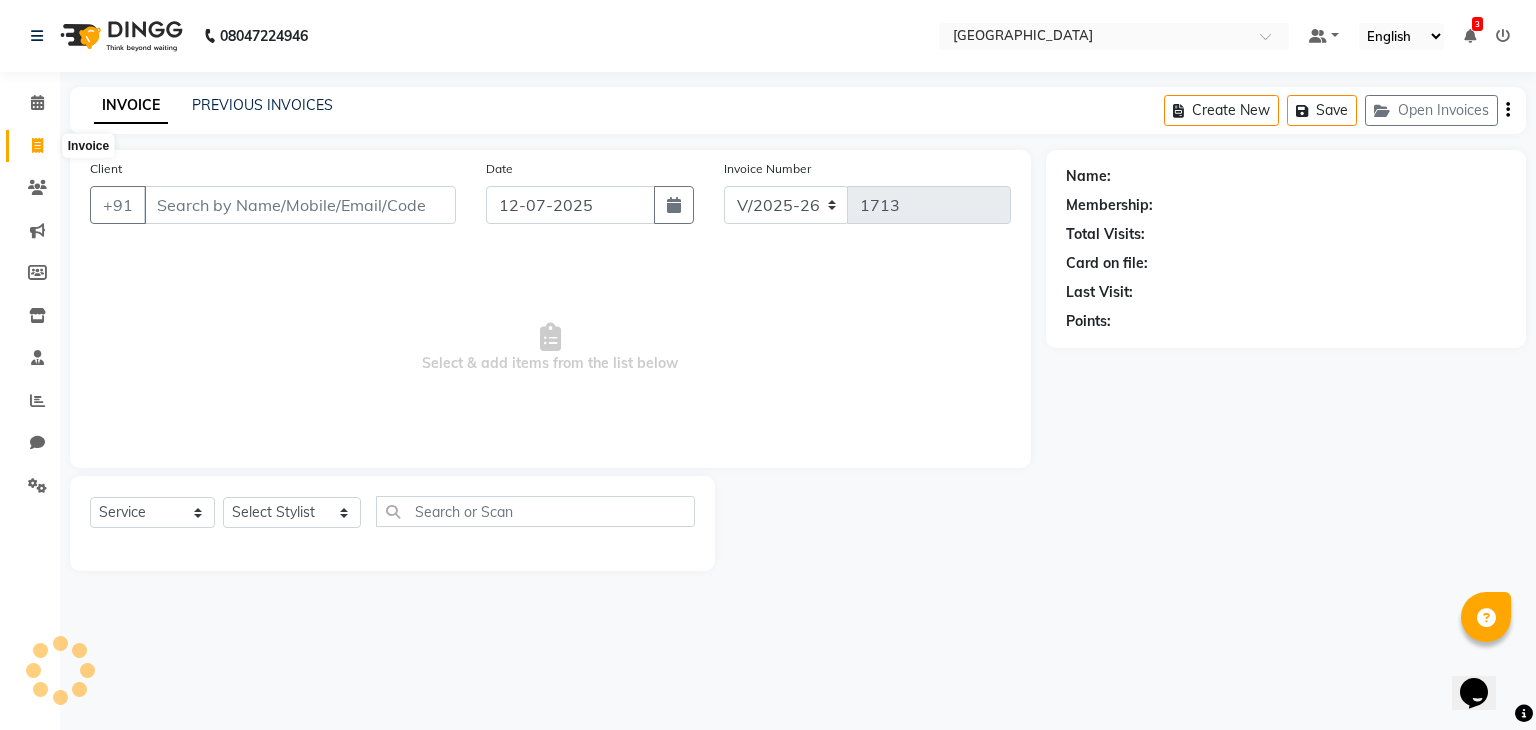 click 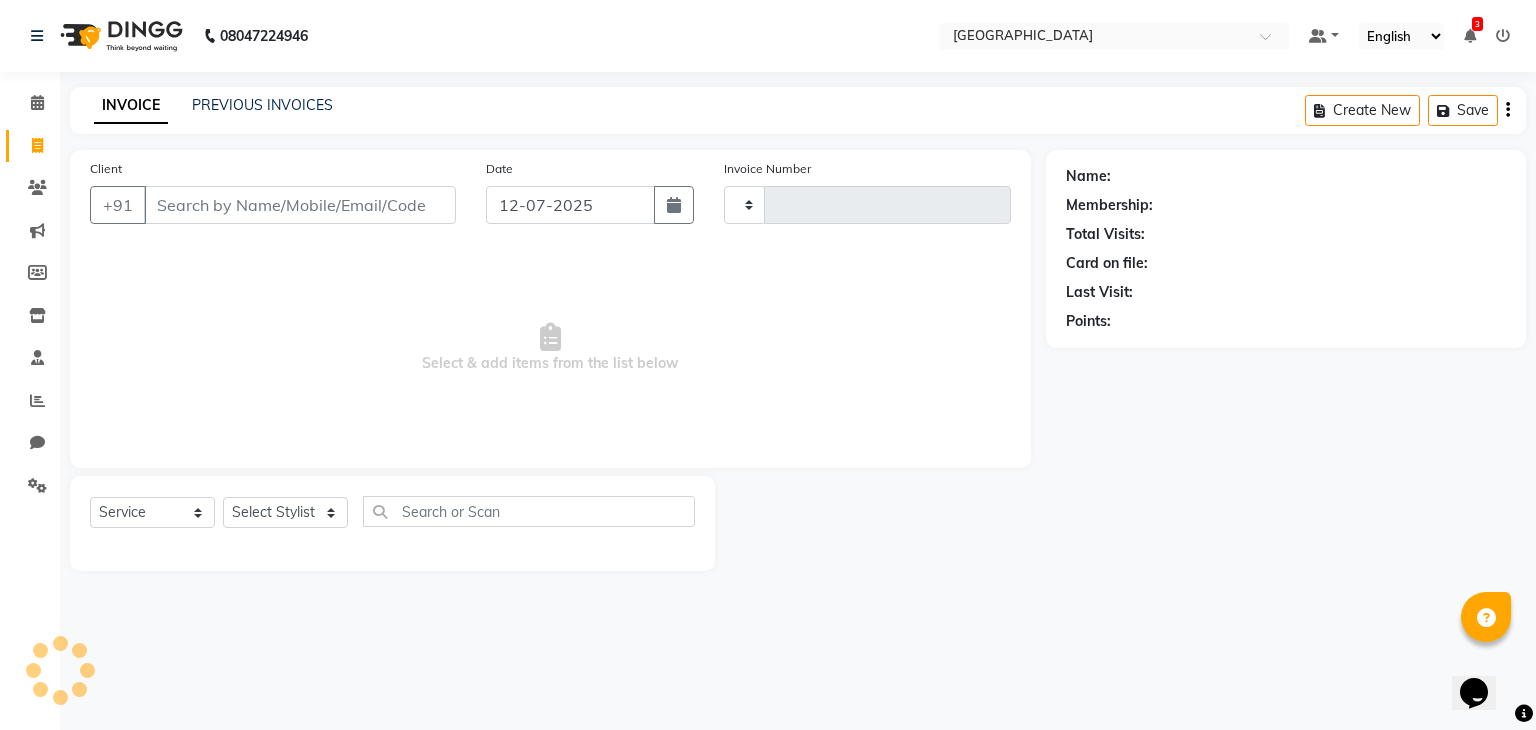 type on "1713" 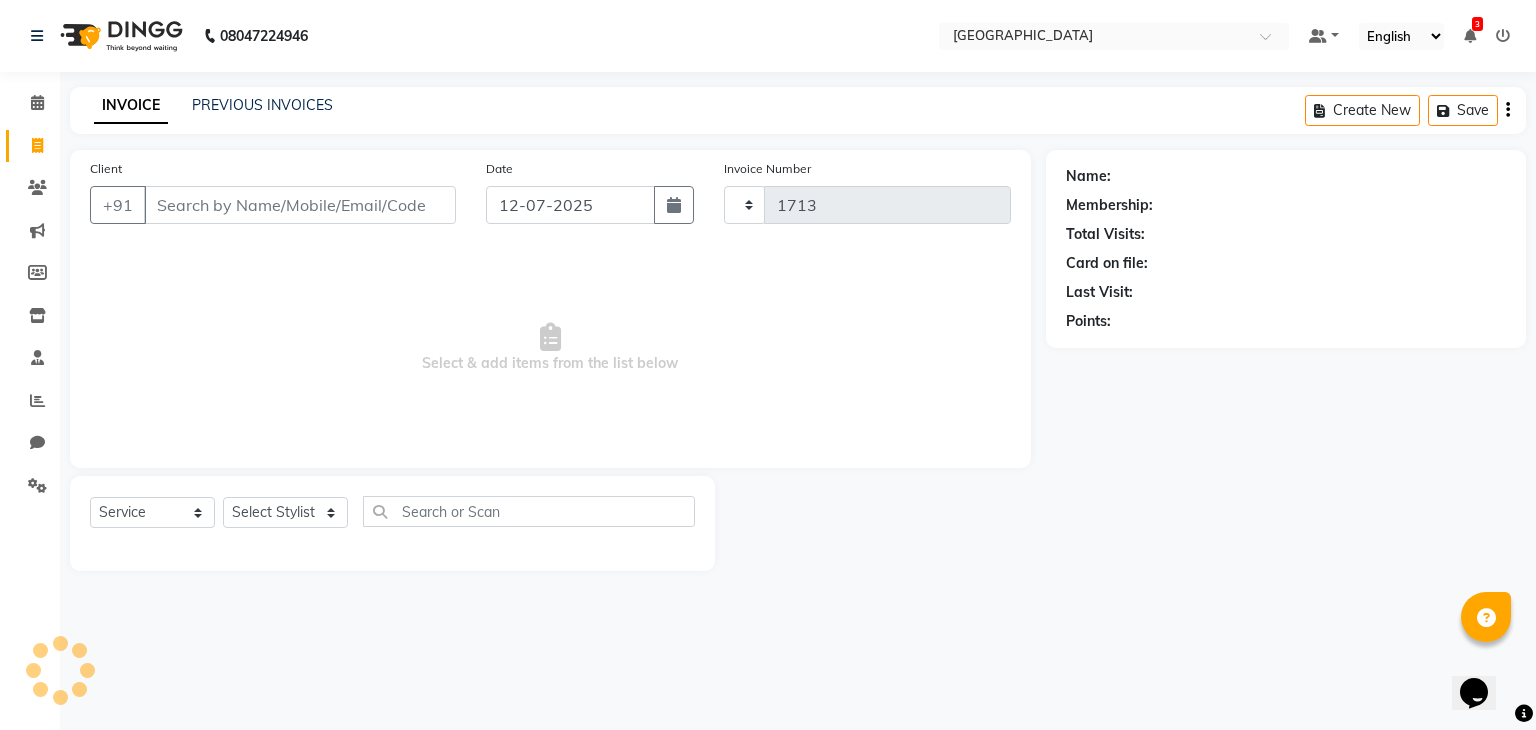 select on "8096" 